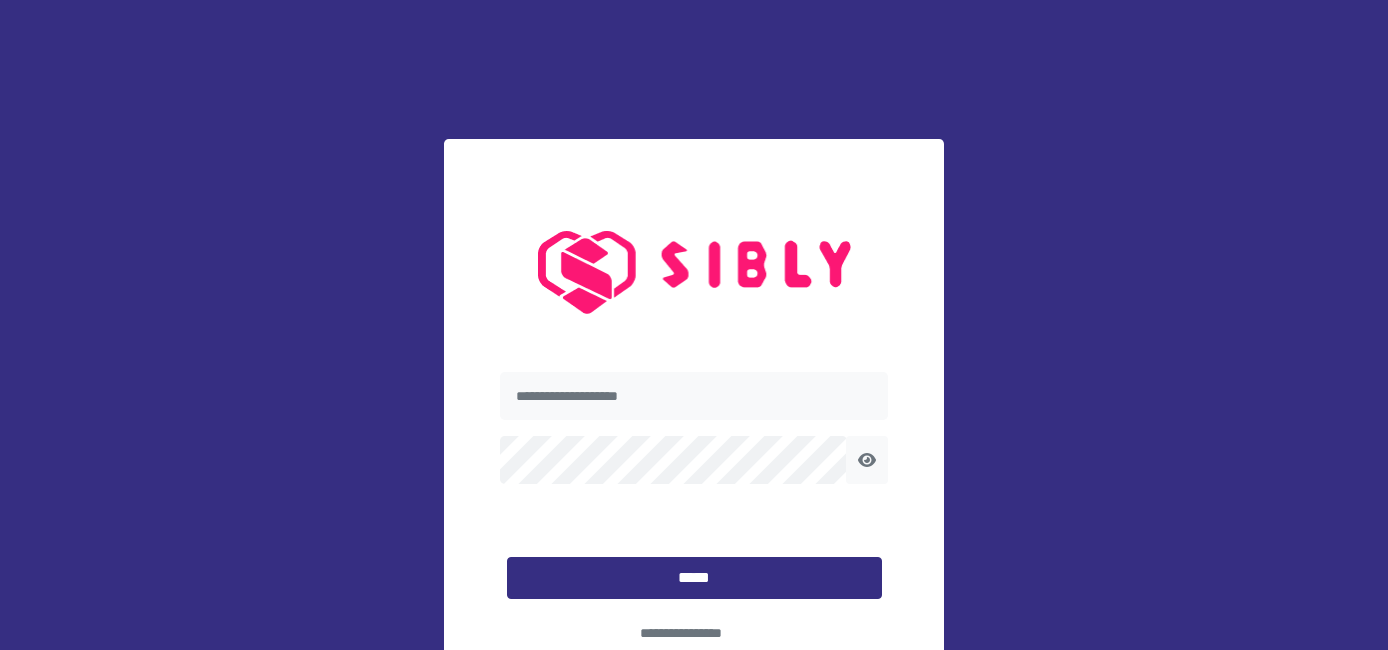 scroll, scrollTop: 0, scrollLeft: 0, axis: both 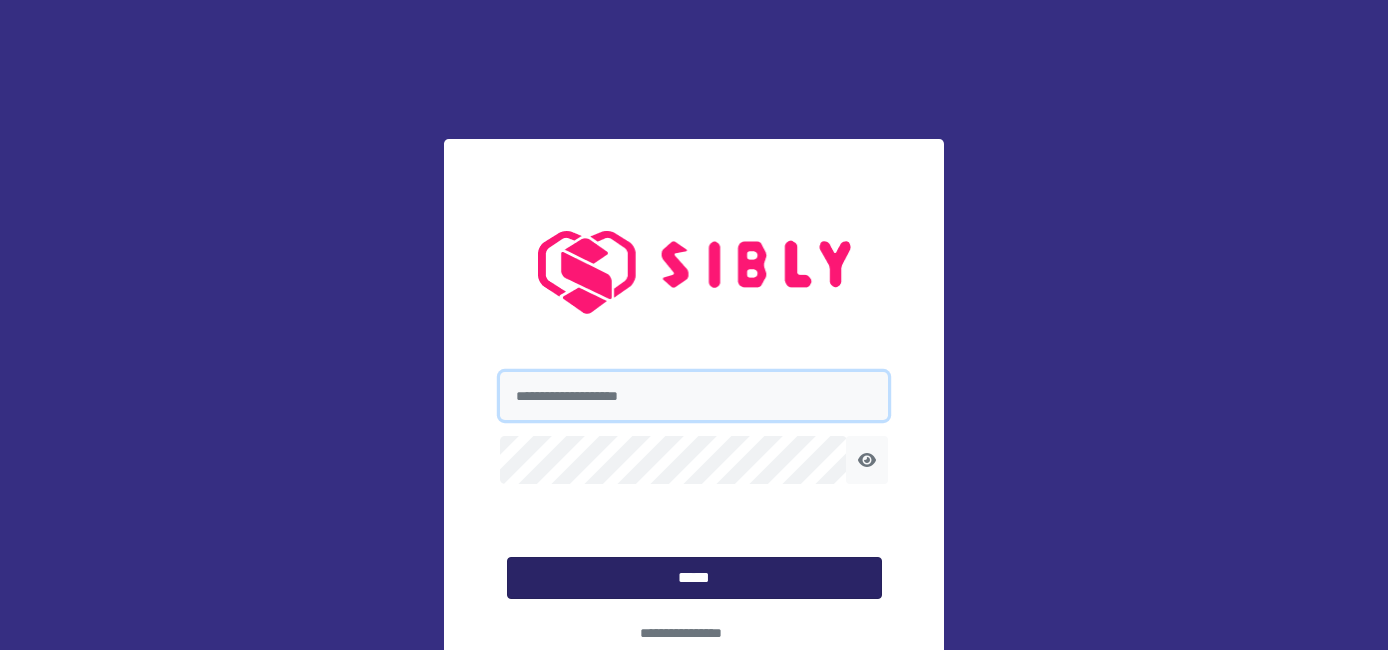type on "**********" 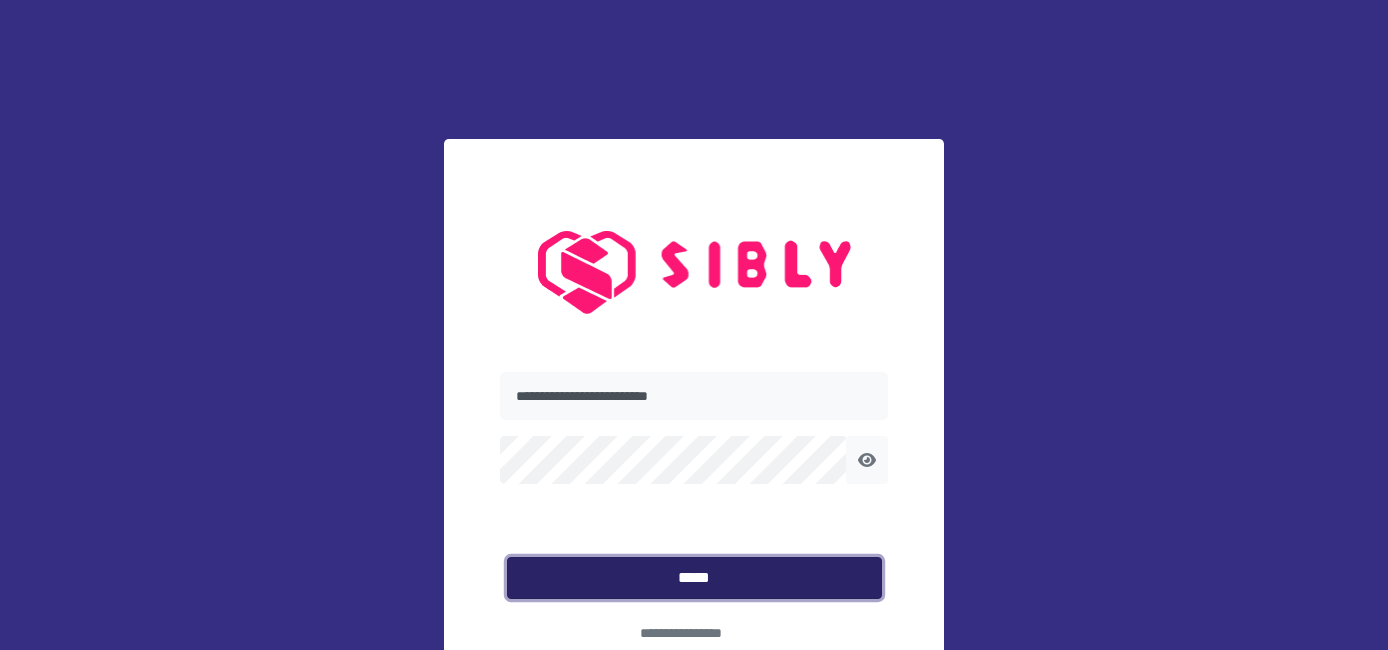 click on "*****" at bounding box center (694, 578) 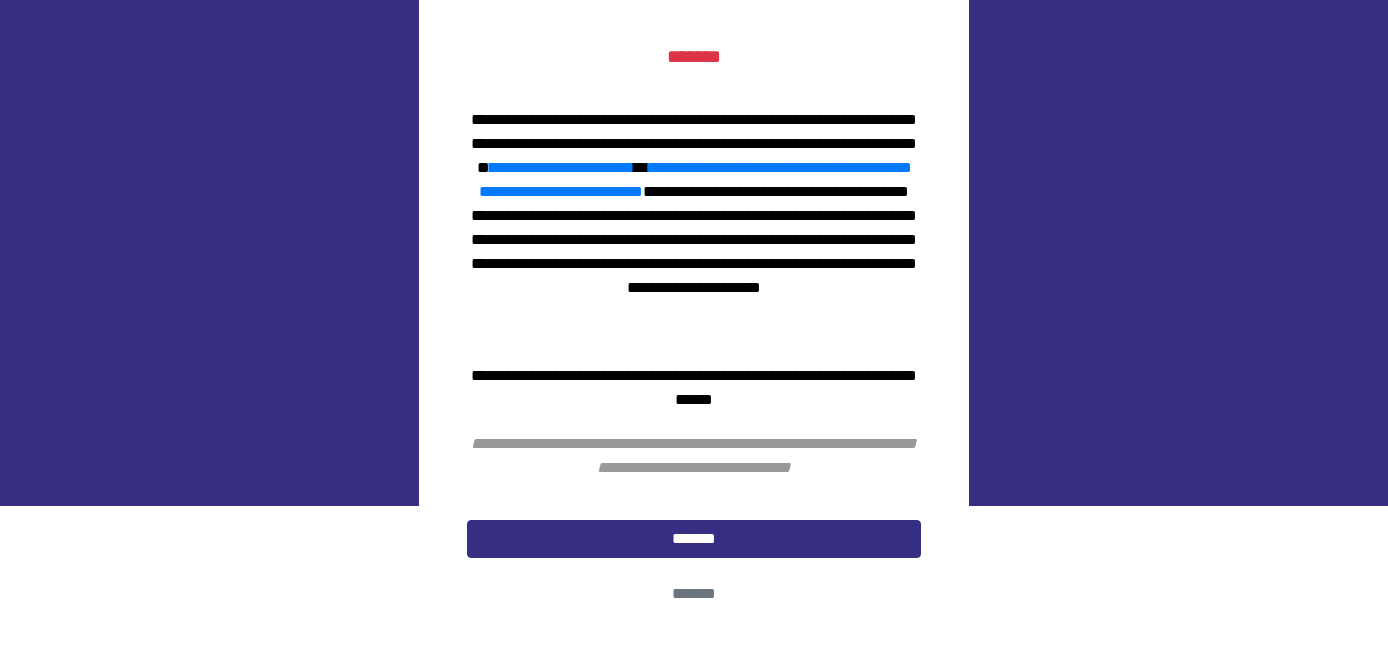 scroll, scrollTop: 155, scrollLeft: 0, axis: vertical 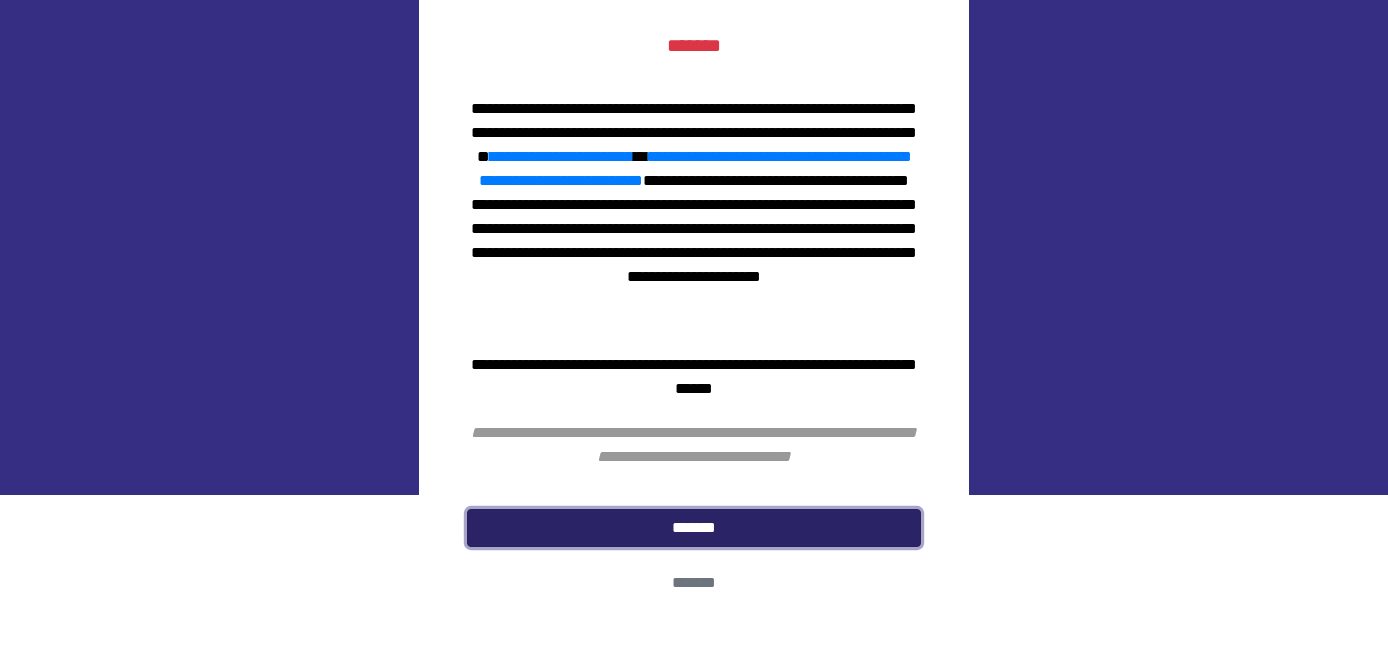click on "*******" at bounding box center [694, 528] 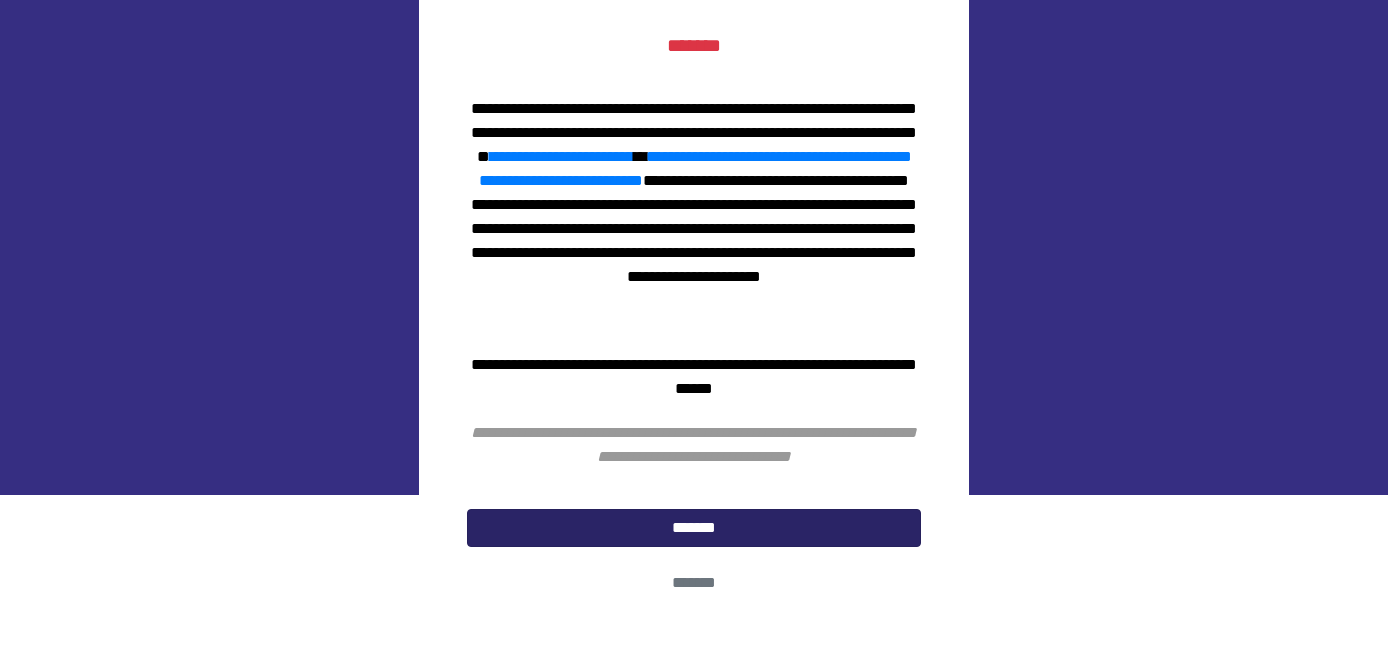scroll, scrollTop: 0, scrollLeft: 0, axis: both 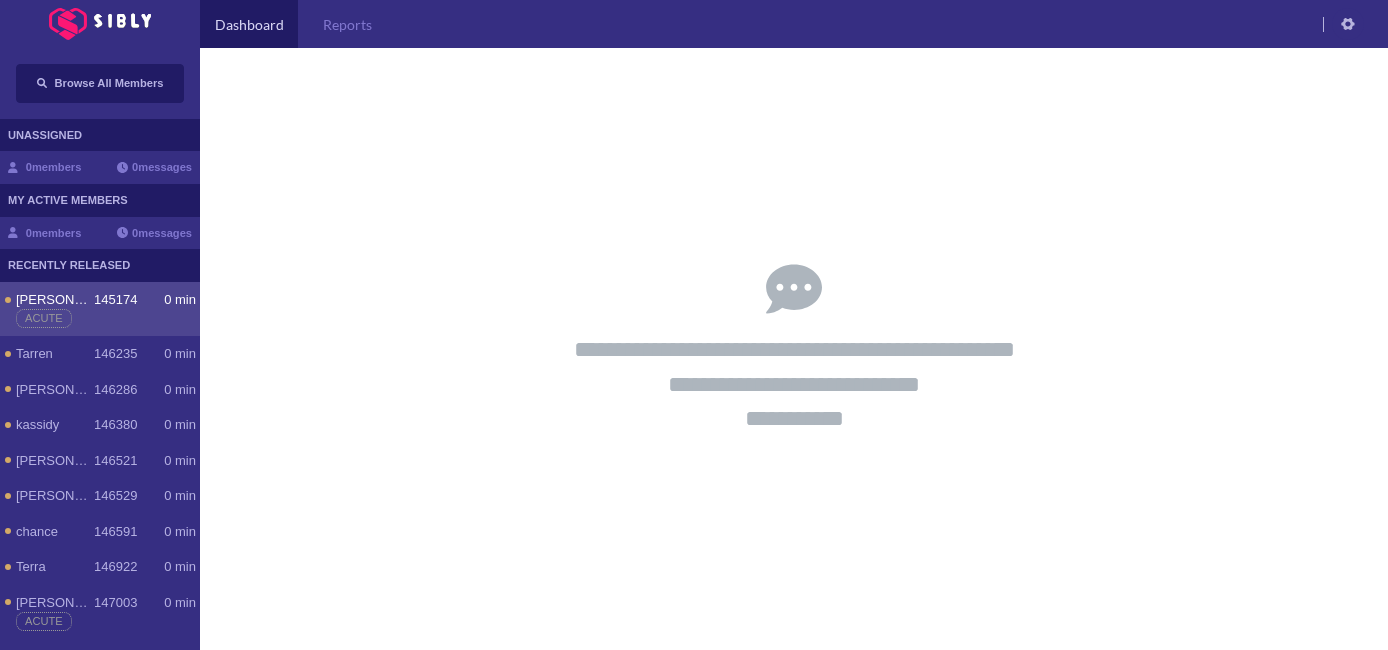 click on "[PERSON_NAME] 145174 0 min Acute" at bounding box center (100, 309) 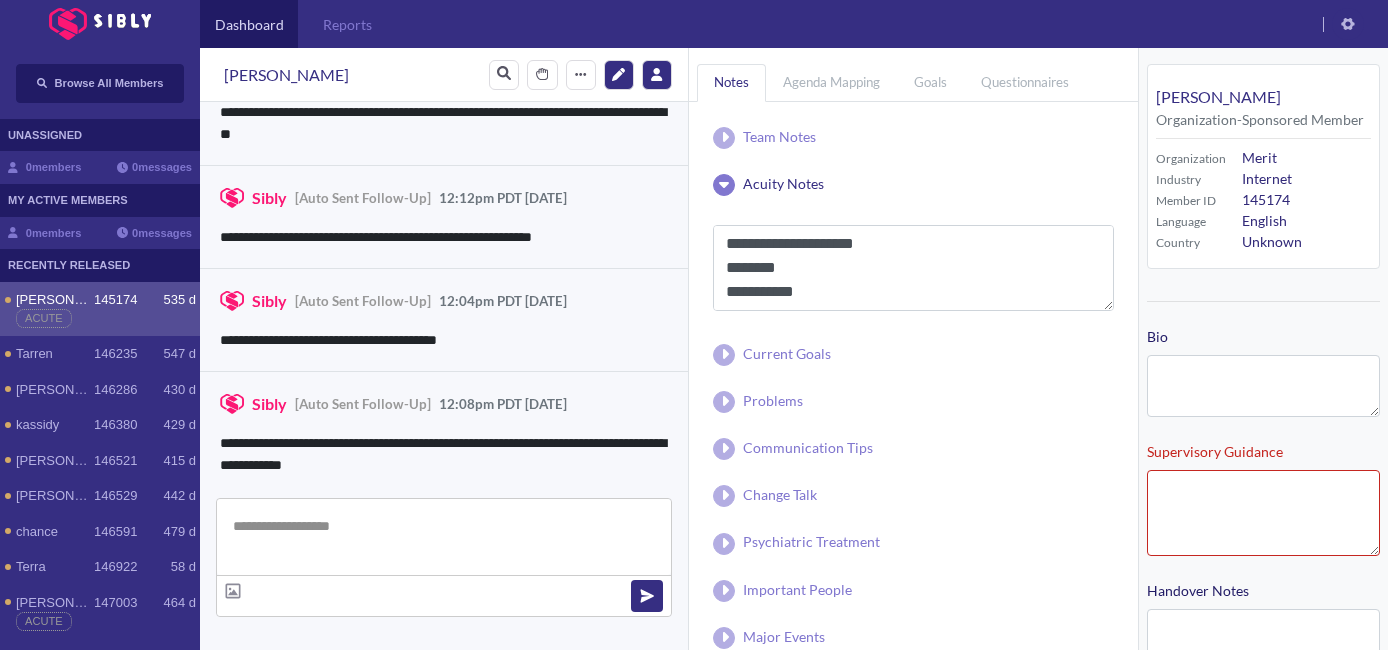 scroll, scrollTop: 3273, scrollLeft: 0, axis: vertical 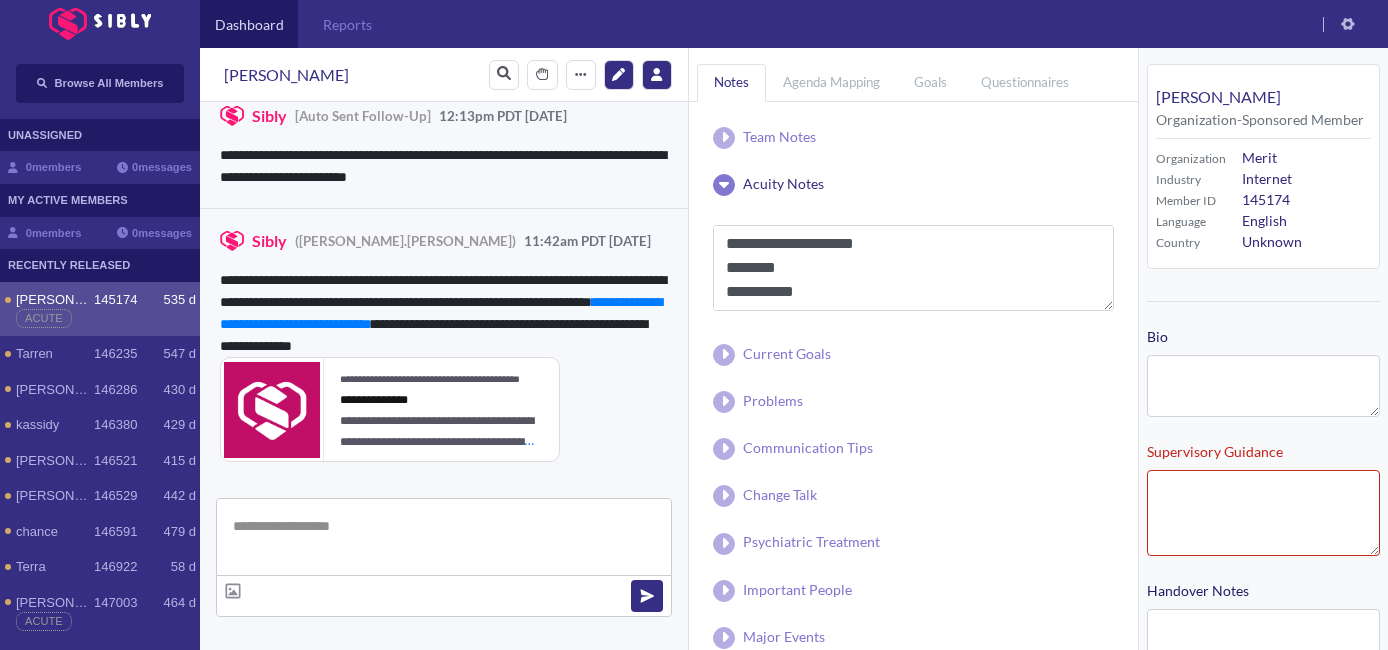 type on "**********" 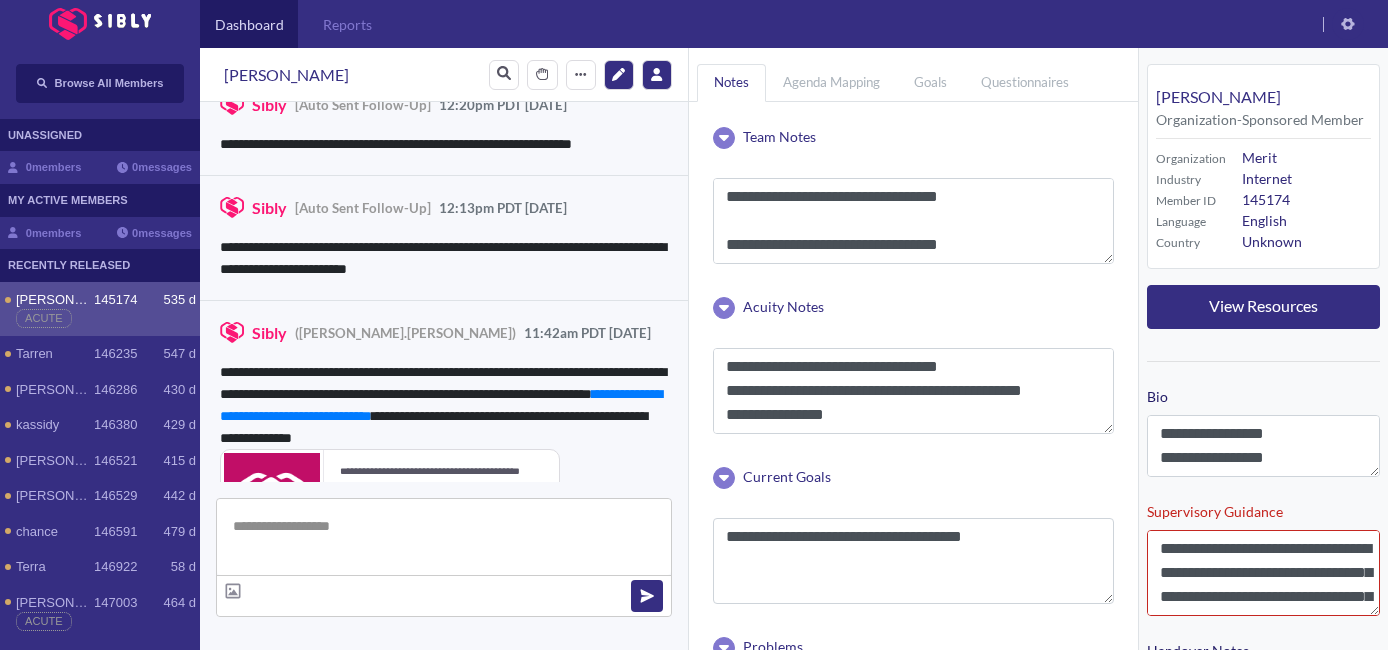 scroll, scrollTop: 3365, scrollLeft: 0, axis: vertical 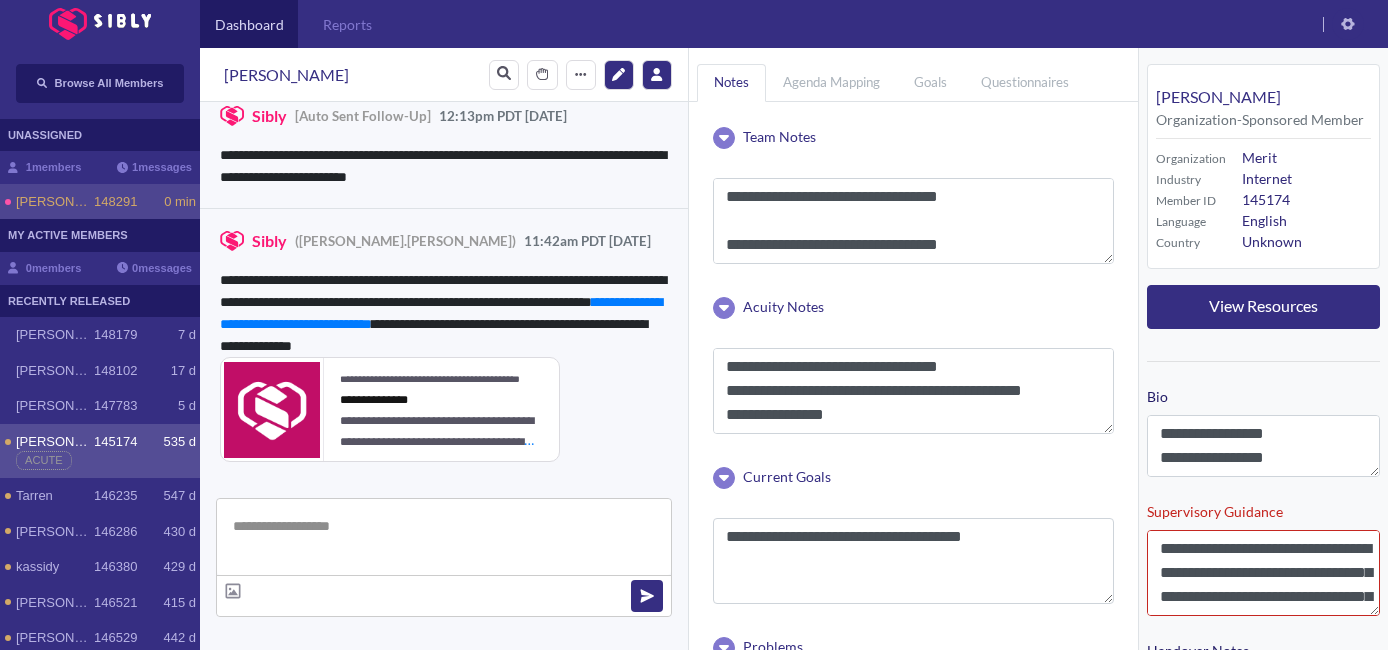 click on "[PERSON_NAME]" at bounding box center [55, 202] 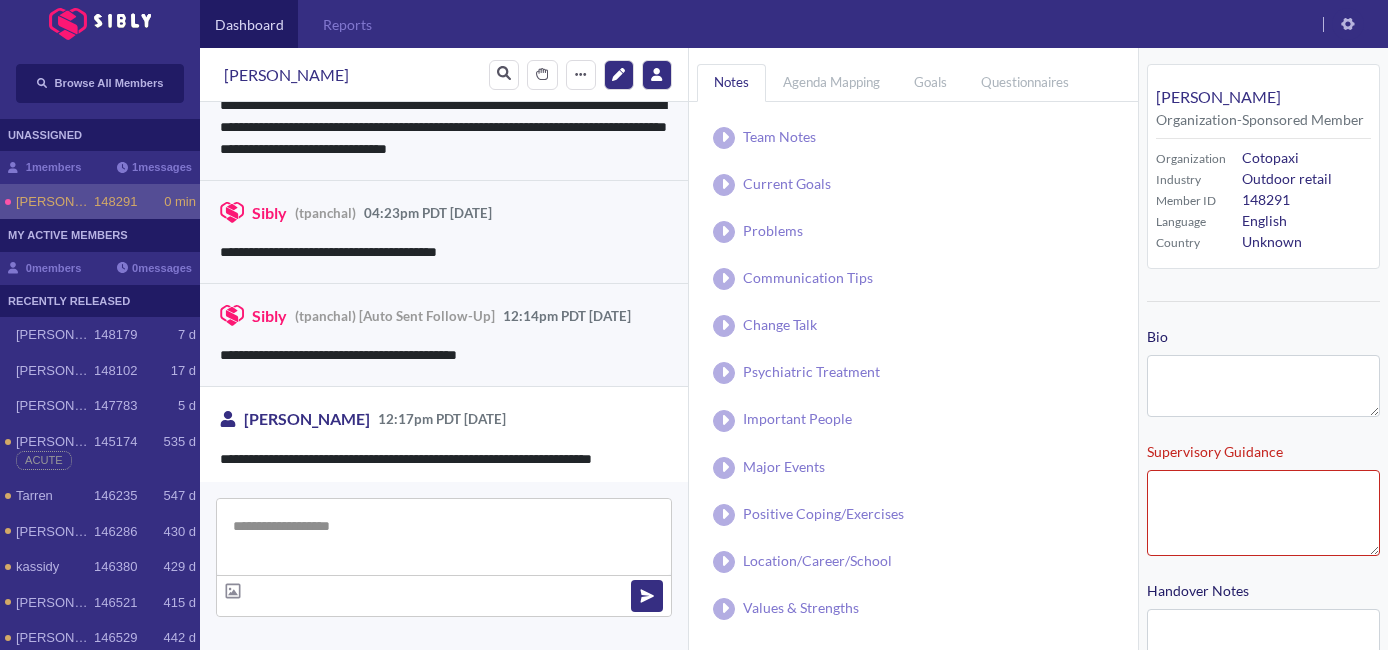 scroll, scrollTop: 1675, scrollLeft: 0, axis: vertical 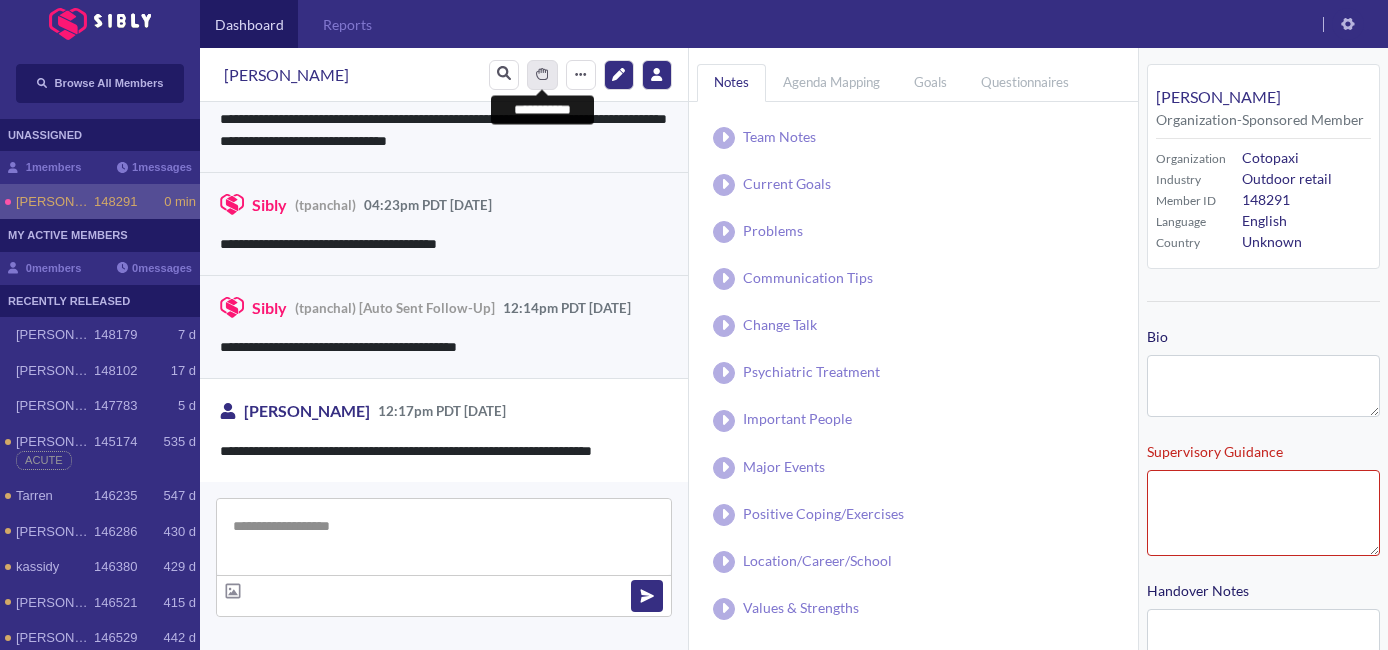 type on "**********" 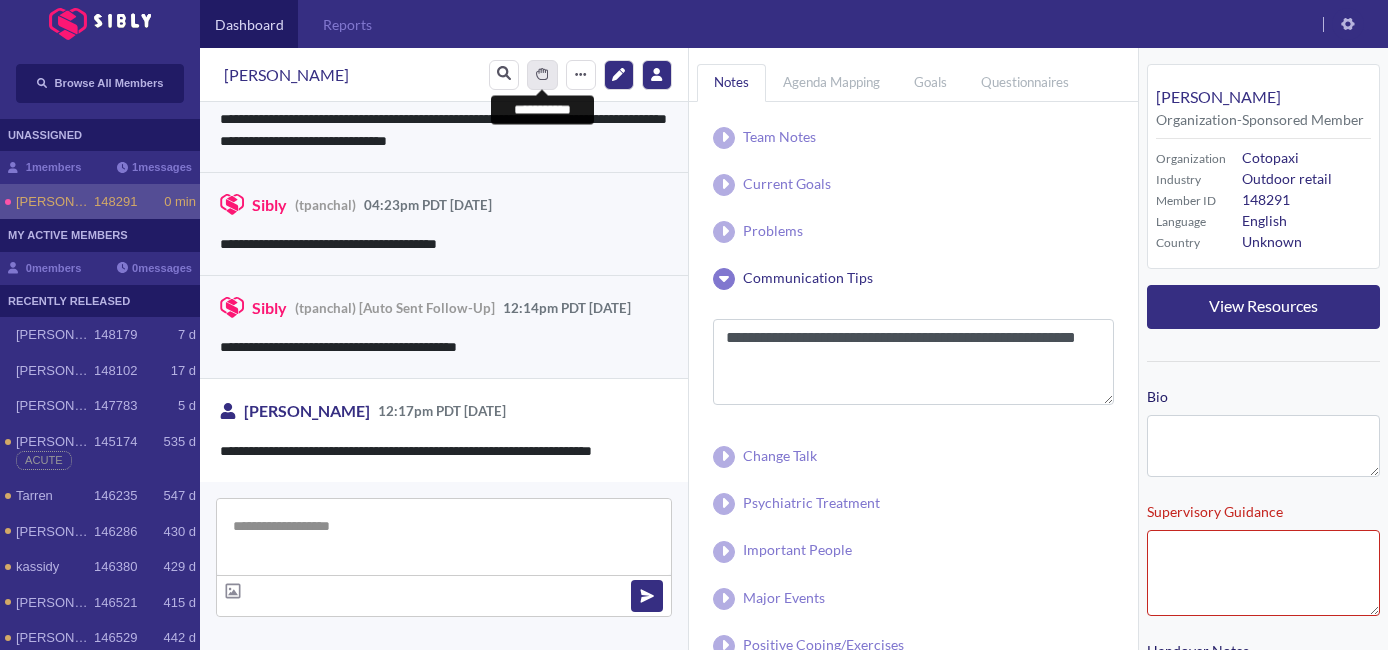 click at bounding box center [542, 74] 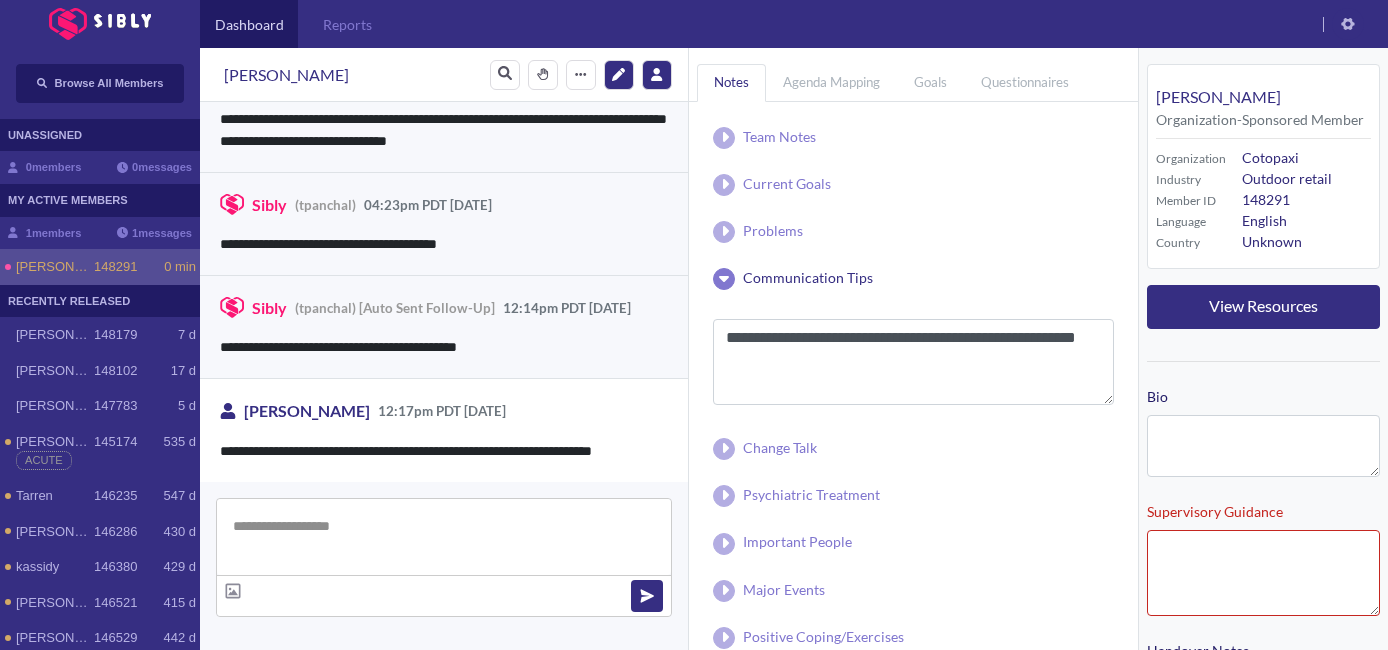 click at bounding box center (444, 537) 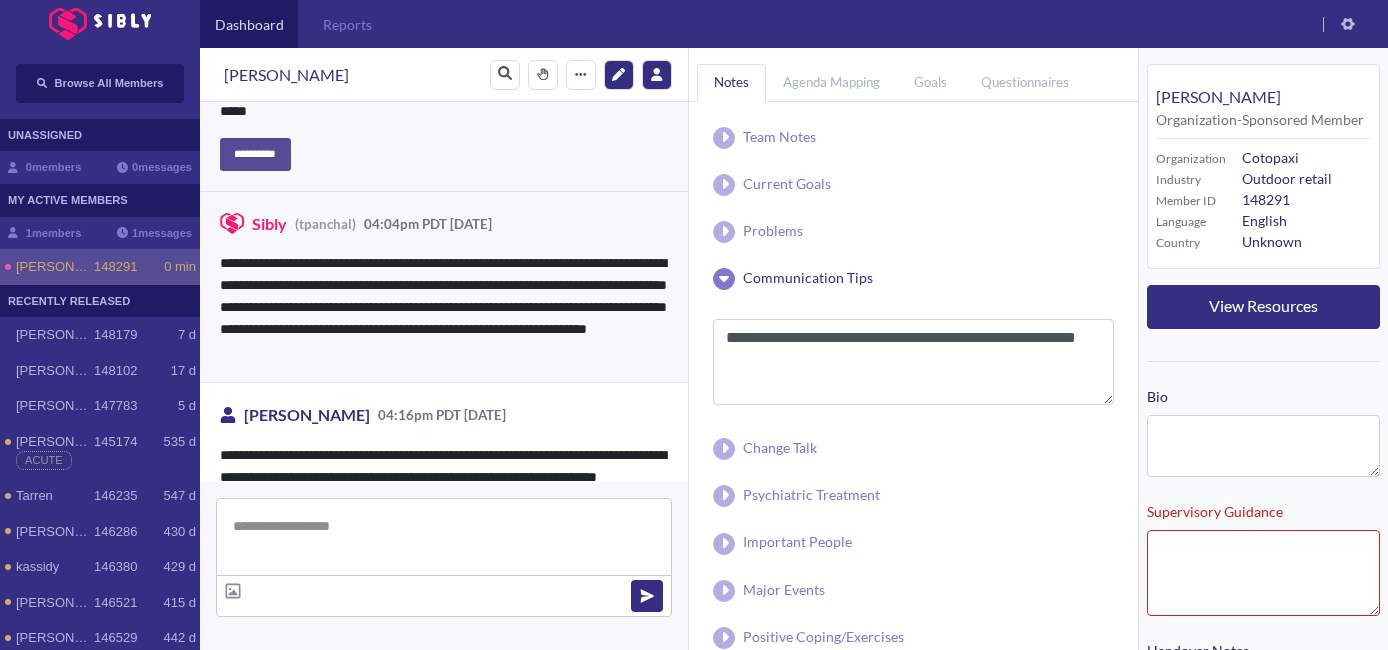 scroll, scrollTop: 1675, scrollLeft: 0, axis: vertical 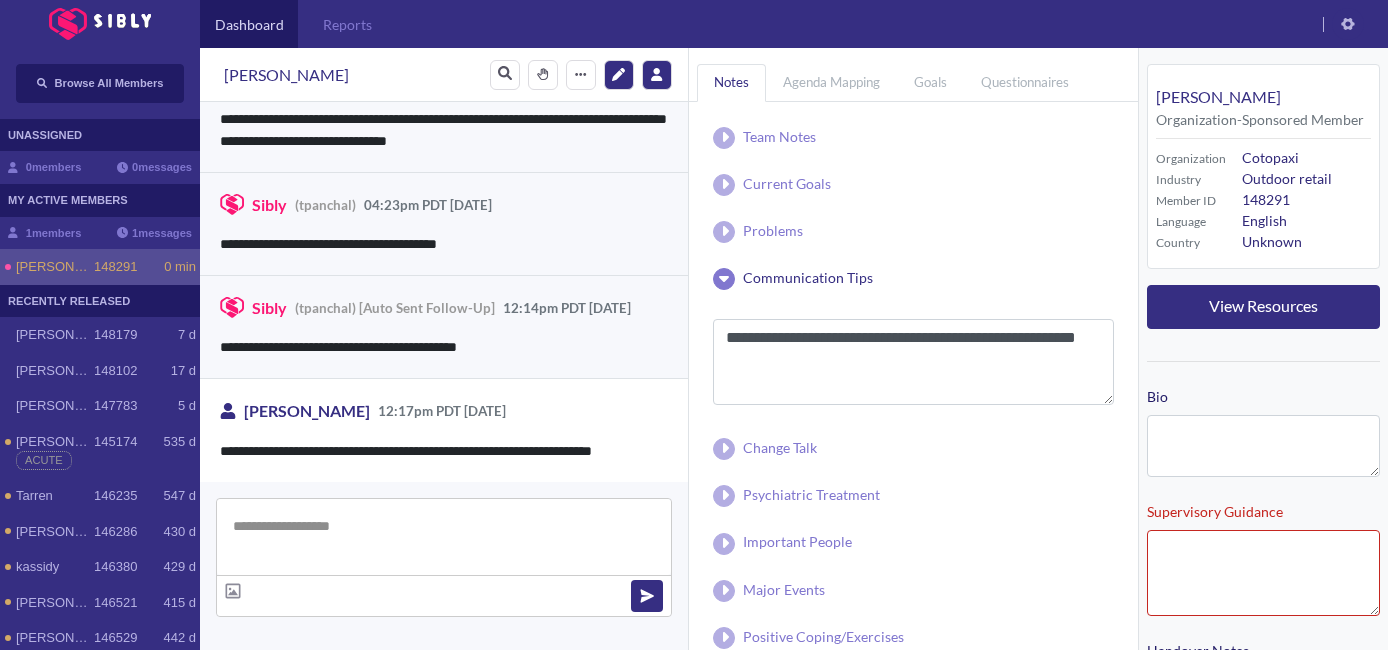 click at bounding box center [444, 537] 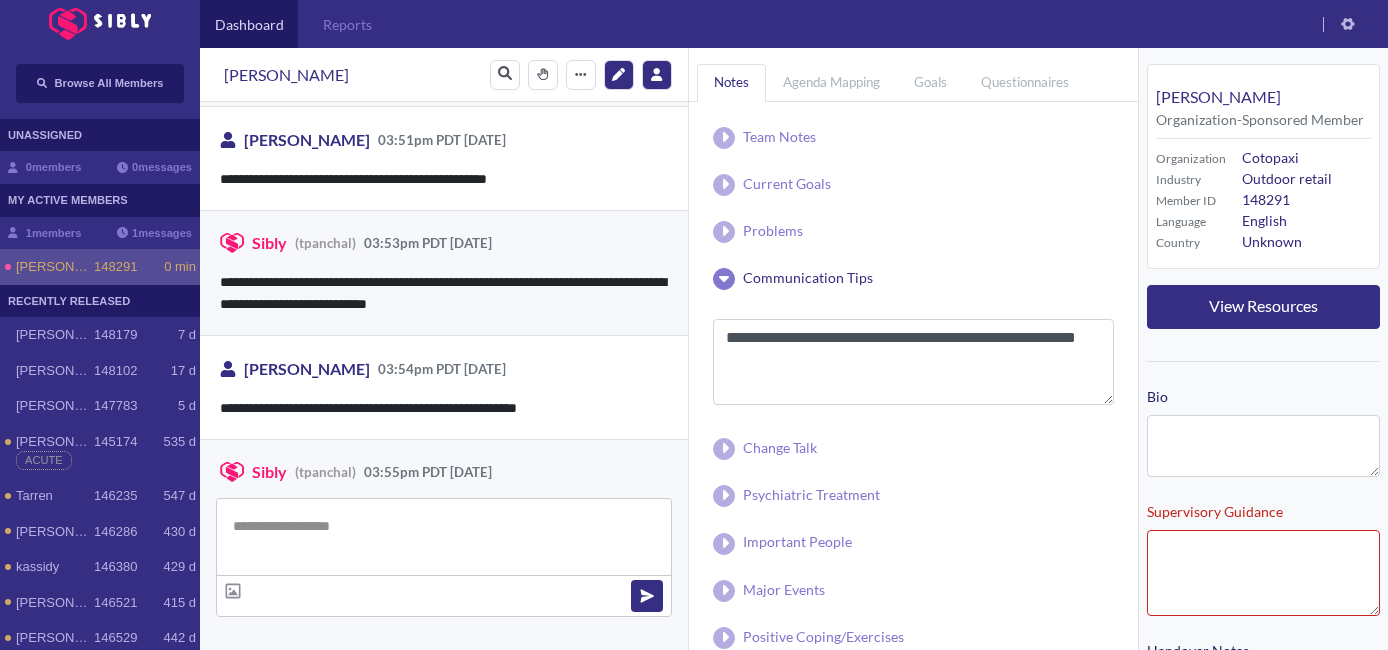 scroll, scrollTop: 1675, scrollLeft: 0, axis: vertical 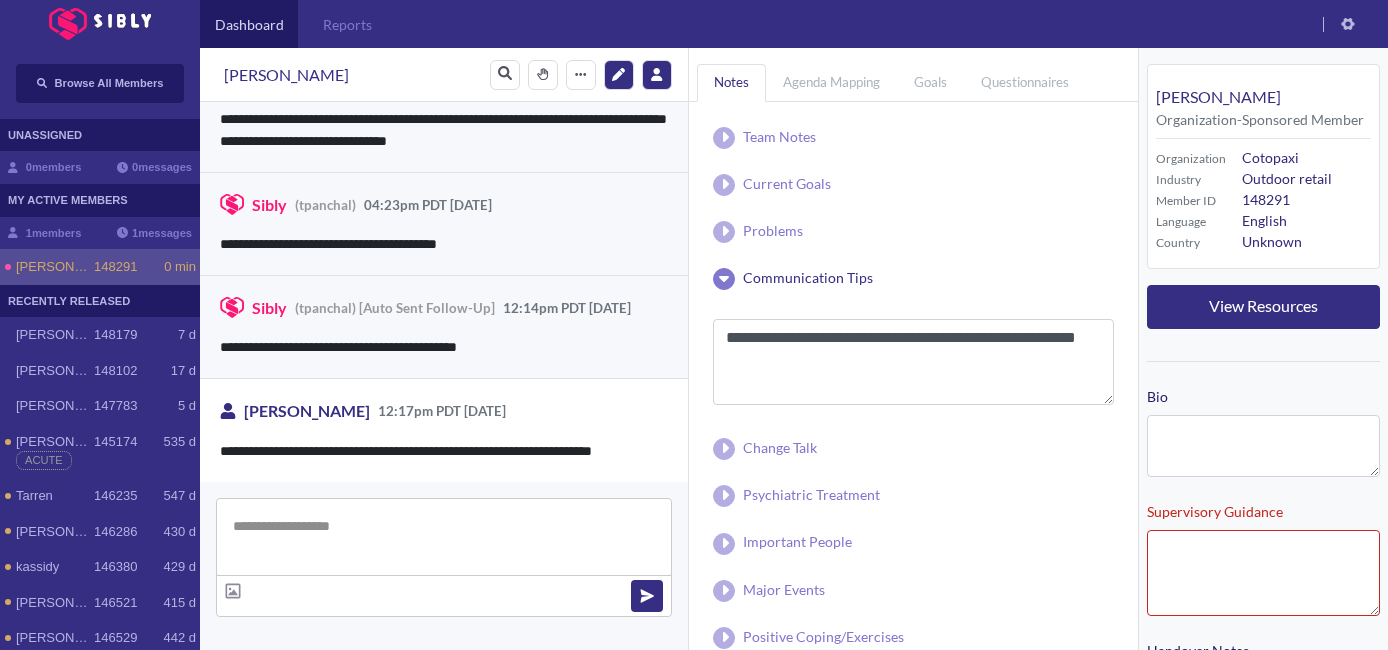 click at bounding box center (444, 537) 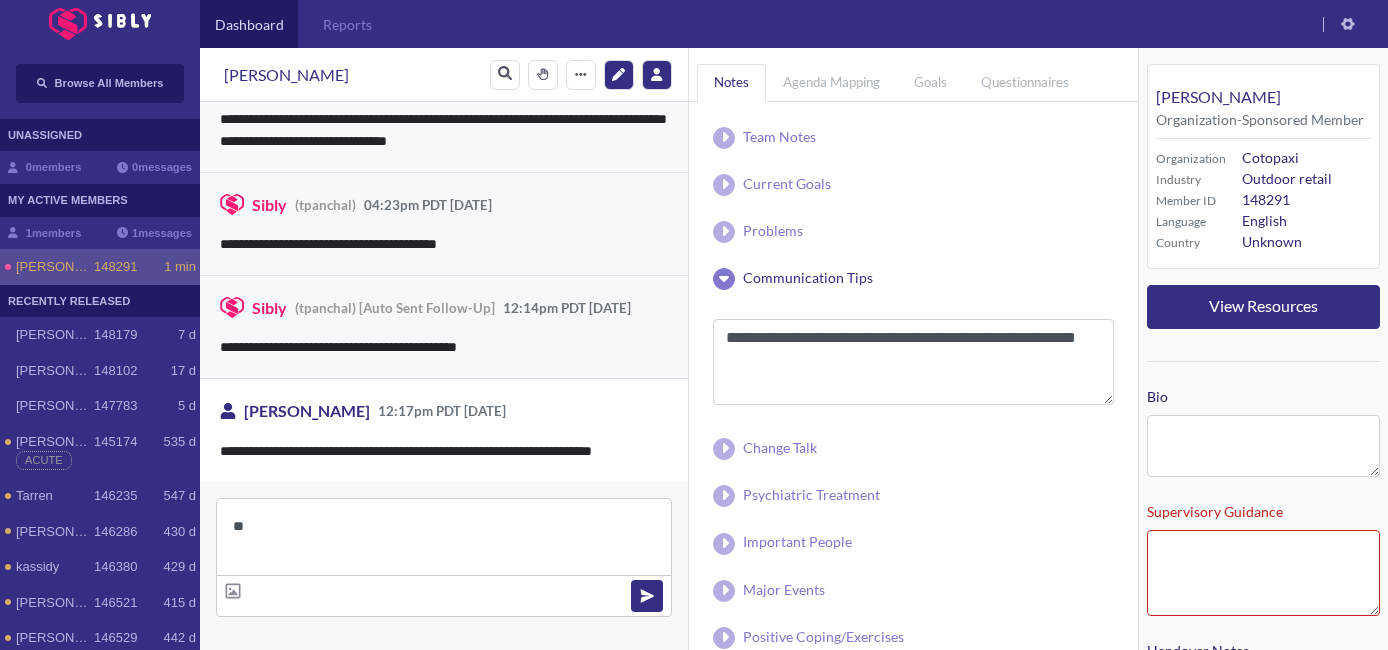 type on "*" 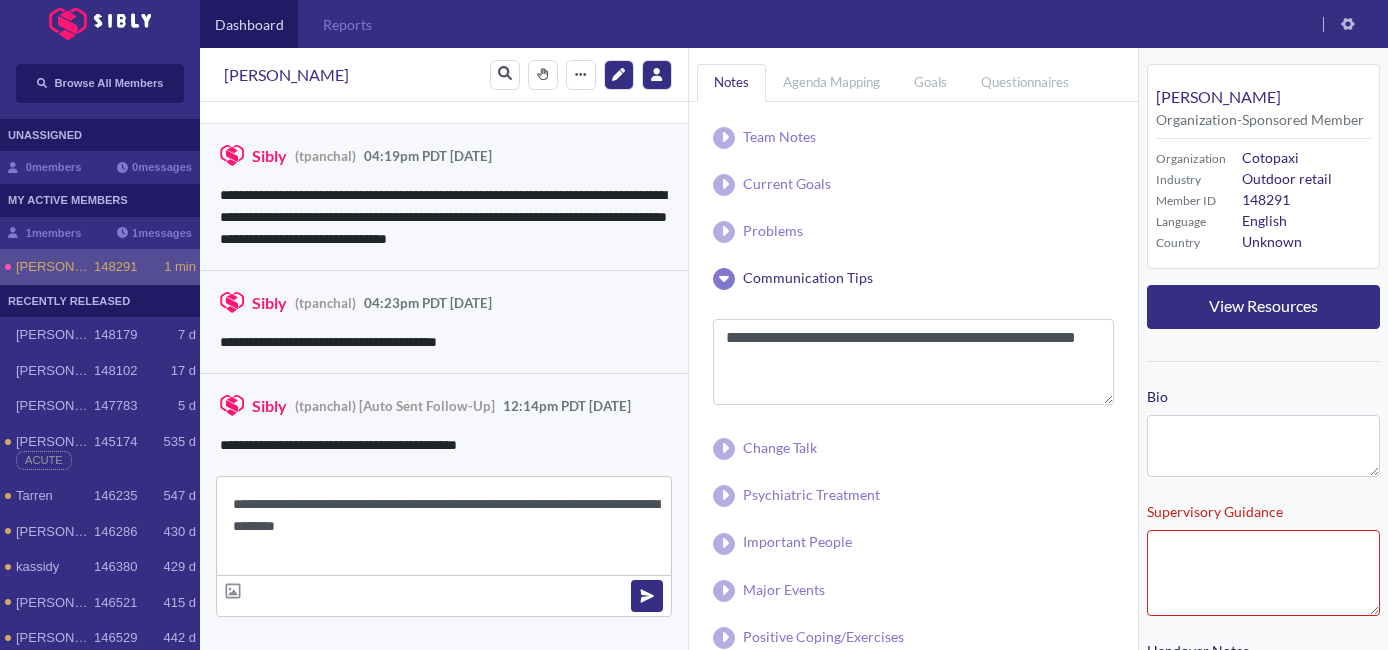 scroll, scrollTop: 1697, scrollLeft: 0, axis: vertical 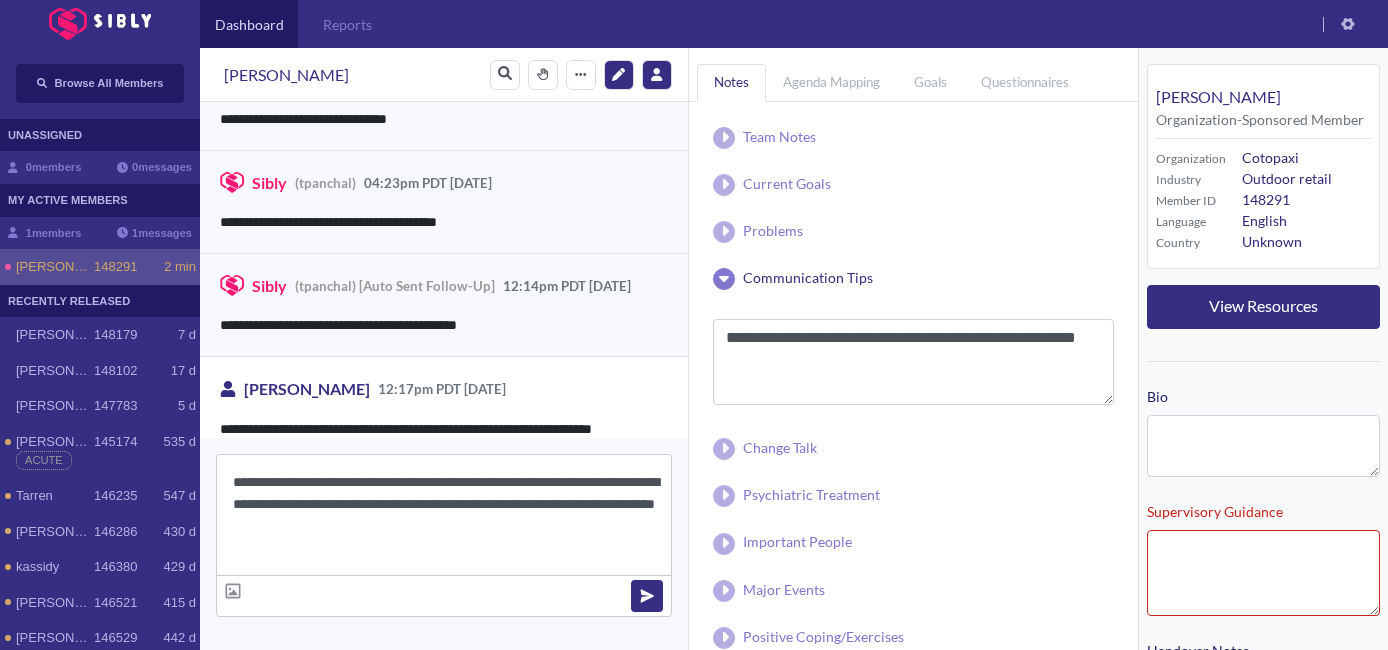 type on "**********" 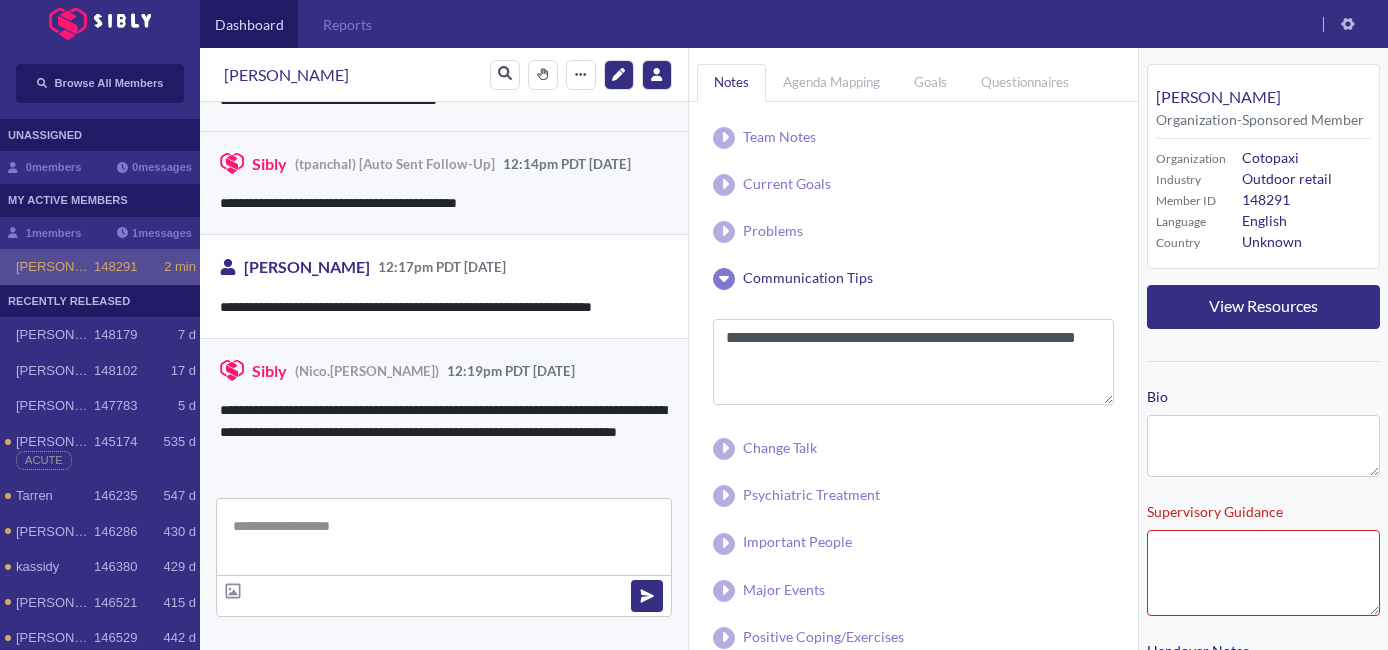 scroll, scrollTop: 1822, scrollLeft: 0, axis: vertical 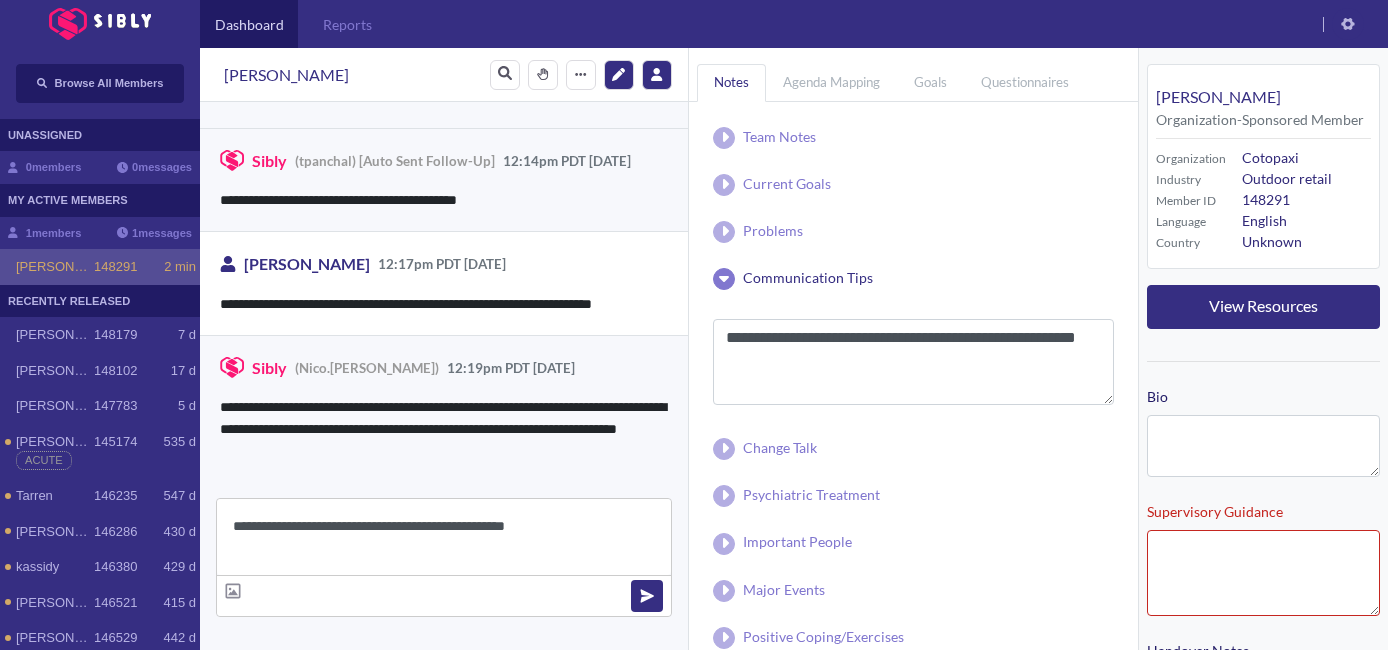 click on "**********" at bounding box center (444, 537) 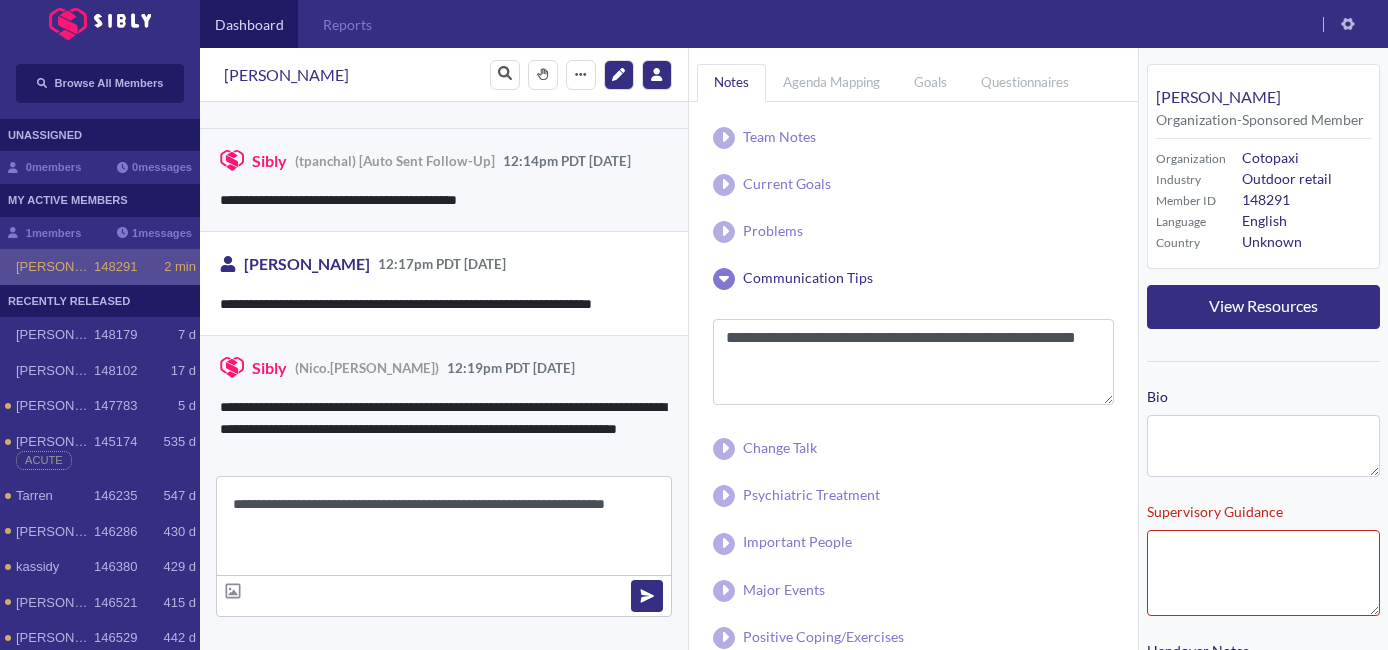 click on "**********" at bounding box center [444, 526] 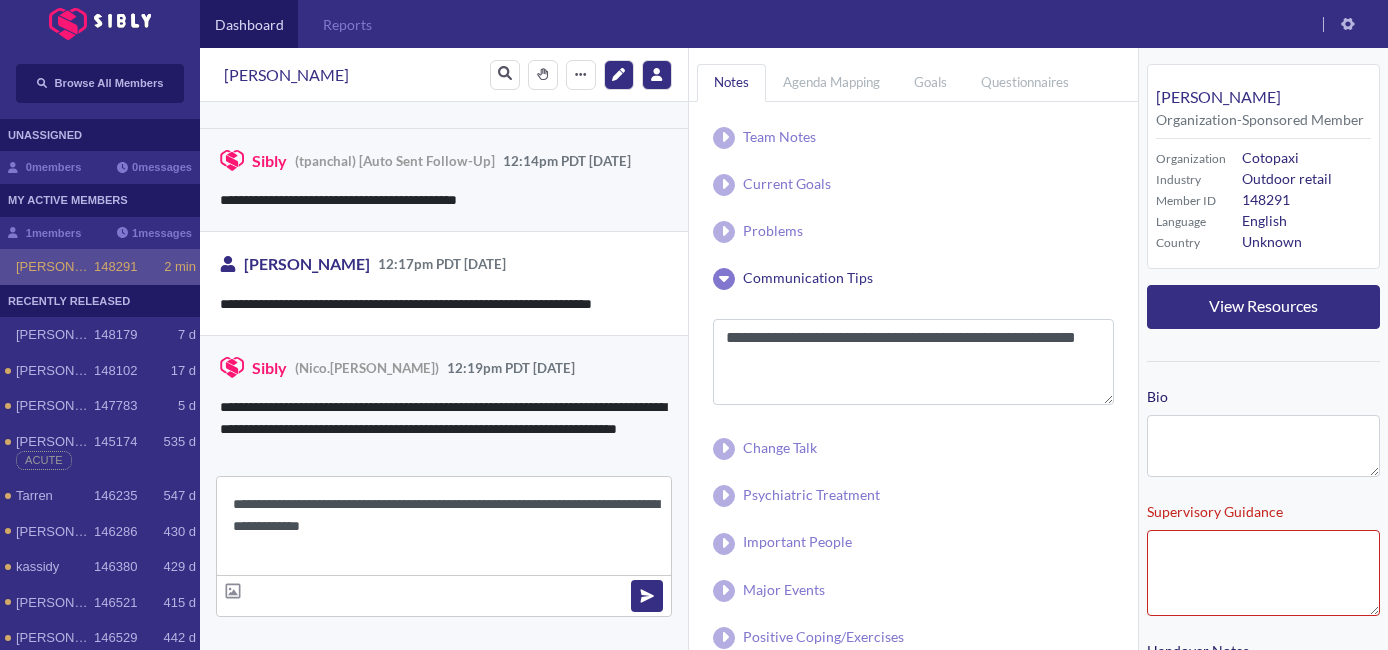 type on "**********" 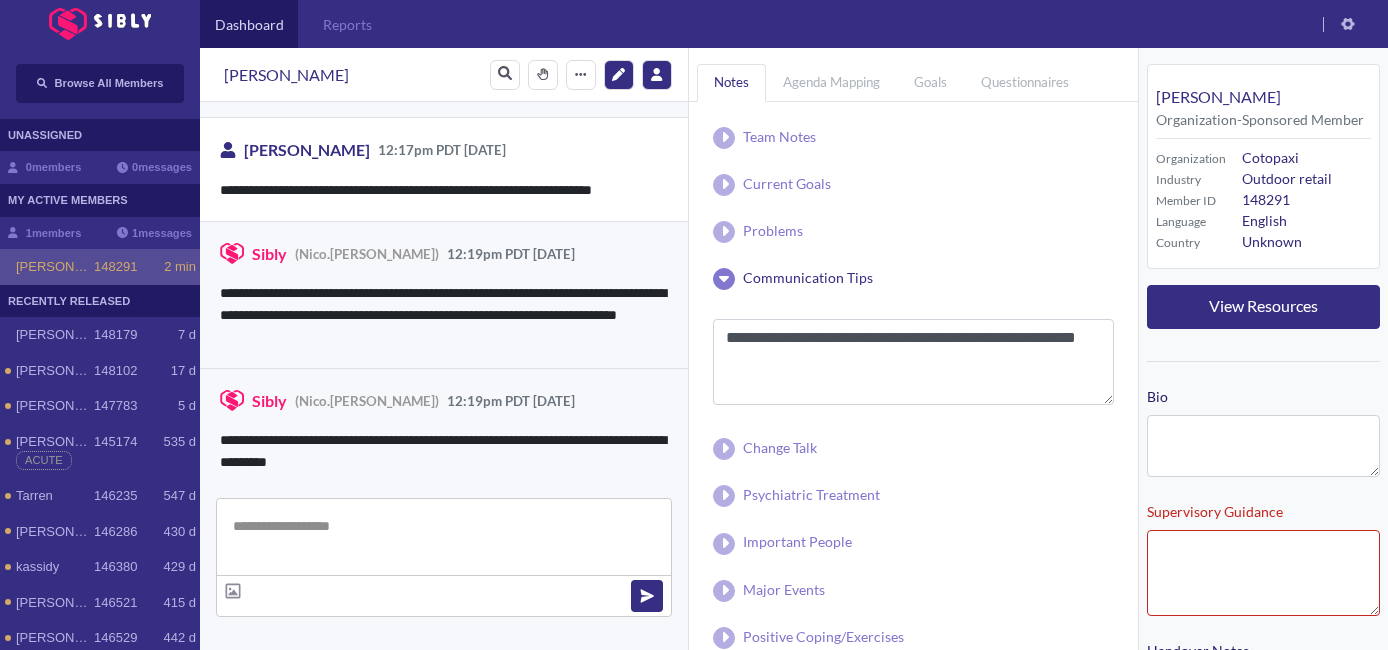 scroll, scrollTop: 1947, scrollLeft: 0, axis: vertical 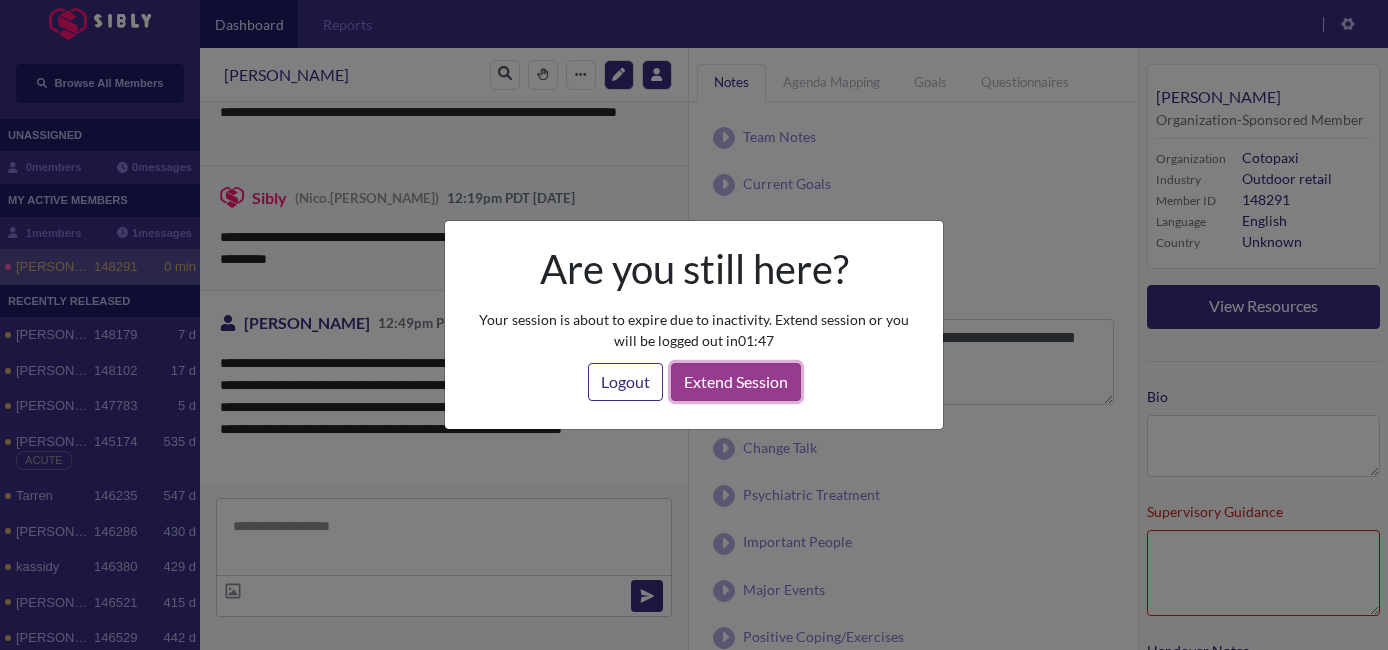 click on "Extend Session" at bounding box center (736, 382) 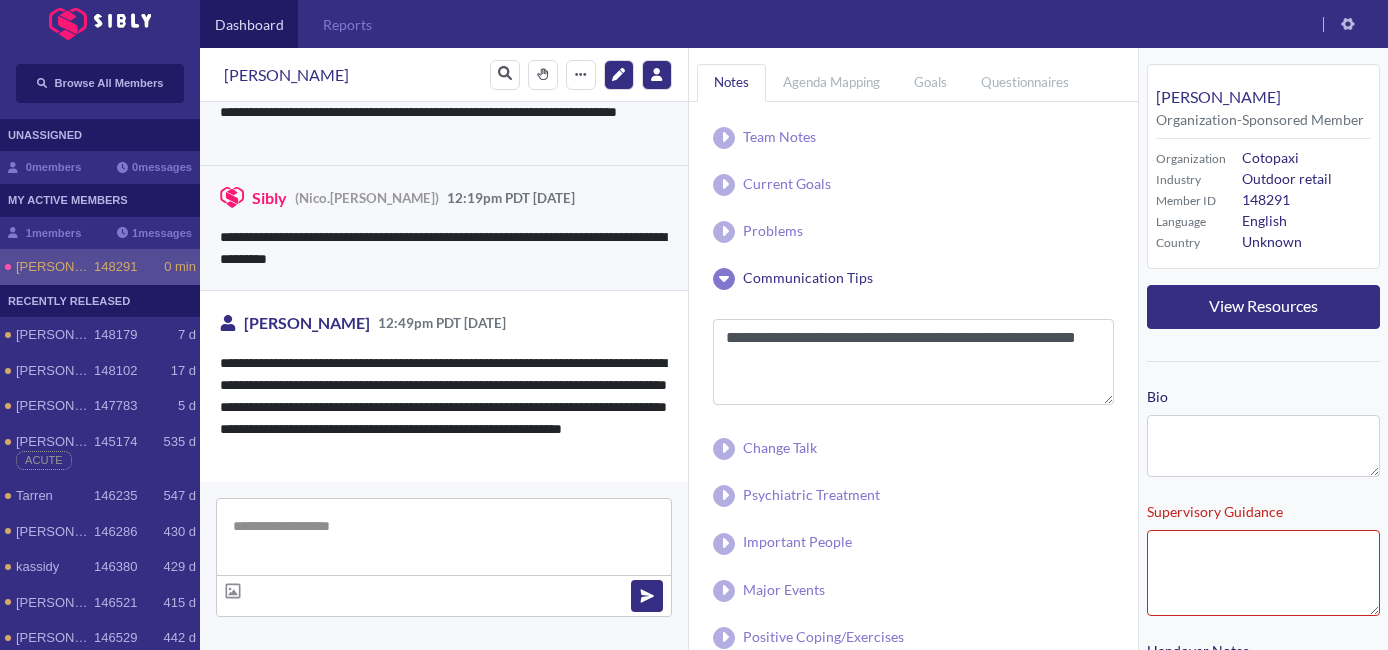 click at bounding box center [444, 537] 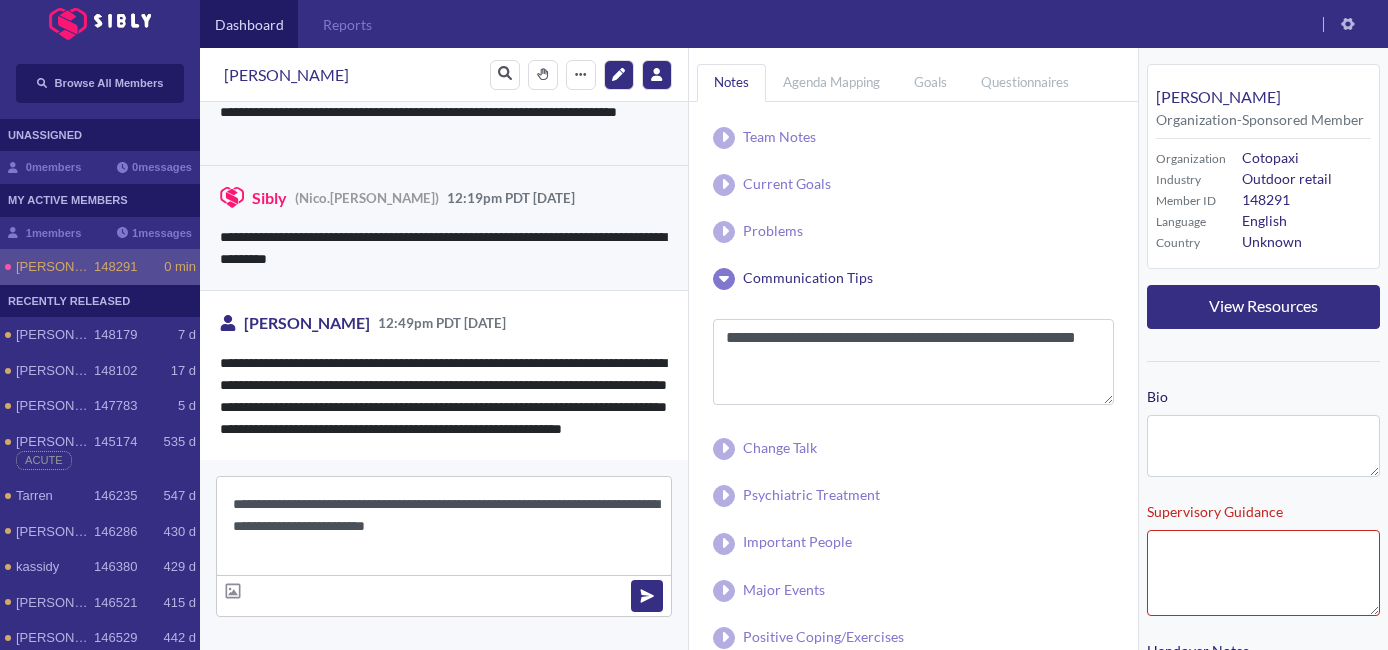 drag, startPoint x: 374, startPoint y: 530, endPoint x: 329, endPoint y: 531, distance: 45.01111 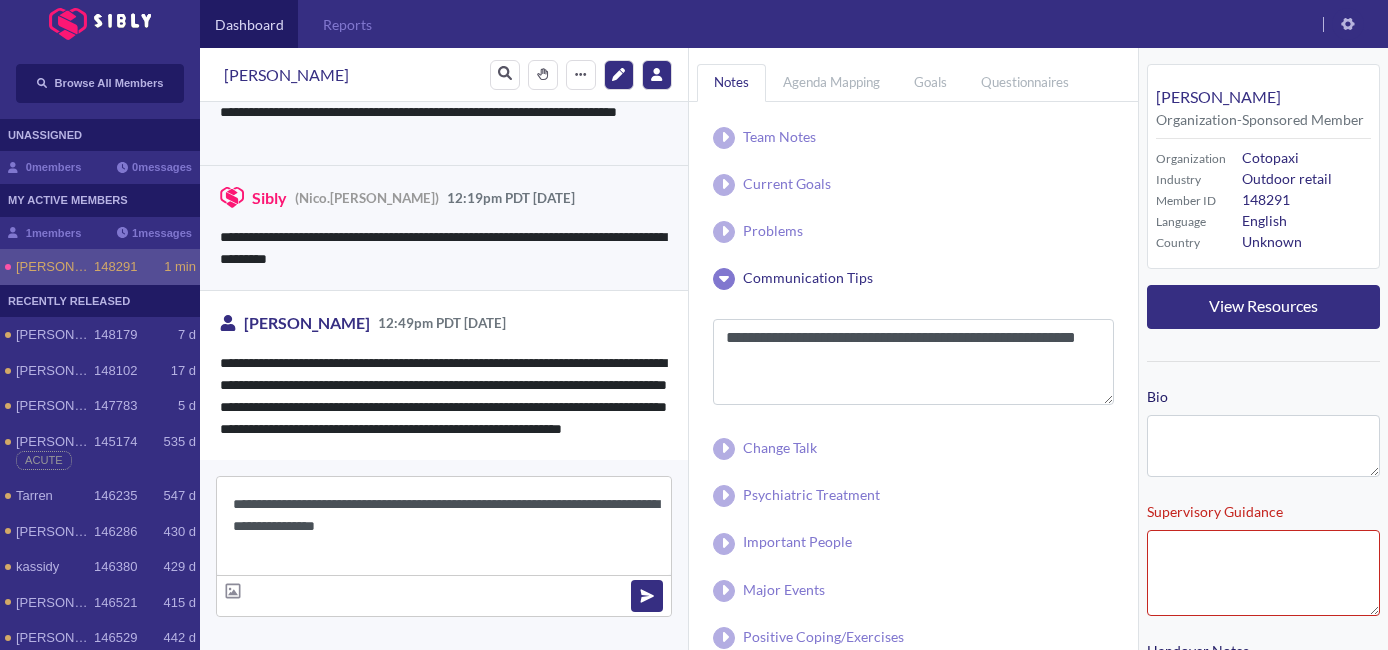 click on "**********" at bounding box center [444, 526] 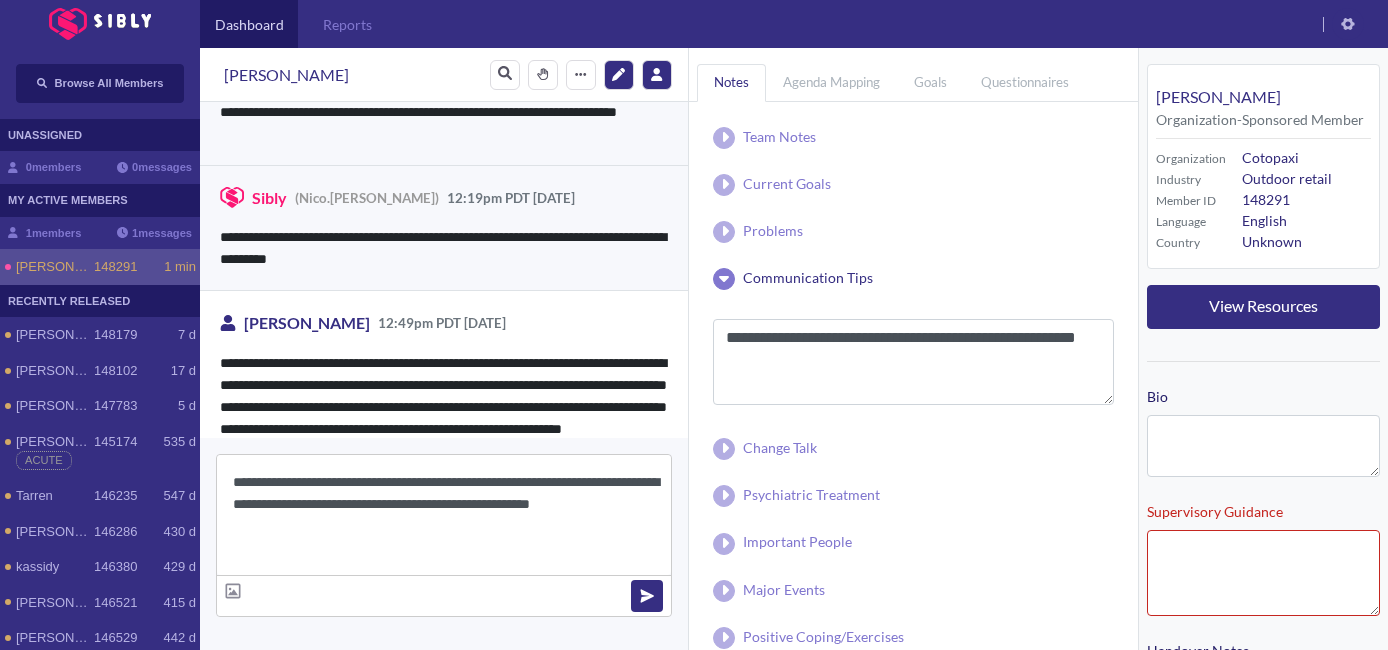 click on "**********" at bounding box center [444, 515] 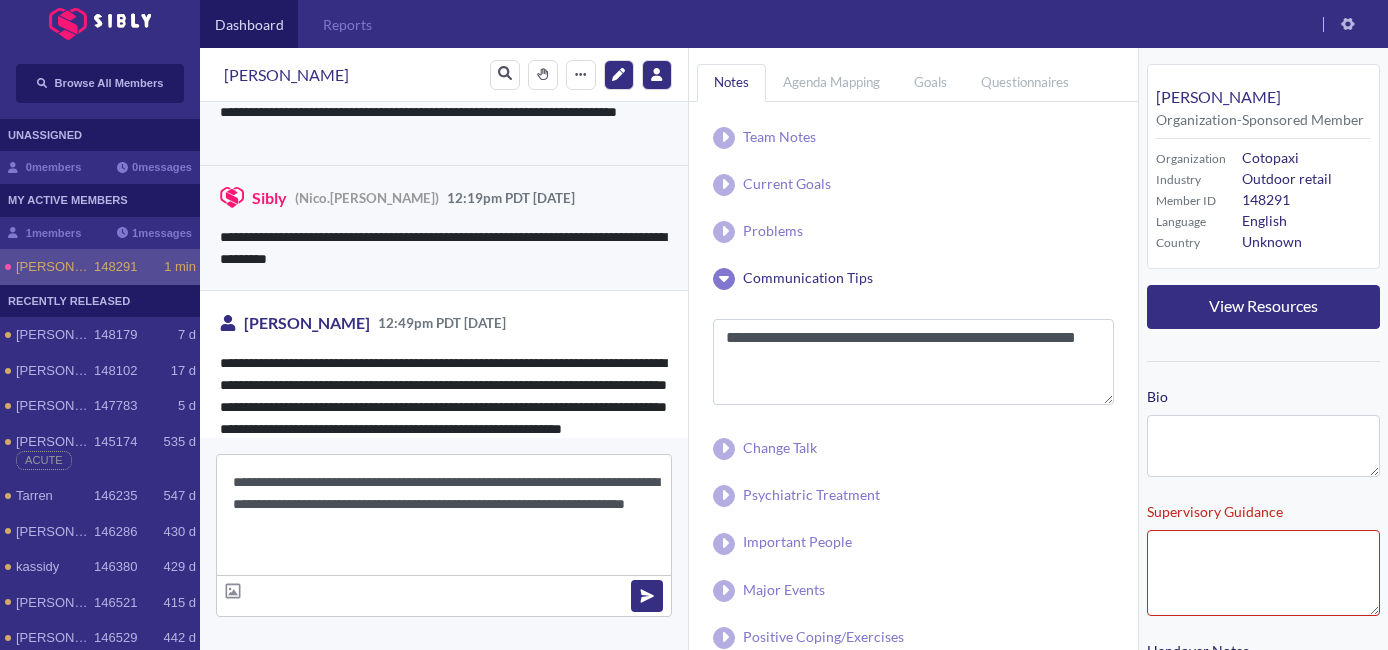 click on "**********" at bounding box center [444, 515] 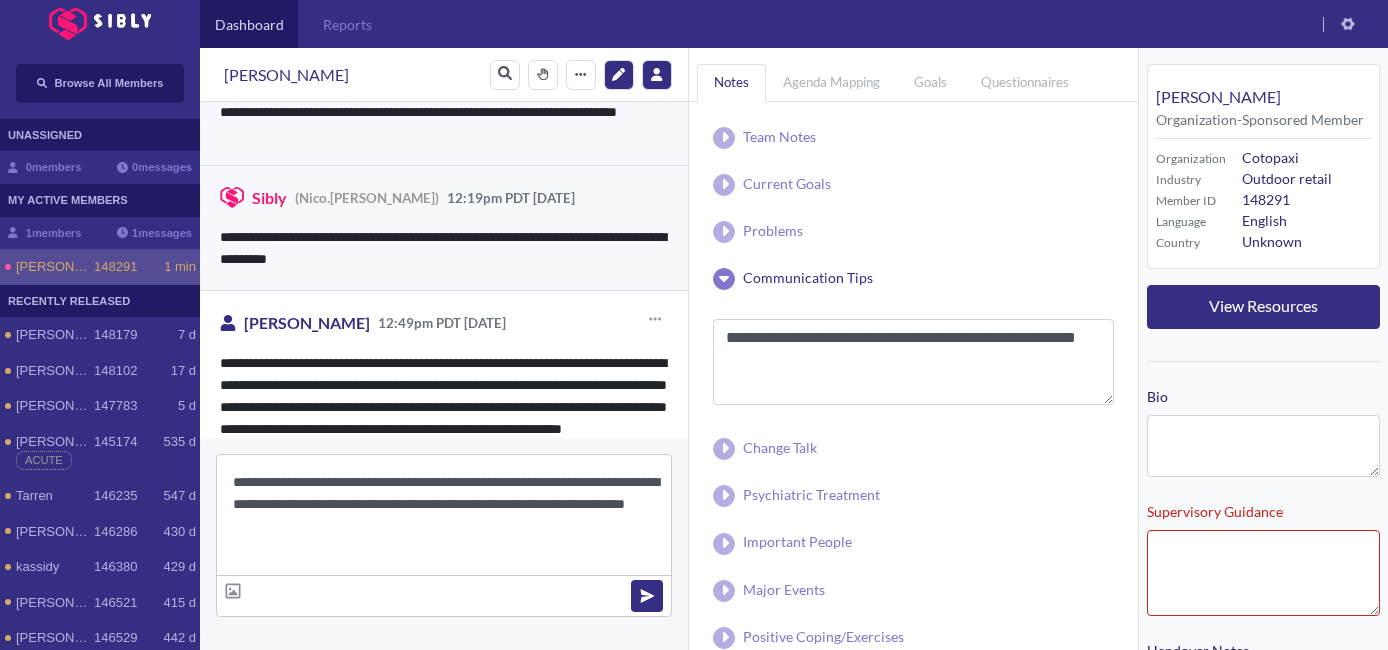 scroll, scrollTop: 2183, scrollLeft: 0, axis: vertical 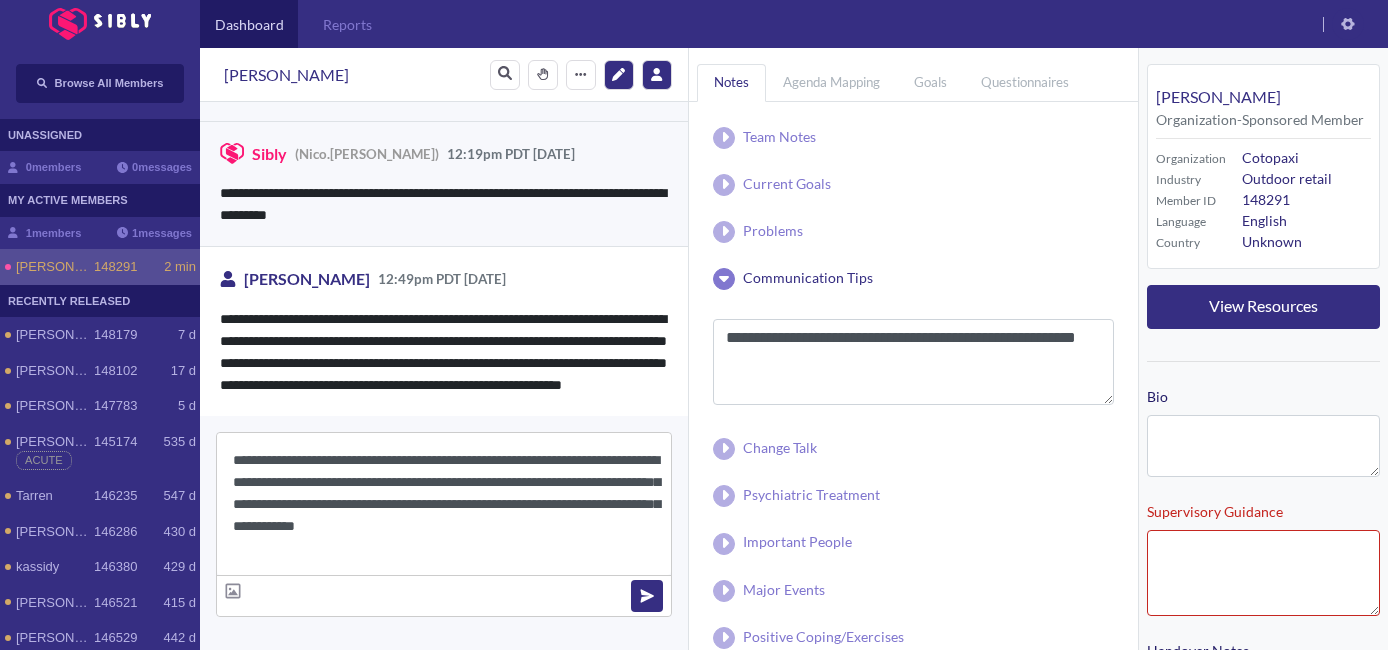 paste on "**********" 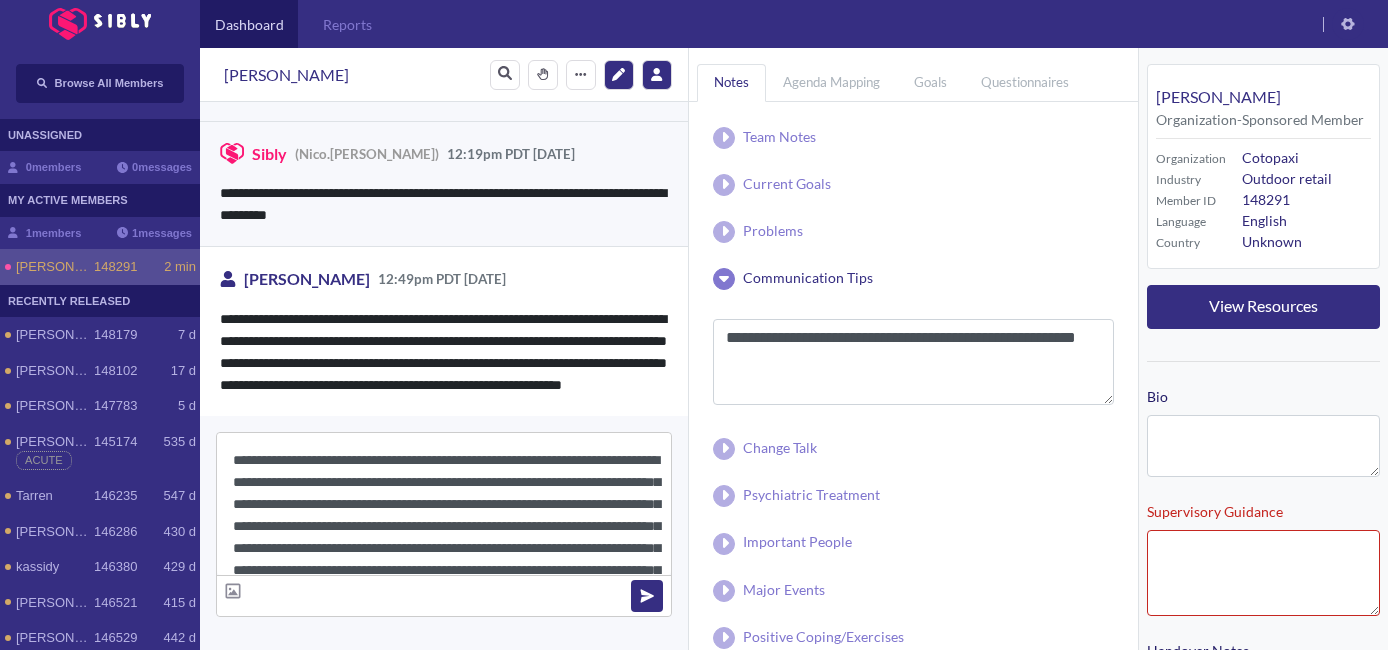 scroll, scrollTop: 88, scrollLeft: 0, axis: vertical 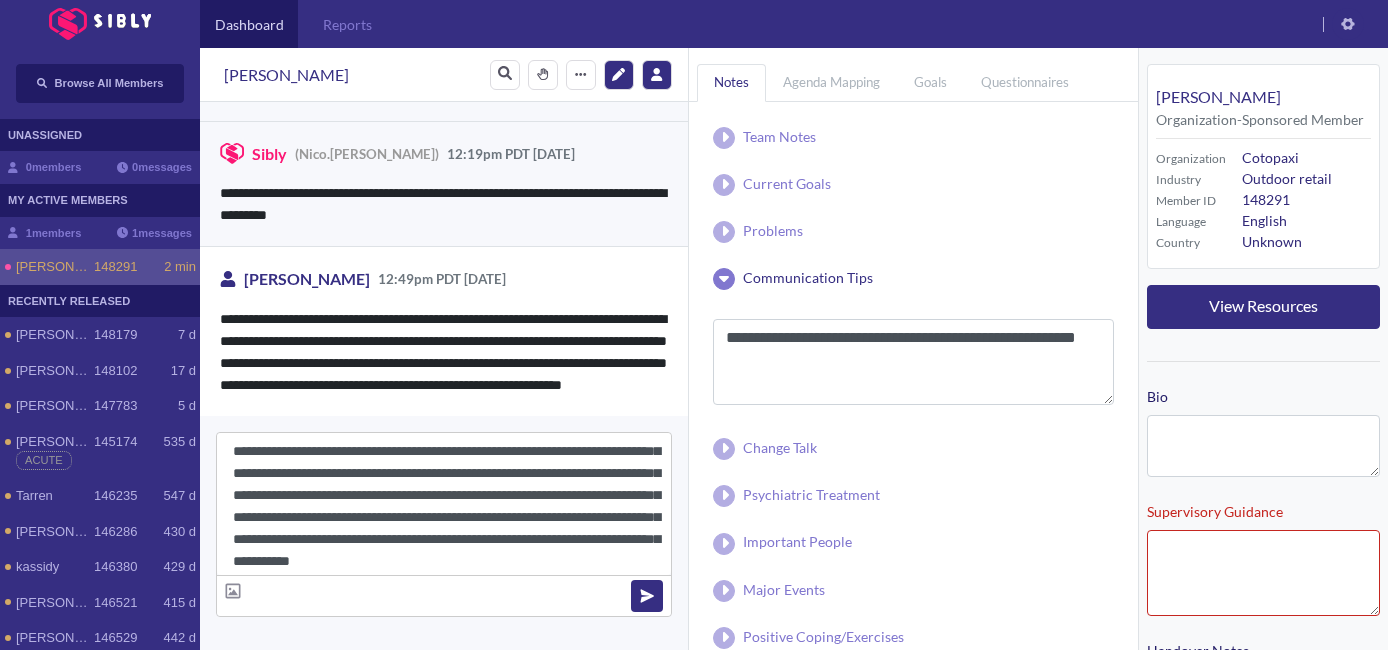 drag, startPoint x: 649, startPoint y: 439, endPoint x: 598, endPoint y: 472, distance: 60.74537 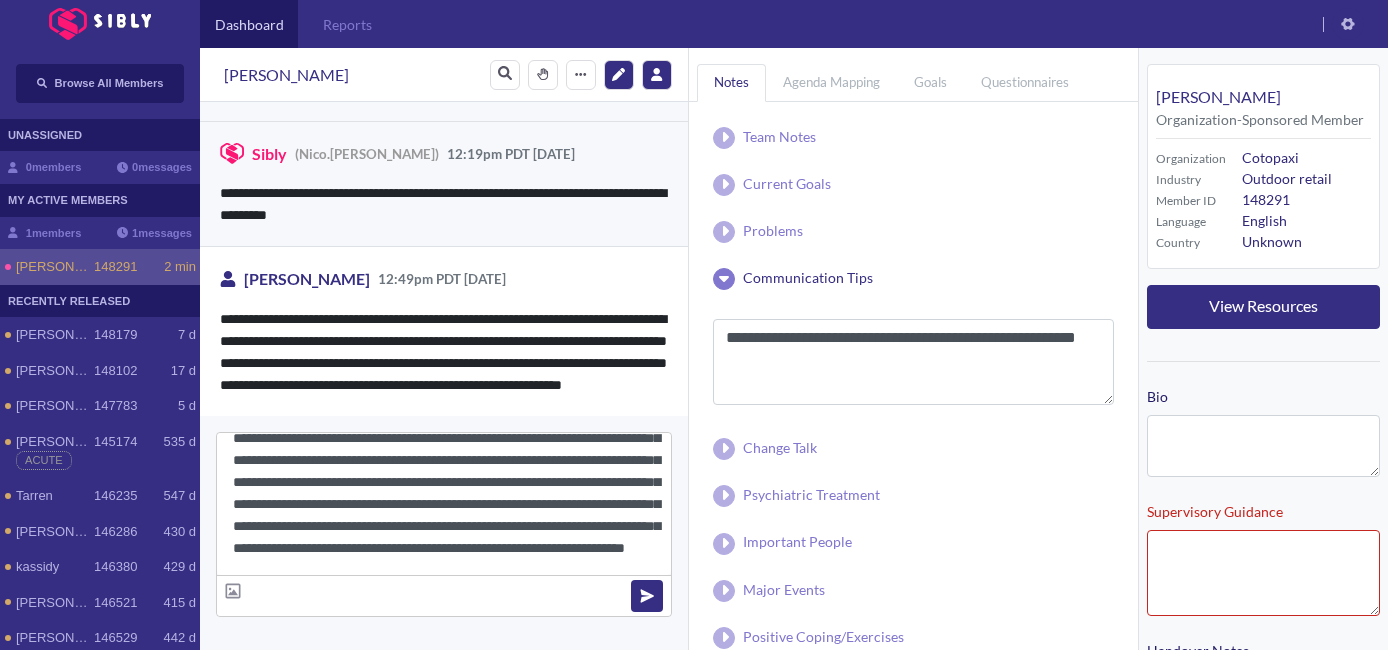 scroll, scrollTop: 84, scrollLeft: 0, axis: vertical 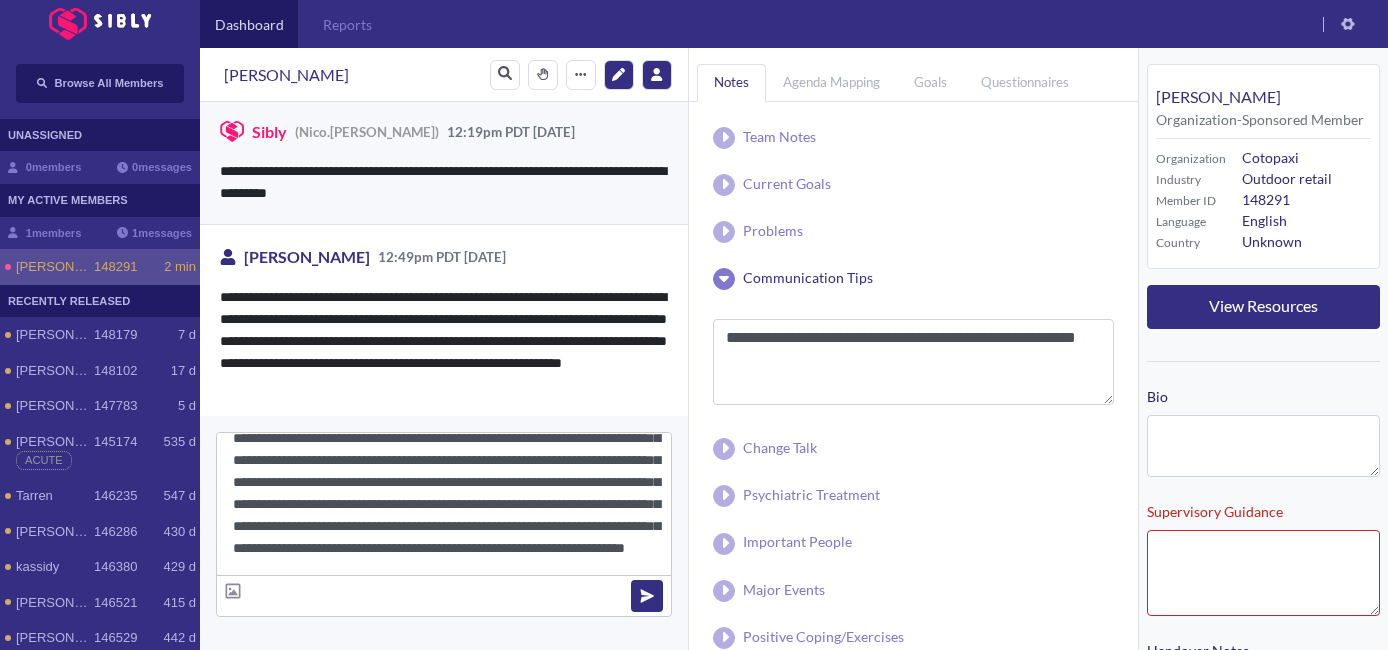 drag, startPoint x: 274, startPoint y: 466, endPoint x: 234, endPoint y: 469, distance: 40.112343 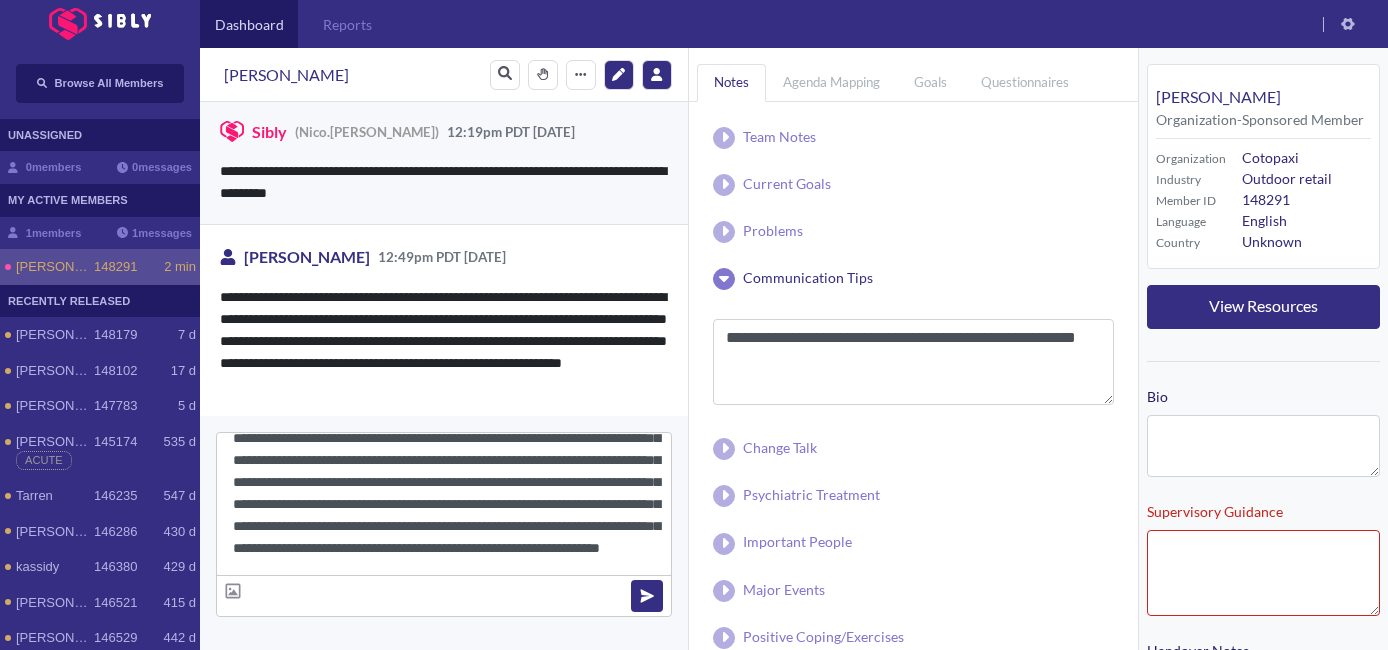 scroll, scrollTop: 84, scrollLeft: 0, axis: vertical 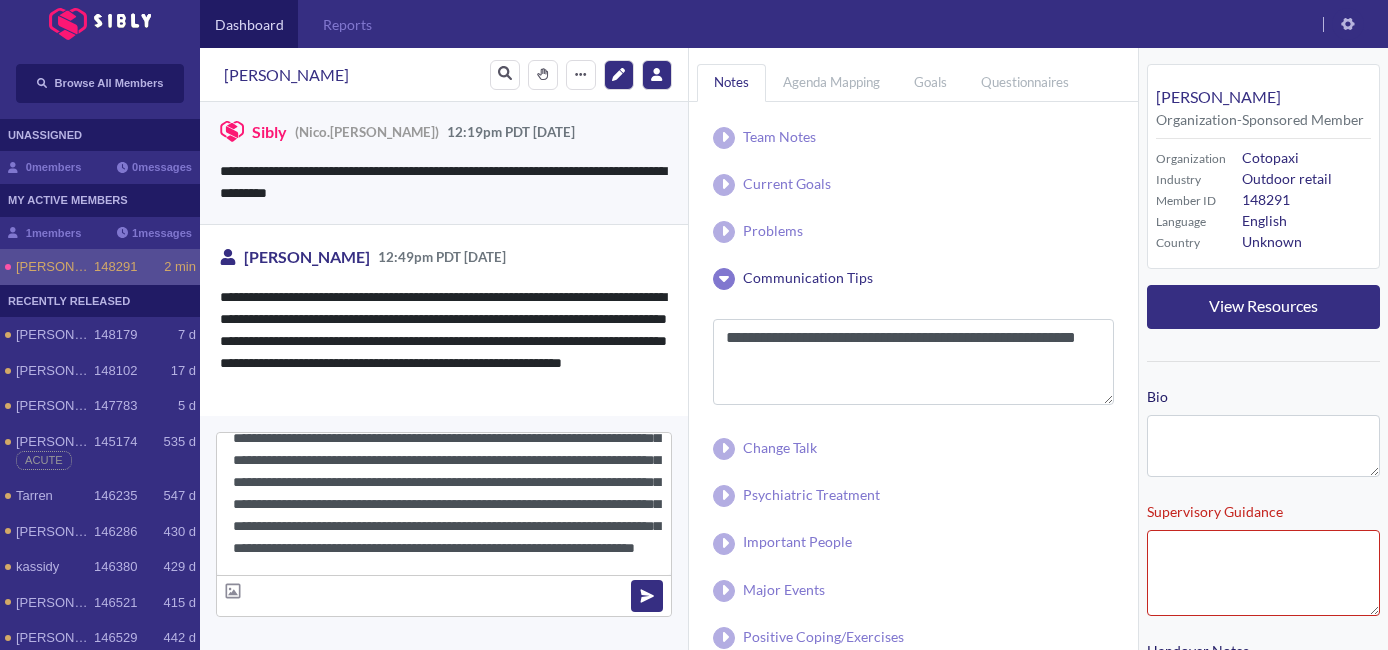 type on "**********" 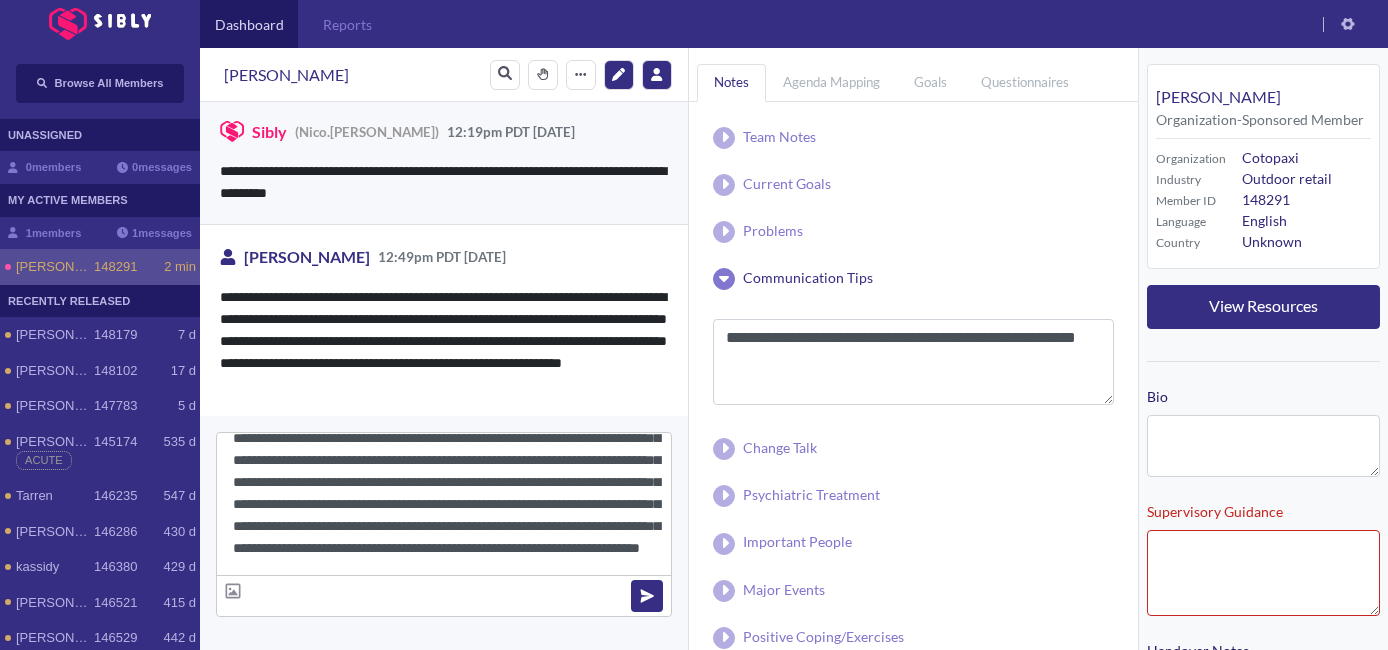 click on "**********" at bounding box center [444, 504] 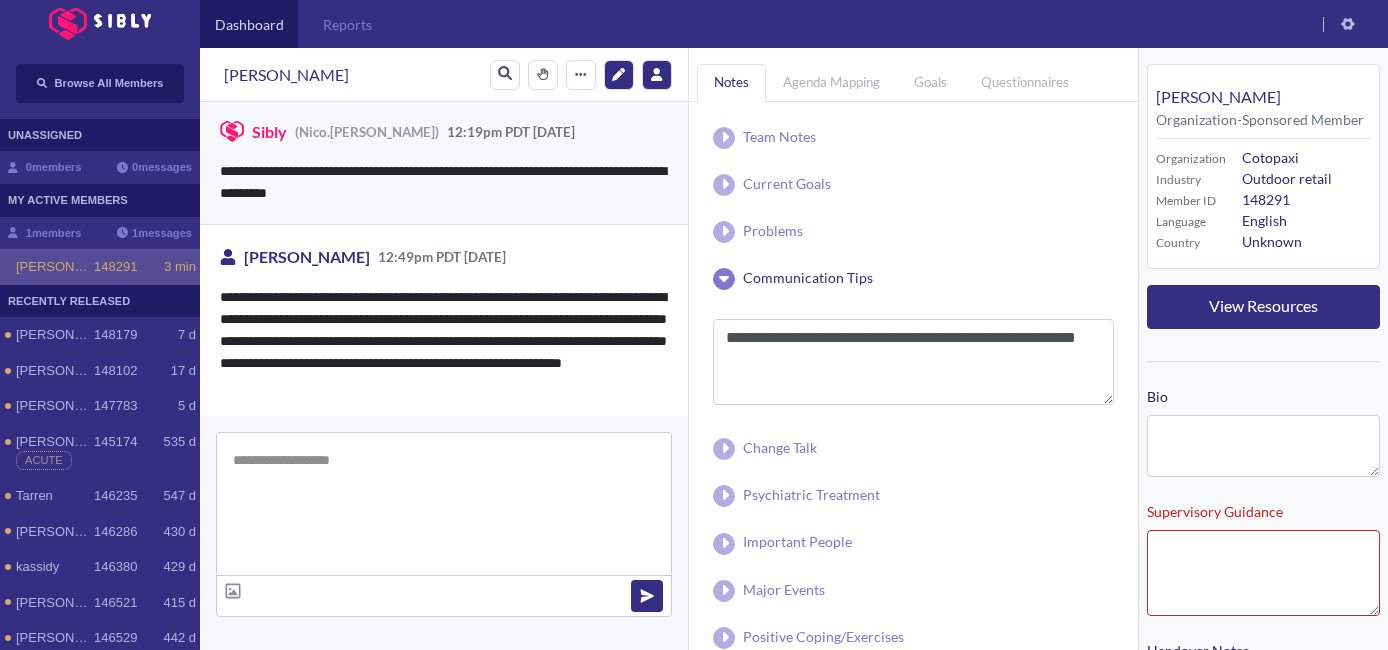 scroll, scrollTop: 0, scrollLeft: 0, axis: both 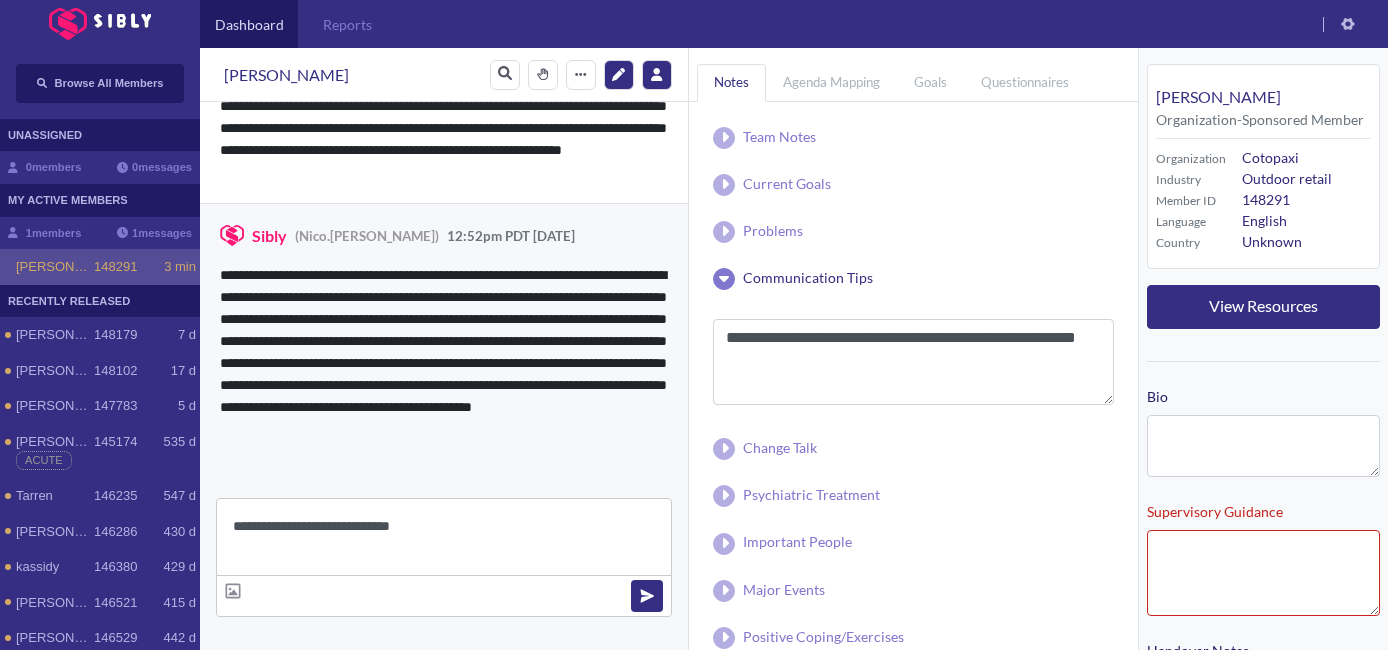 click on "**********" at bounding box center (444, 537) 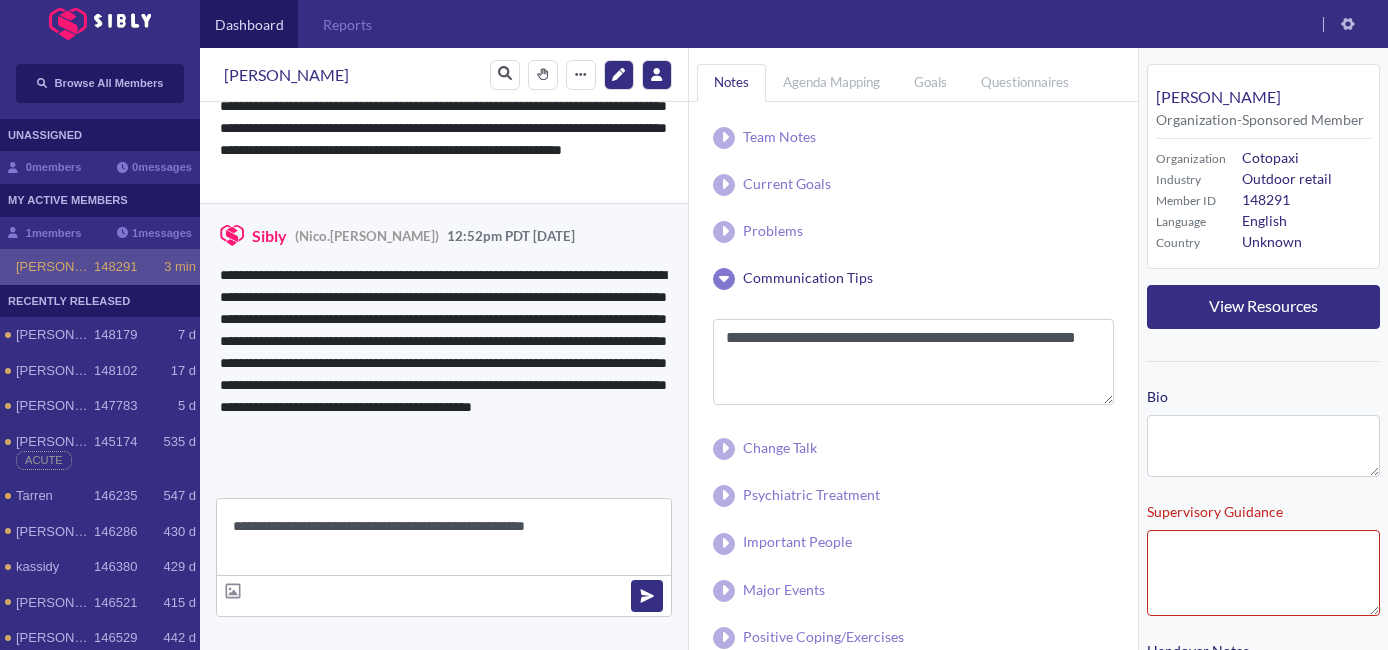 paste on "**********" 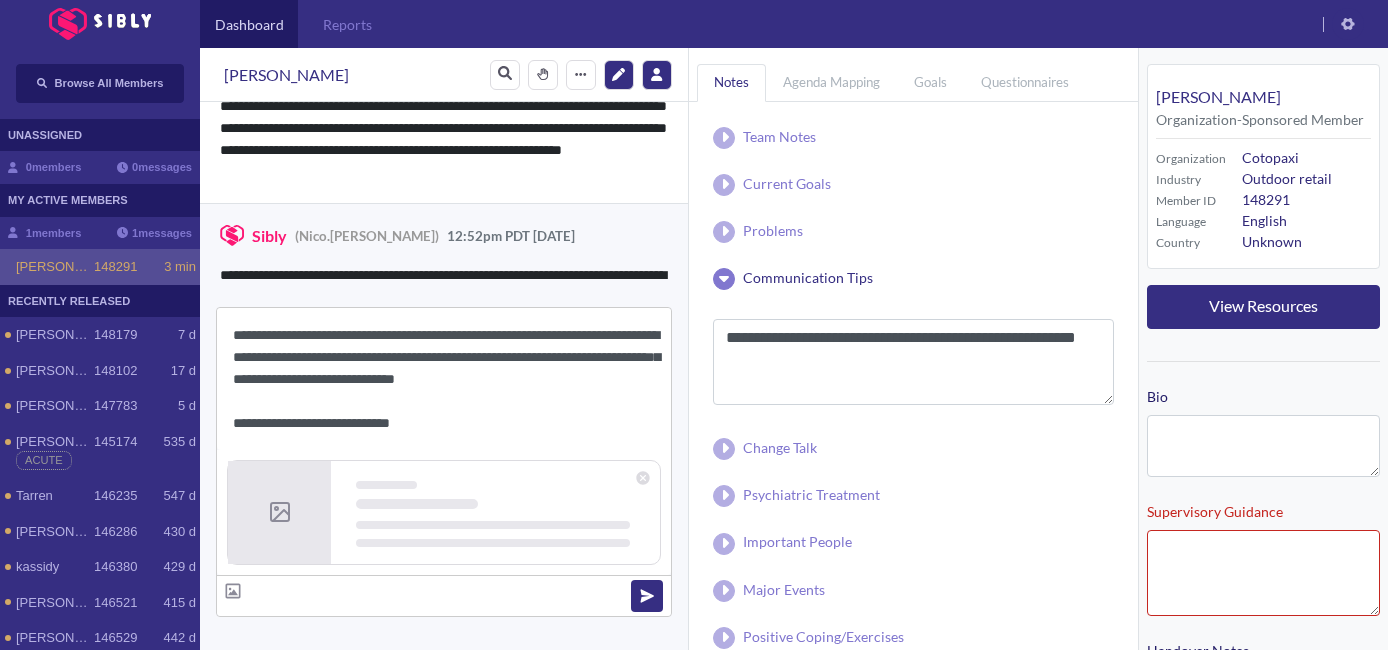 scroll, scrollTop: 22, scrollLeft: 0, axis: vertical 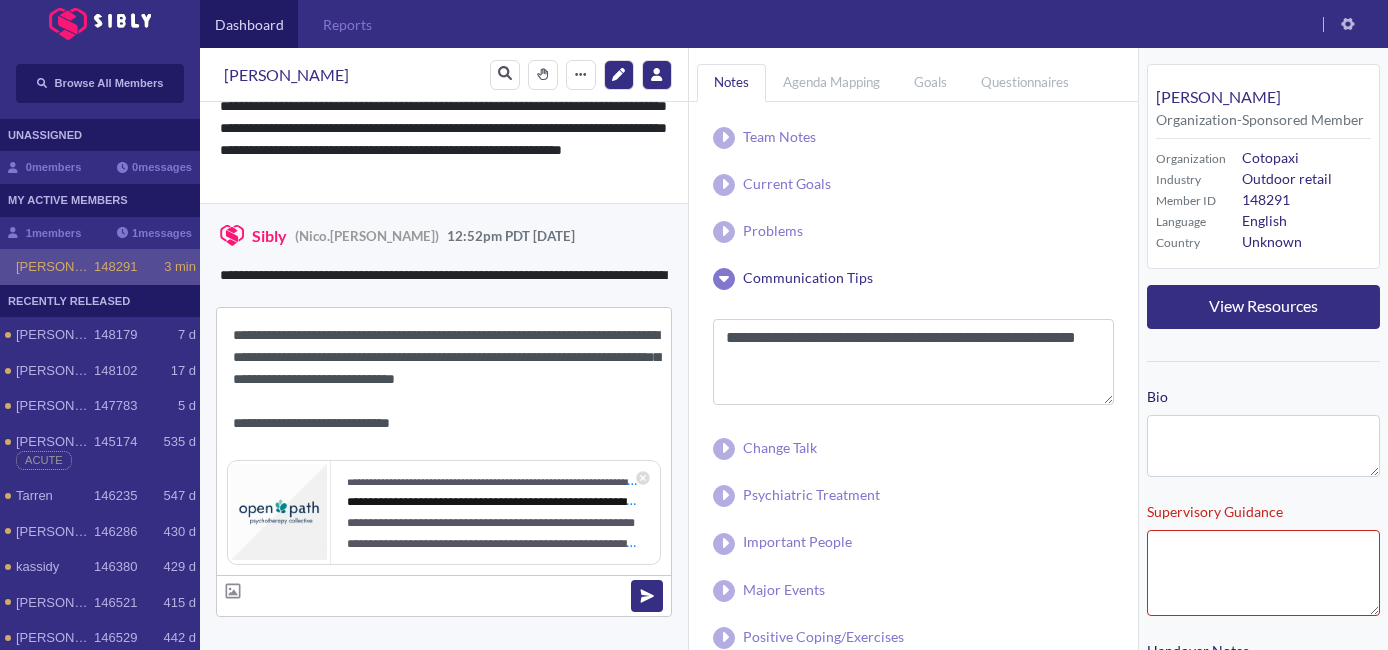 drag, startPoint x: 467, startPoint y: 437, endPoint x: 221, endPoint y: 427, distance: 246.20317 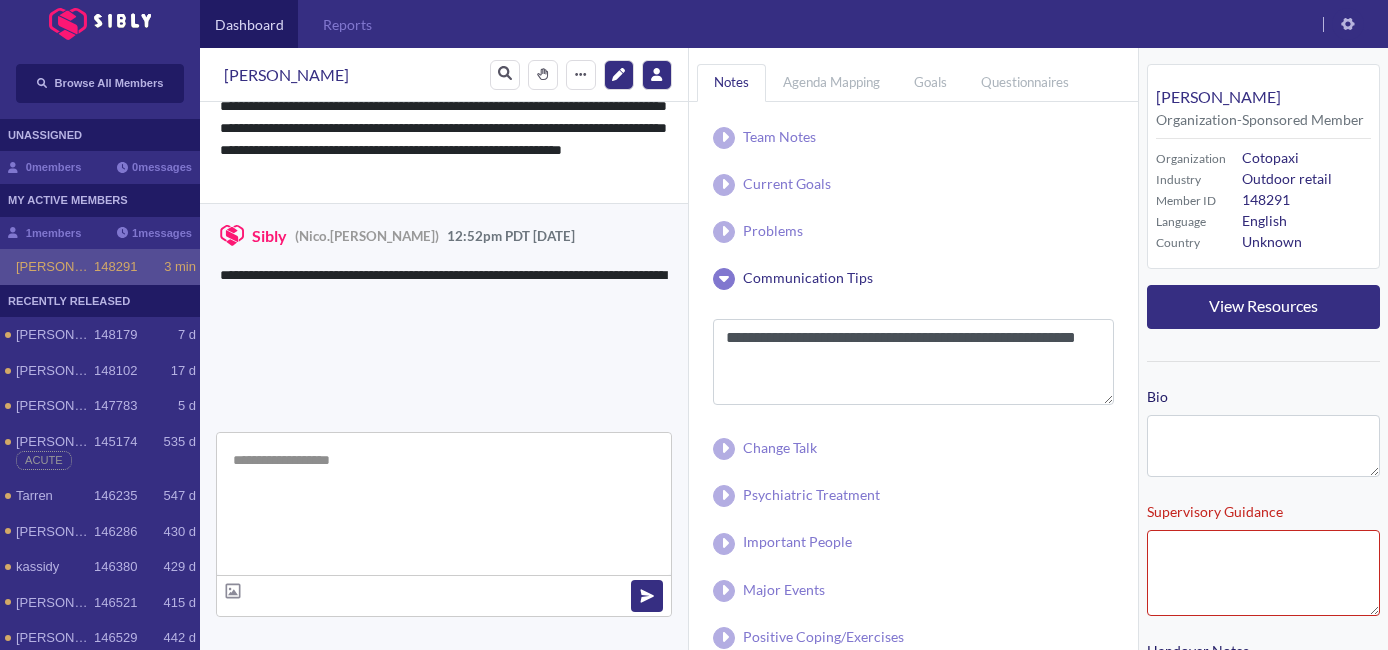 scroll, scrollTop: 0, scrollLeft: 0, axis: both 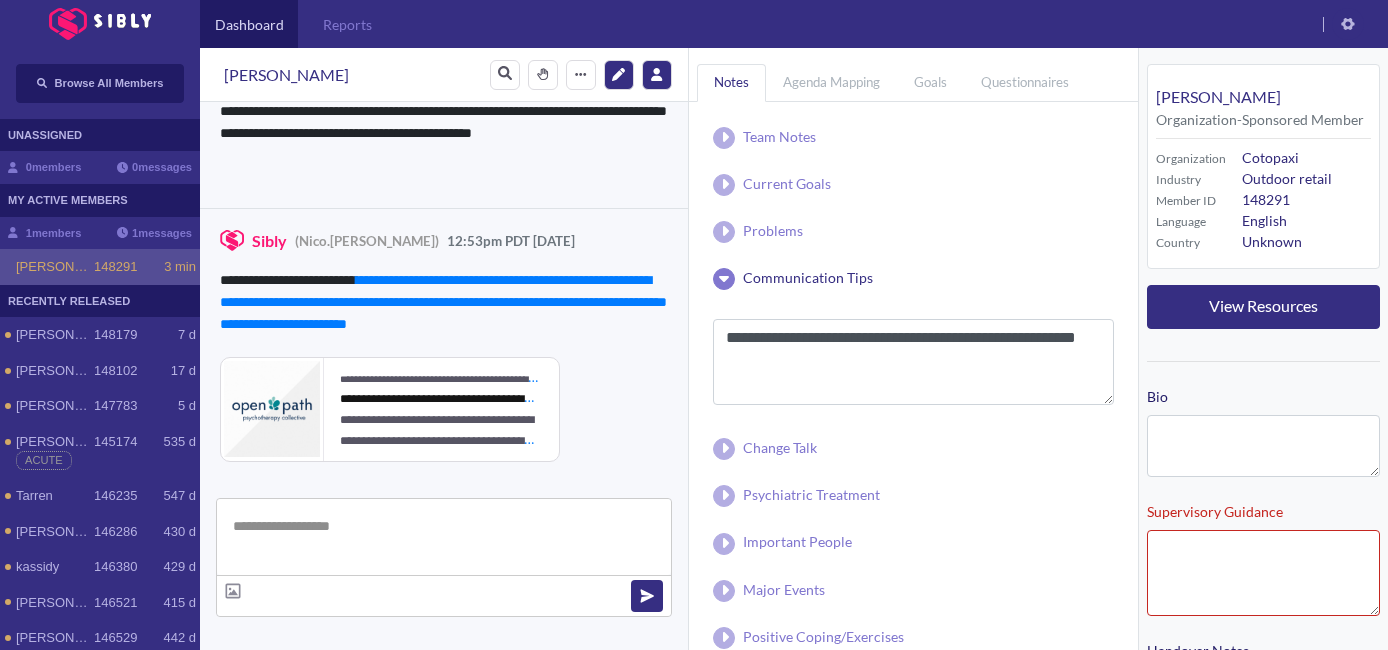 paste on "**********" 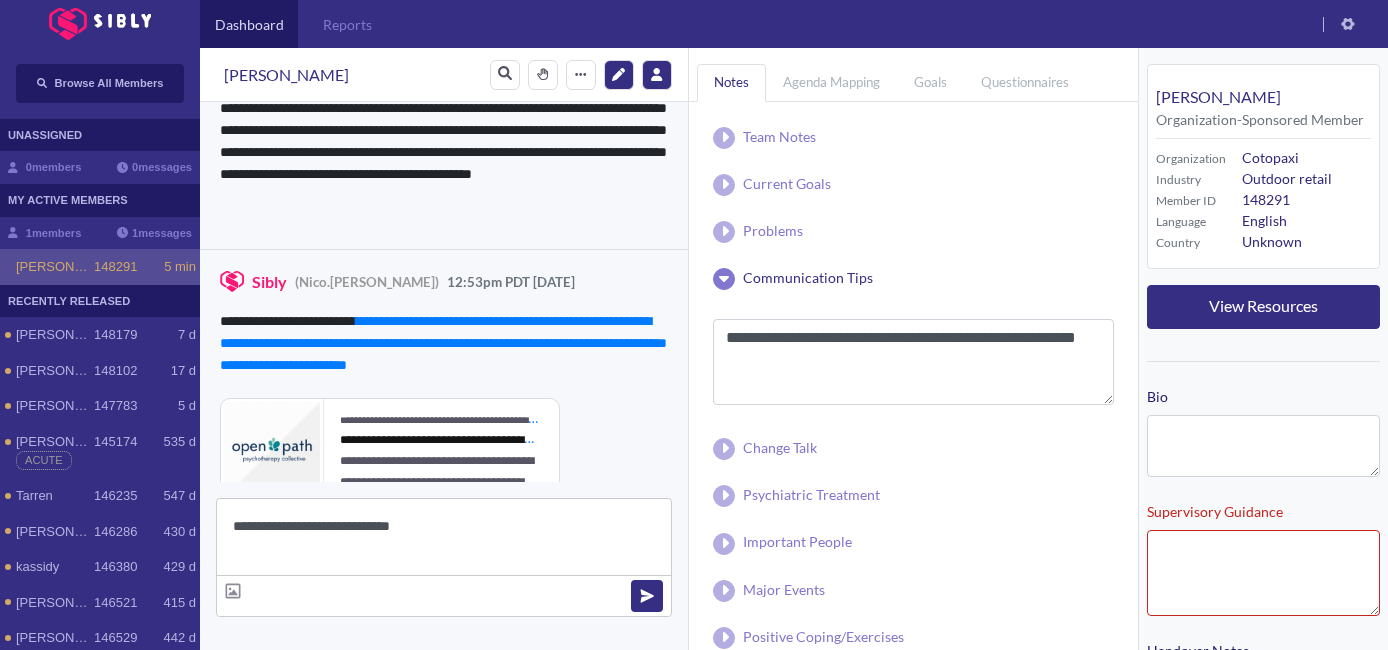 scroll, scrollTop: 2692, scrollLeft: 0, axis: vertical 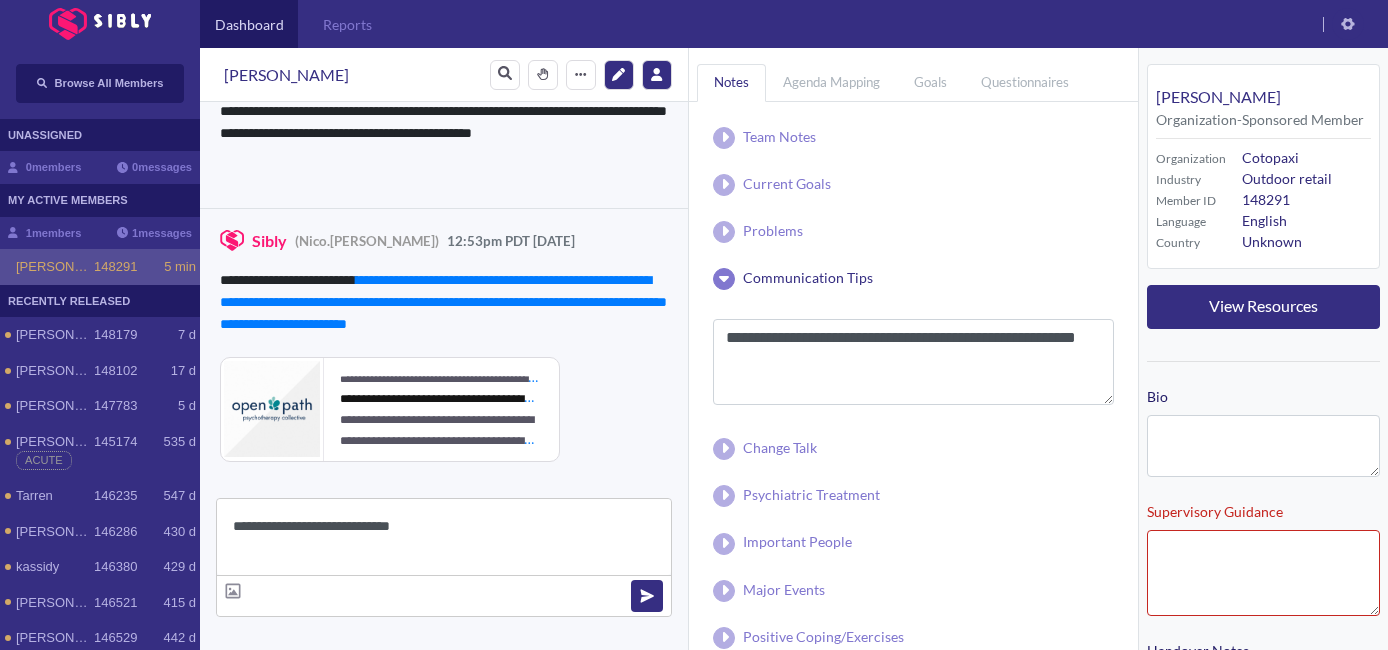 type 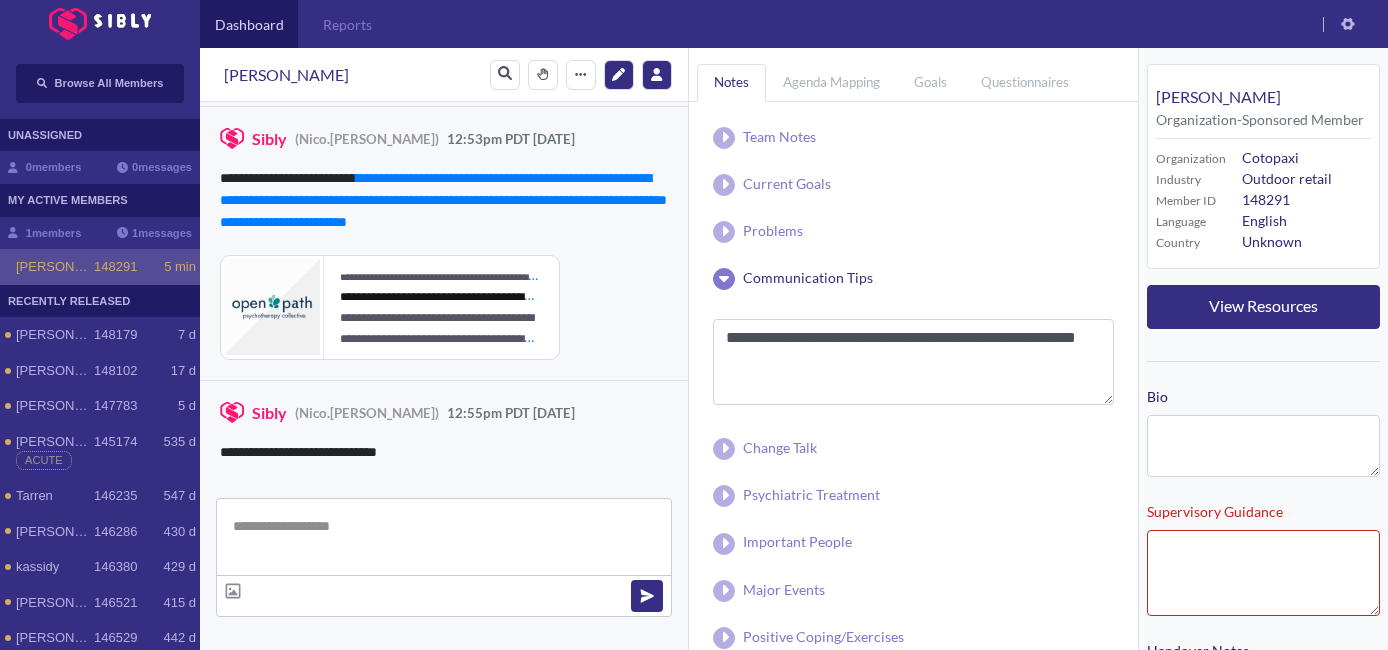 scroll, scrollTop: 2795, scrollLeft: 0, axis: vertical 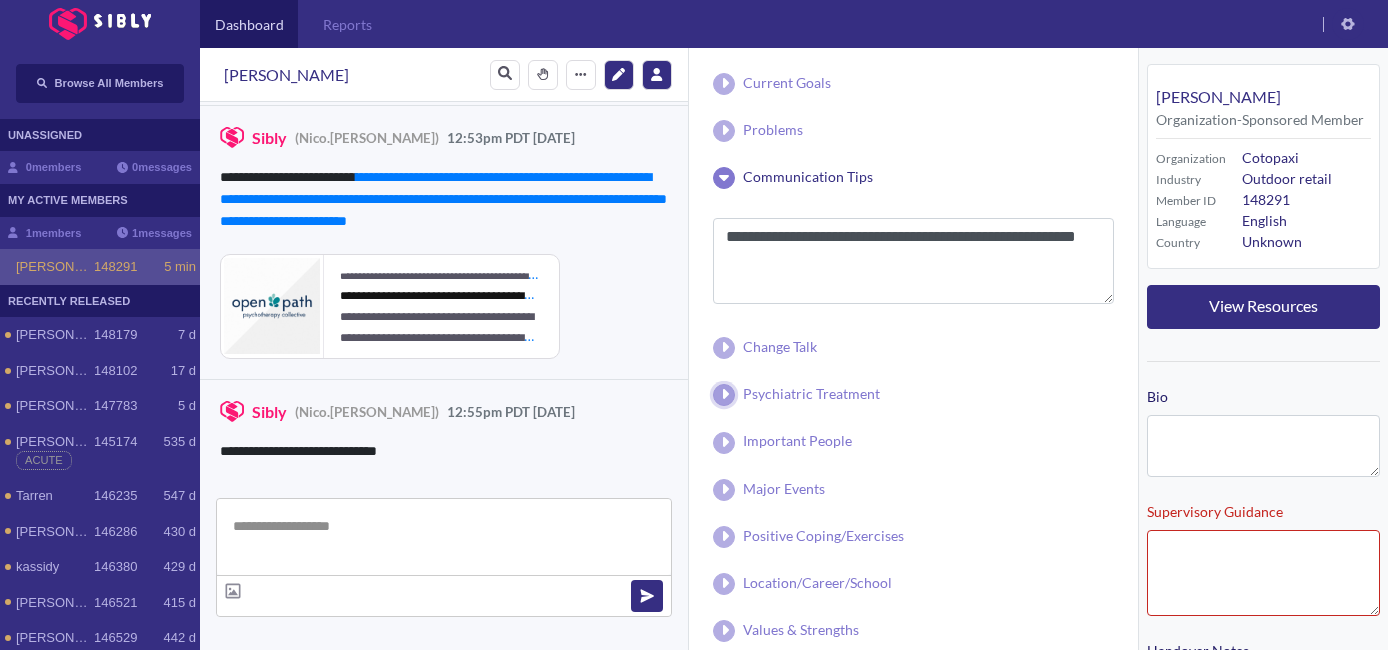 click 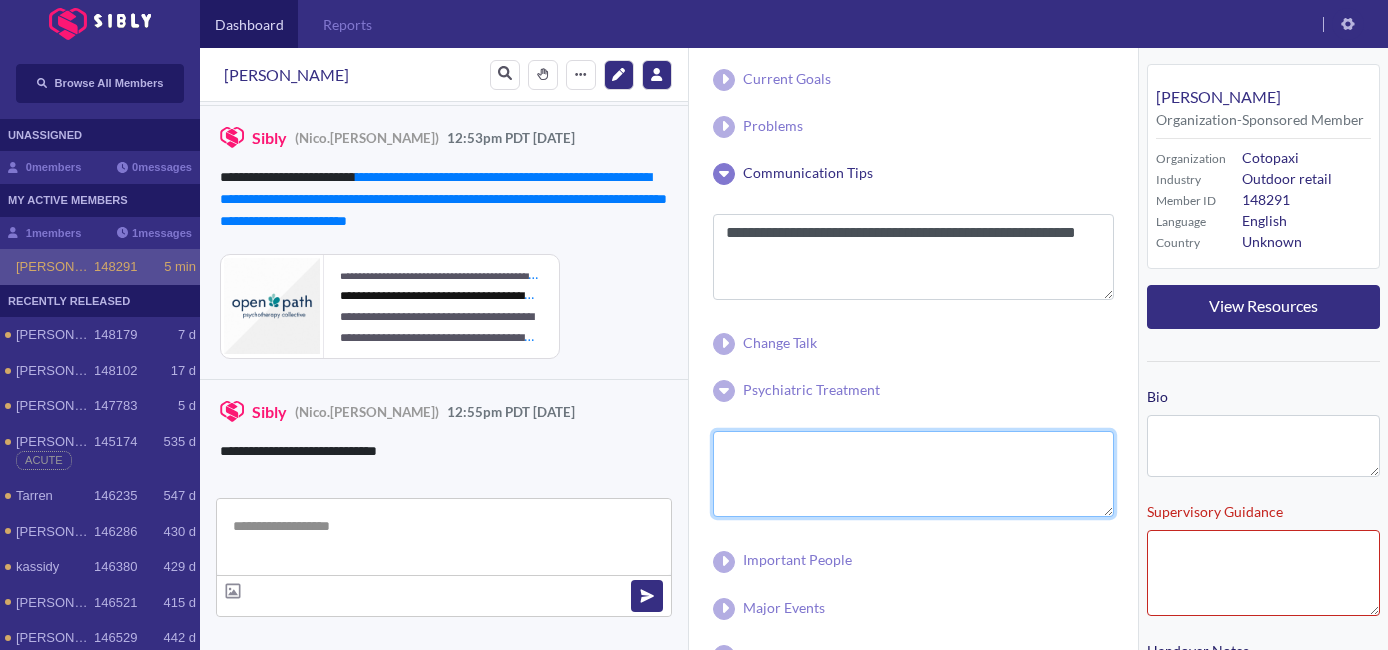 click at bounding box center [913, 474] 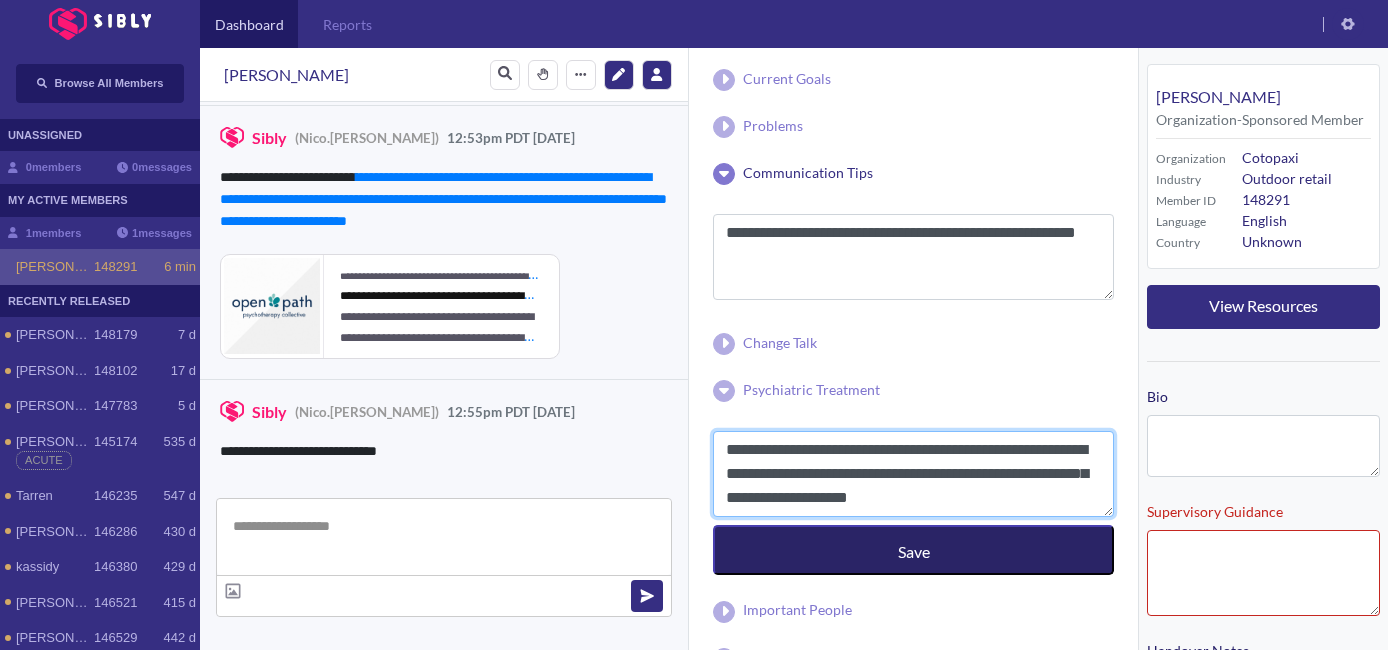 type on "**********" 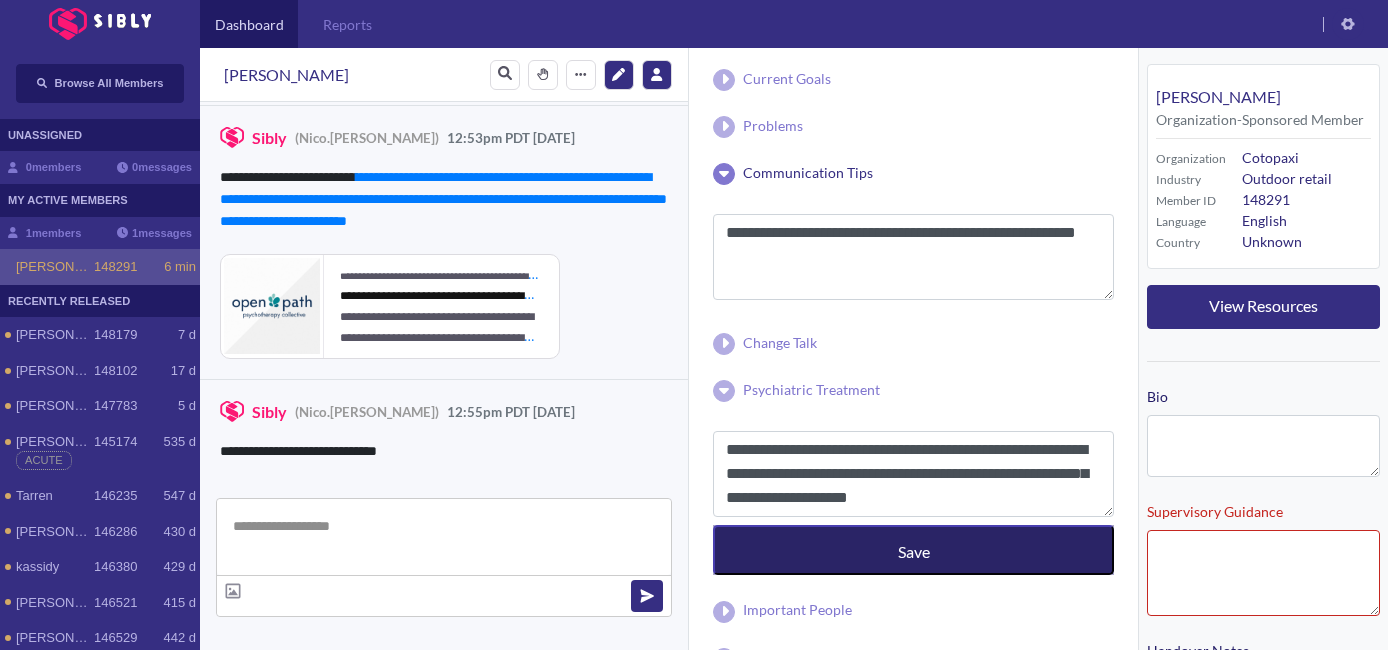 click on "Save" at bounding box center (913, 550) 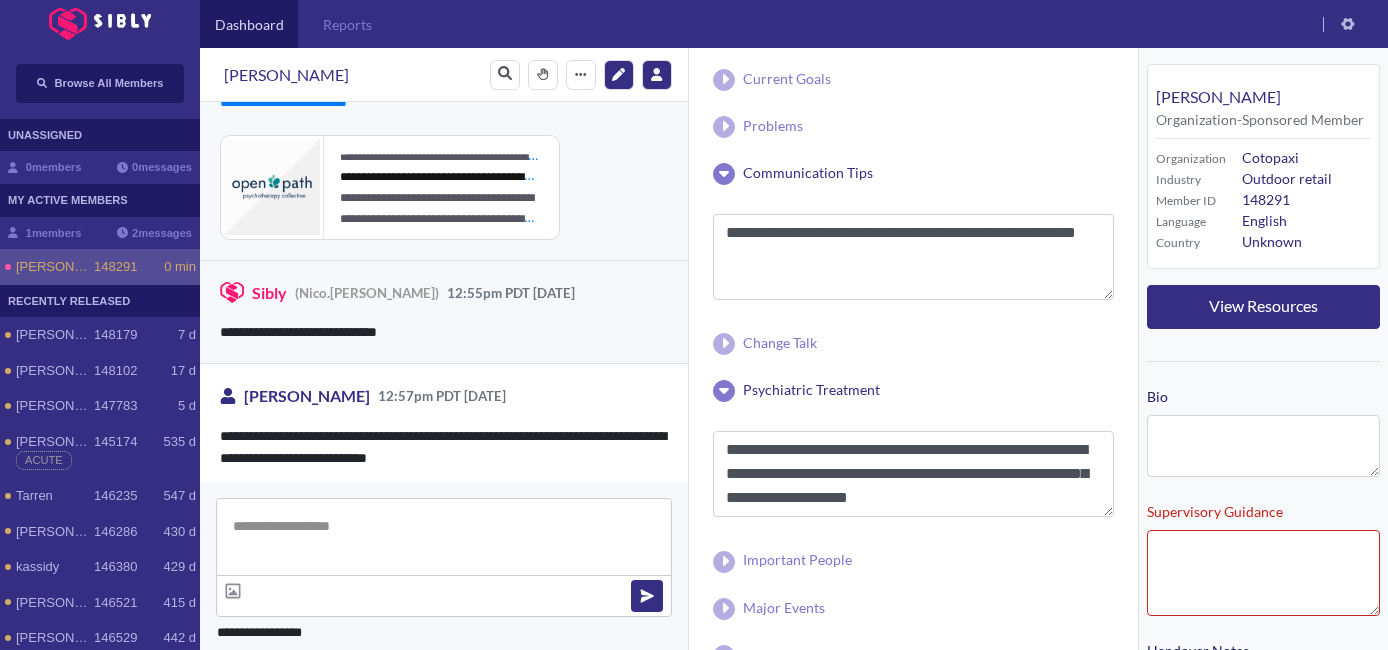 scroll, scrollTop: 2921, scrollLeft: 0, axis: vertical 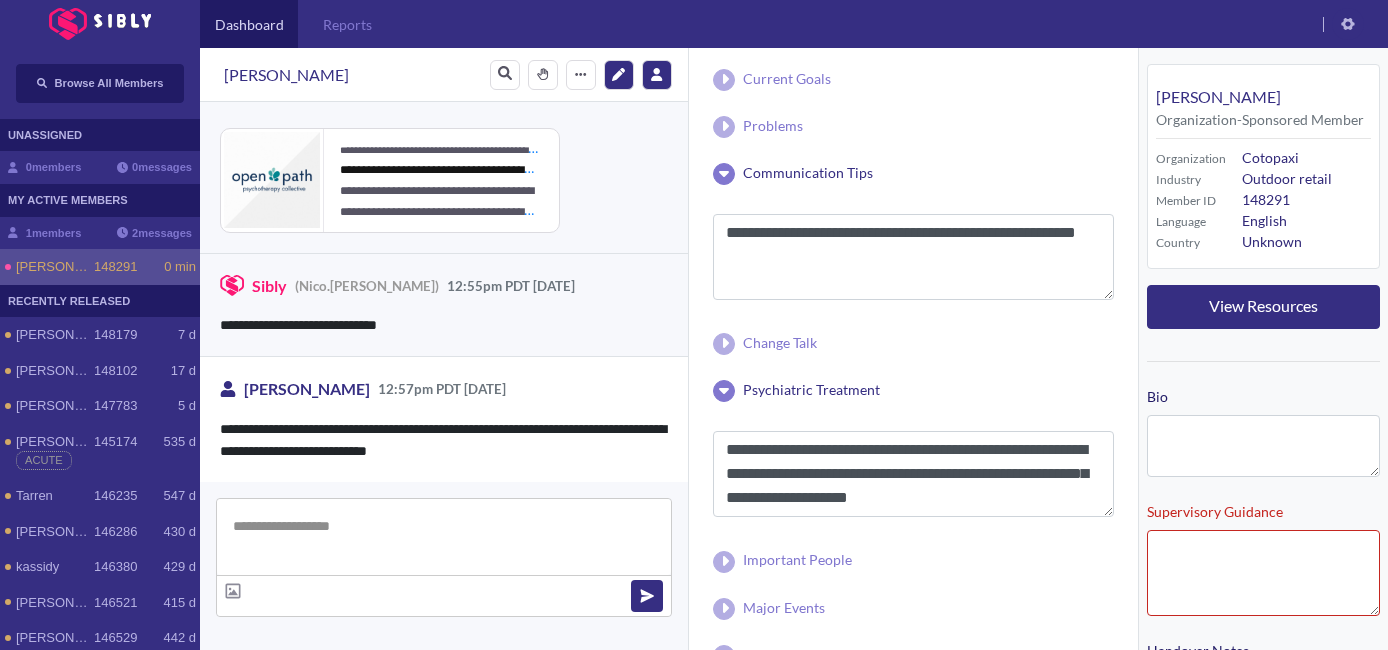 click at bounding box center (444, 537) 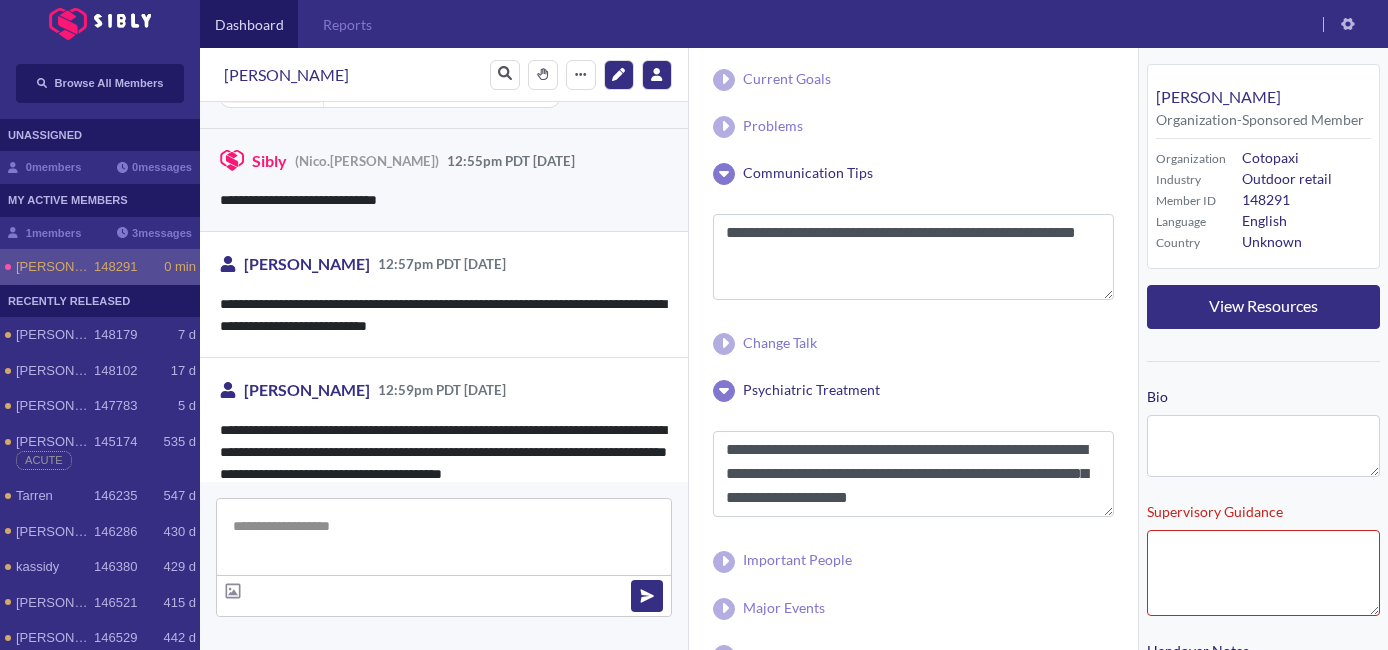 scroll, scrollTop: 3069, scrollLeft: 0, axis: vertical 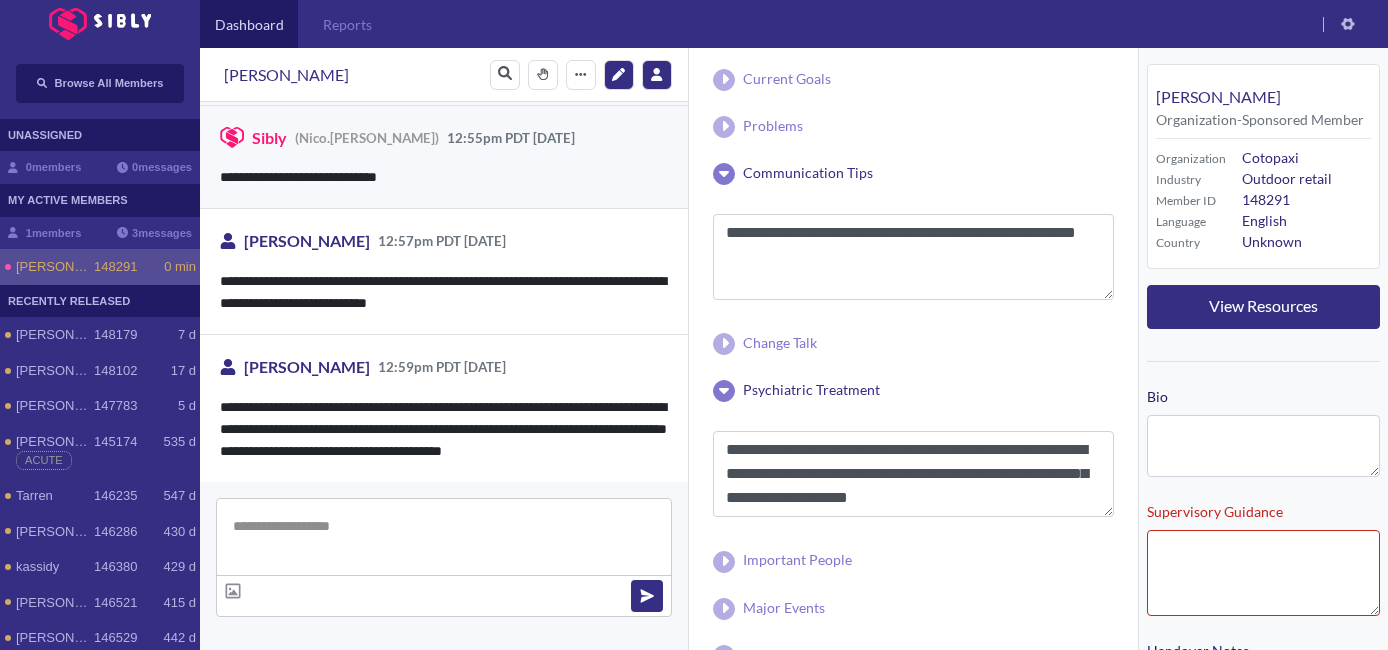 click at bounding box center (444, 537) 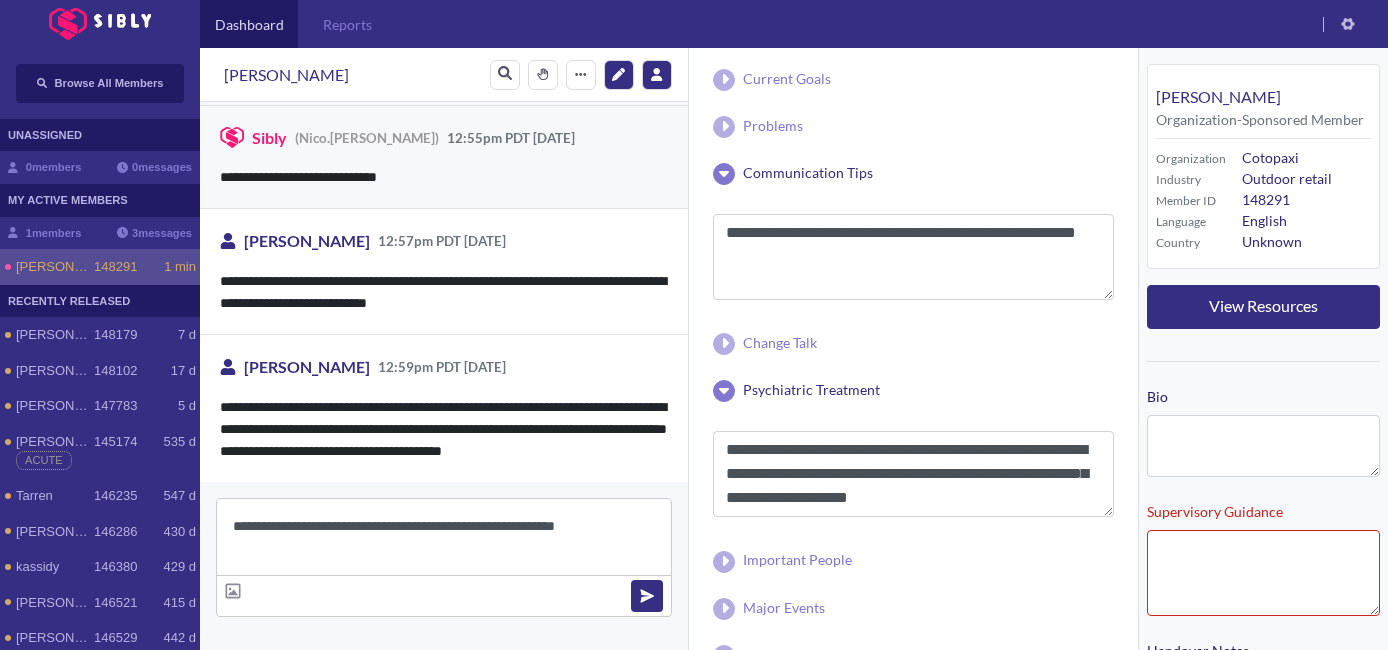 click on "**********" at bounding box center [444, 537] 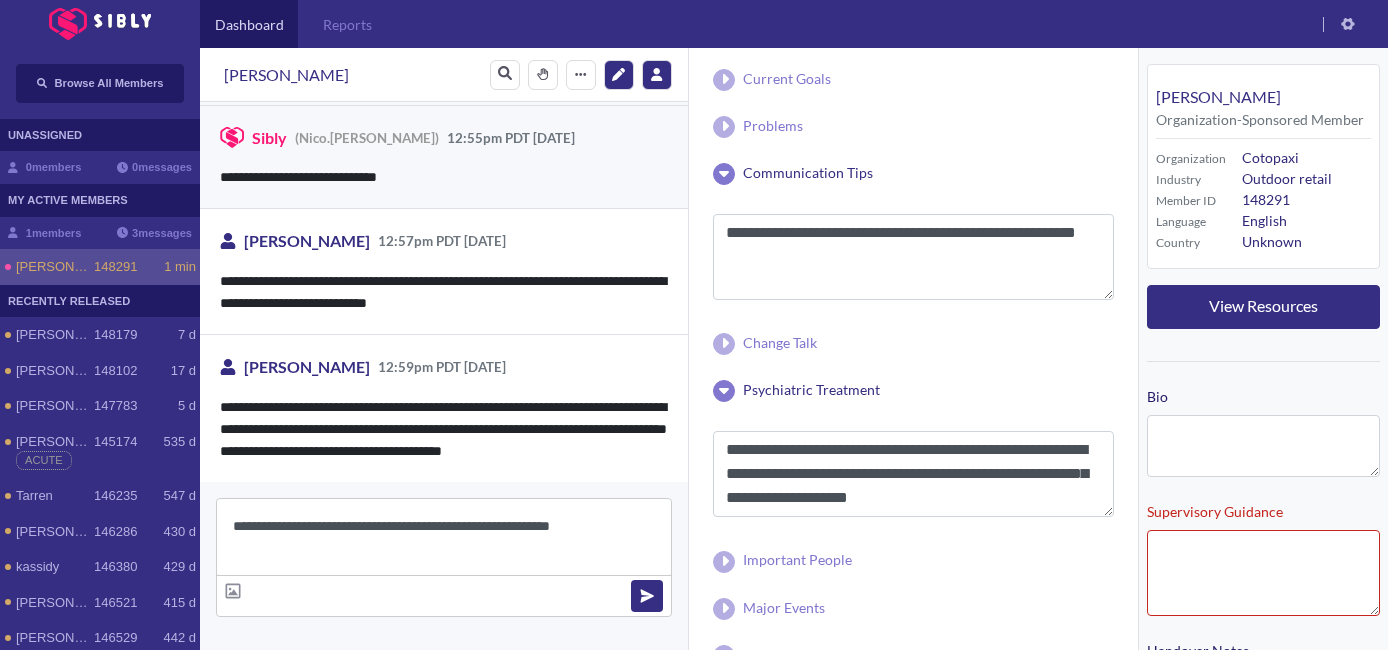 click on "**********" at bounding box center [444, 537] 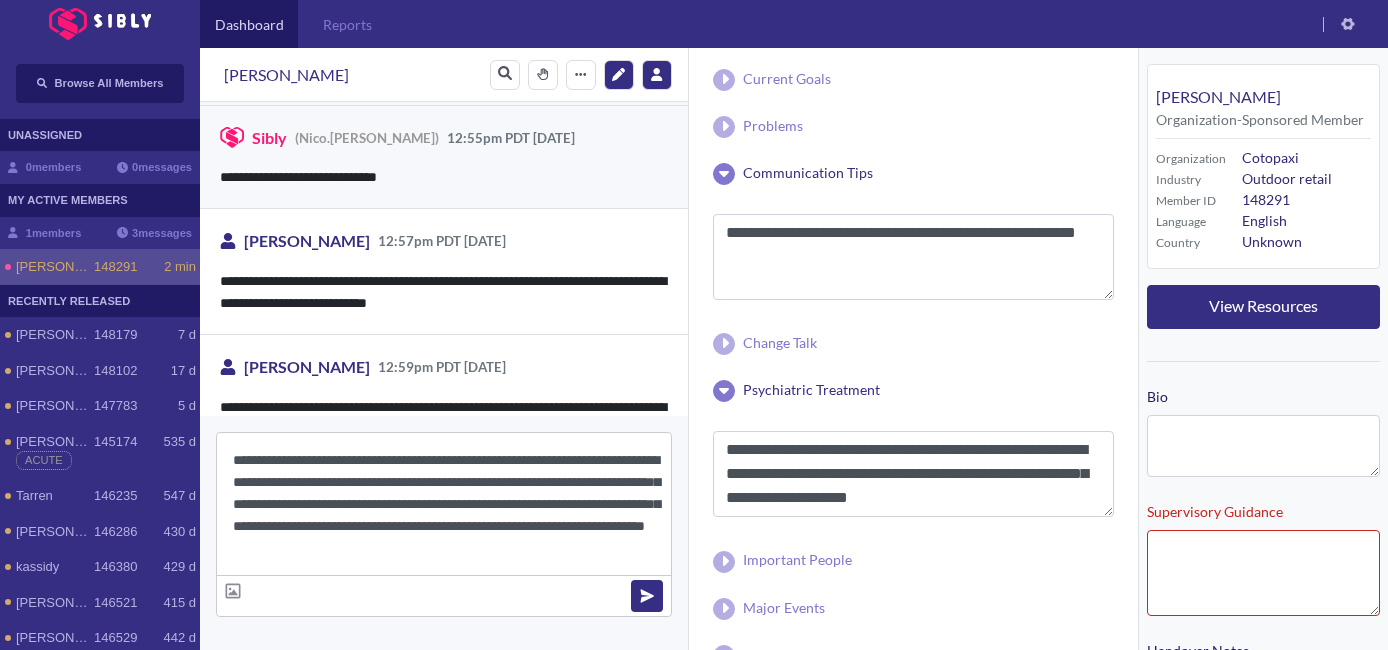 scroll, scrollTop: 22, scrollLeft: 0, axis: vertical 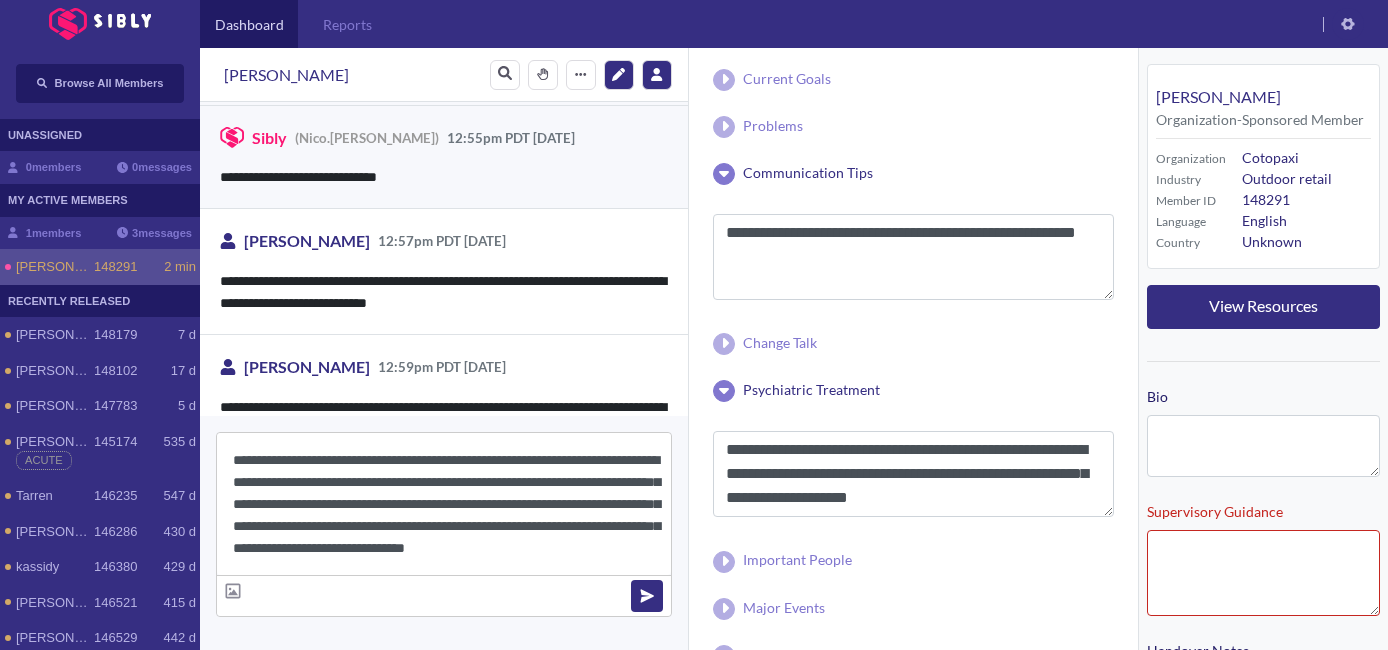 click on "**********" at bounding box center (444, 504) 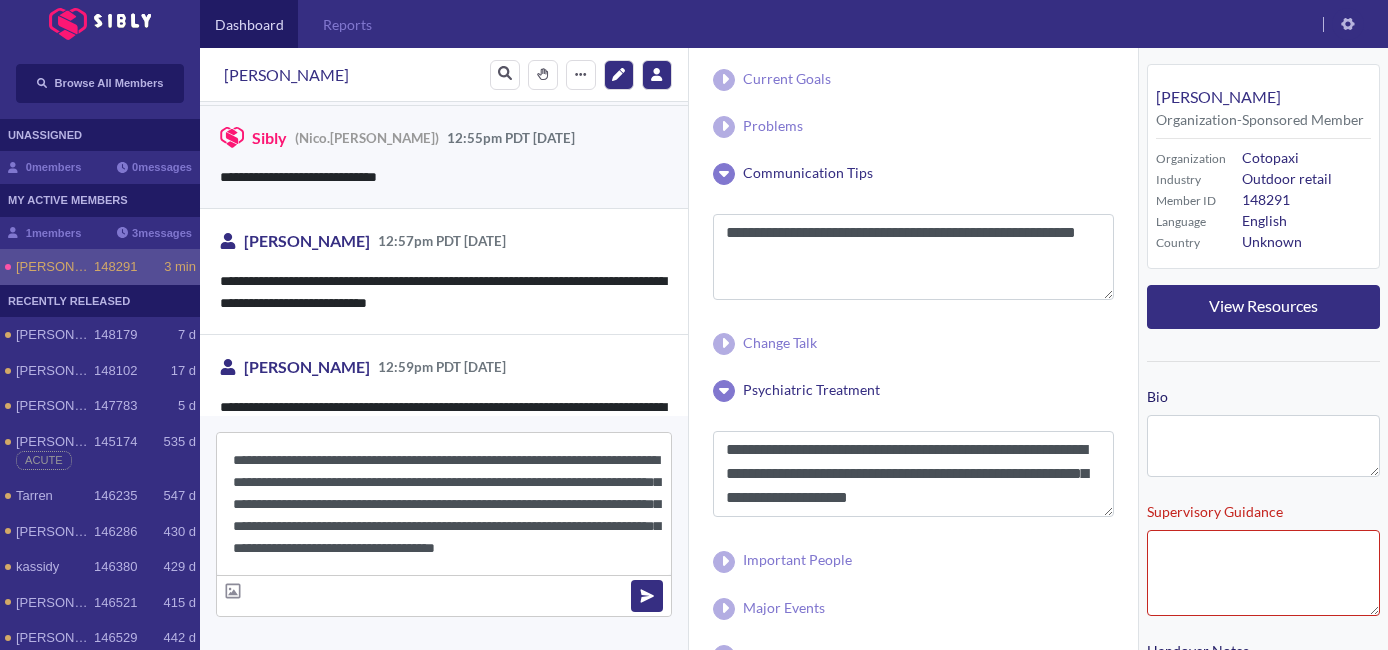 scroll, scrollTop: 22, scrollLeft: 0, axis: vertical 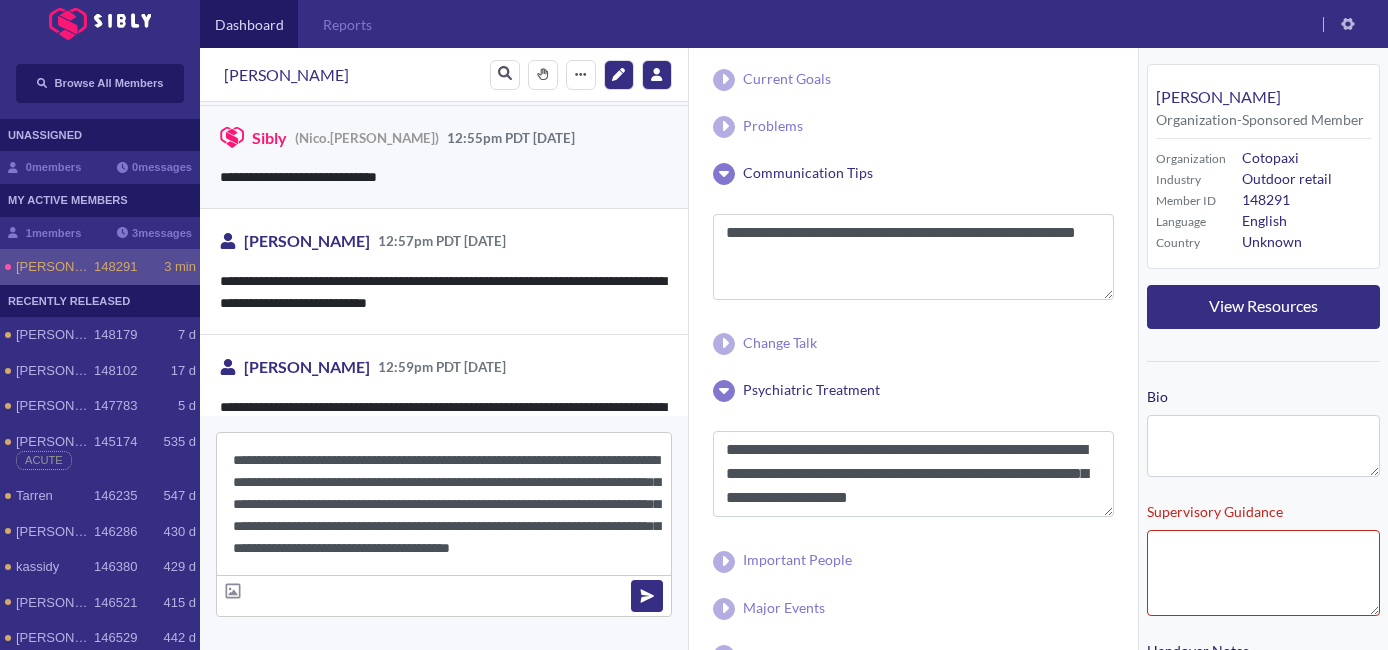 click on "**********" at bounding box center [444, 504] 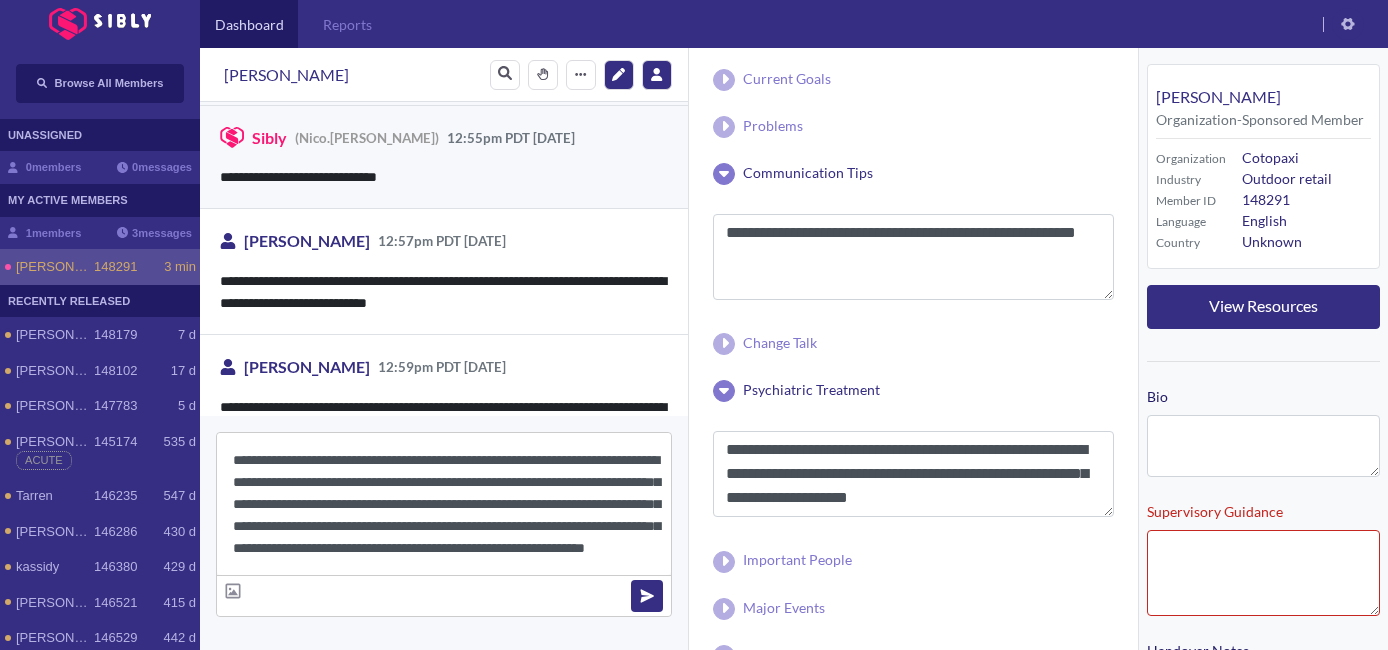 scroll, scrollTop: 44, scrollLeft: 0, axis: vertical 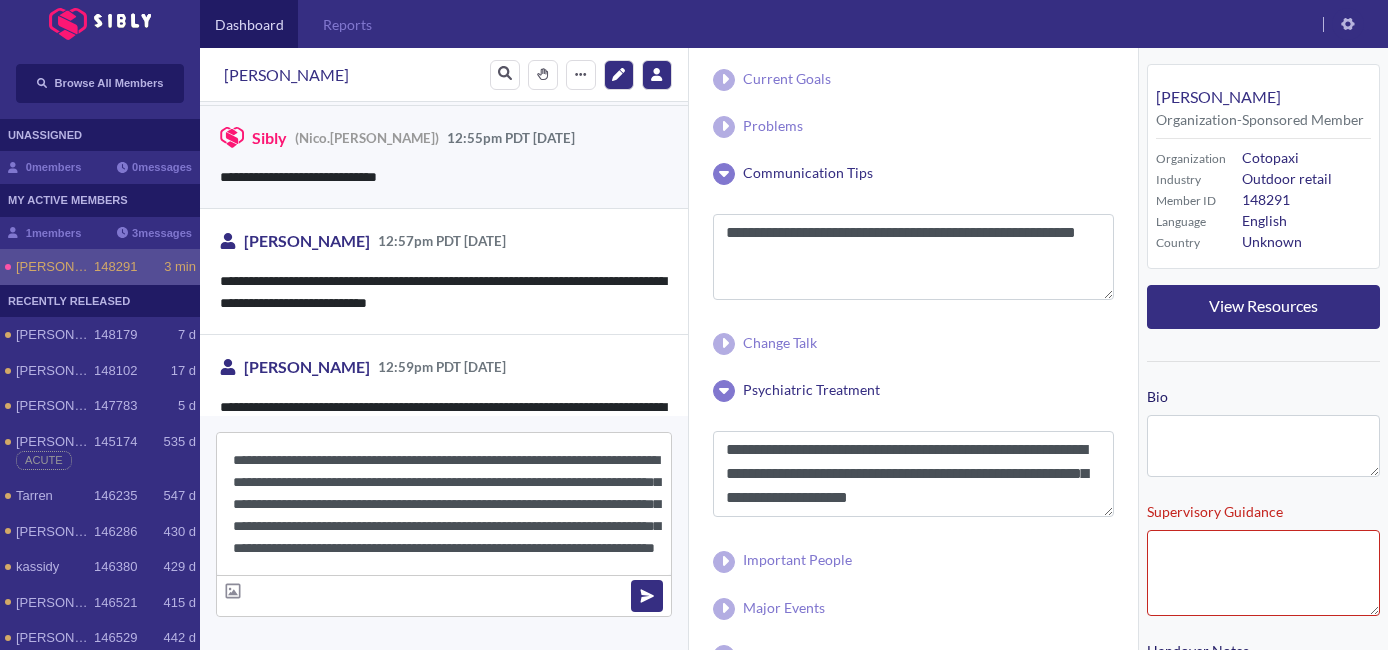 click on "**********" at bounding box center [444, 504] 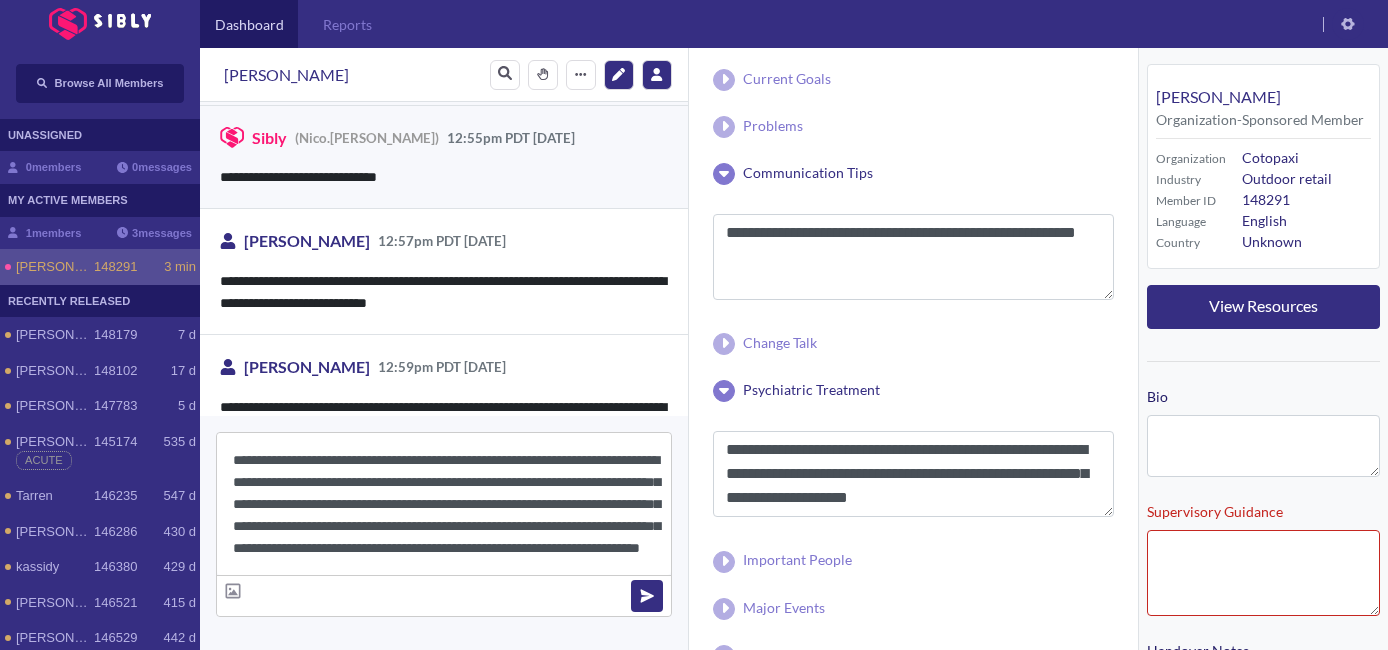 scroll, scrollTop: 44, scrollLeft: 0, axis: vertical 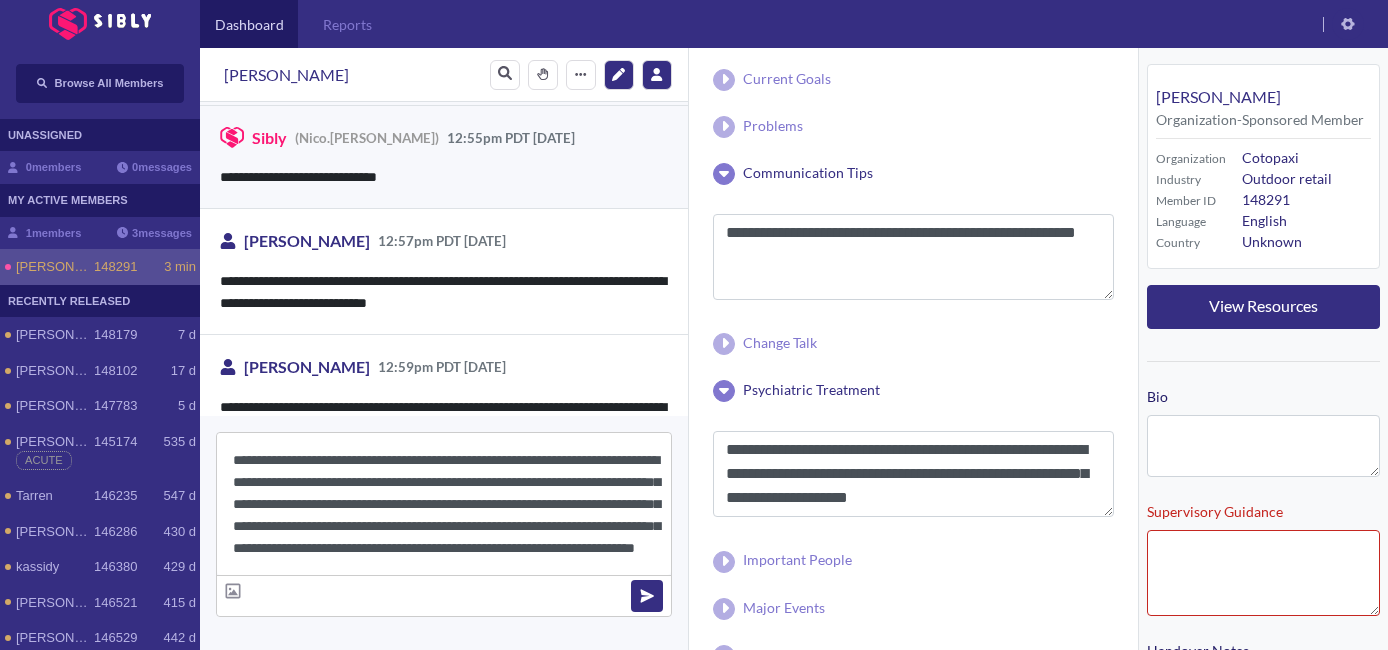 type on "**********" 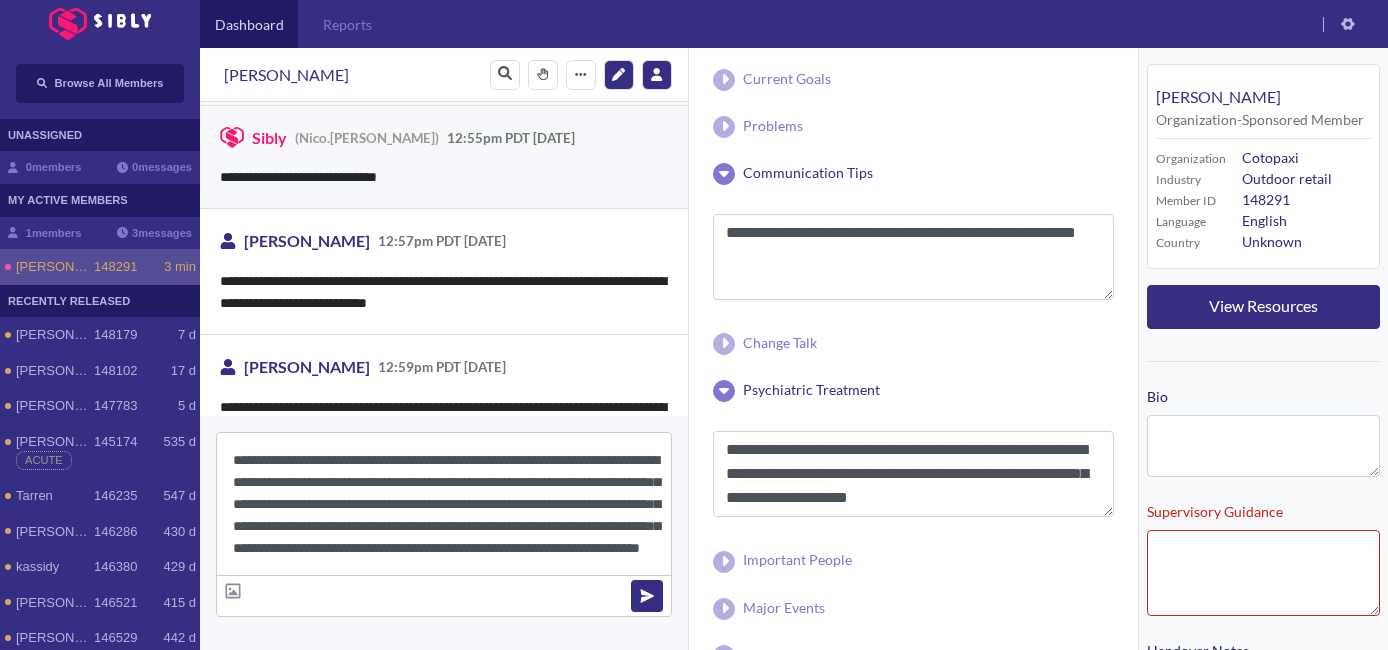 click on "**********" at bounding box center (444, 504) 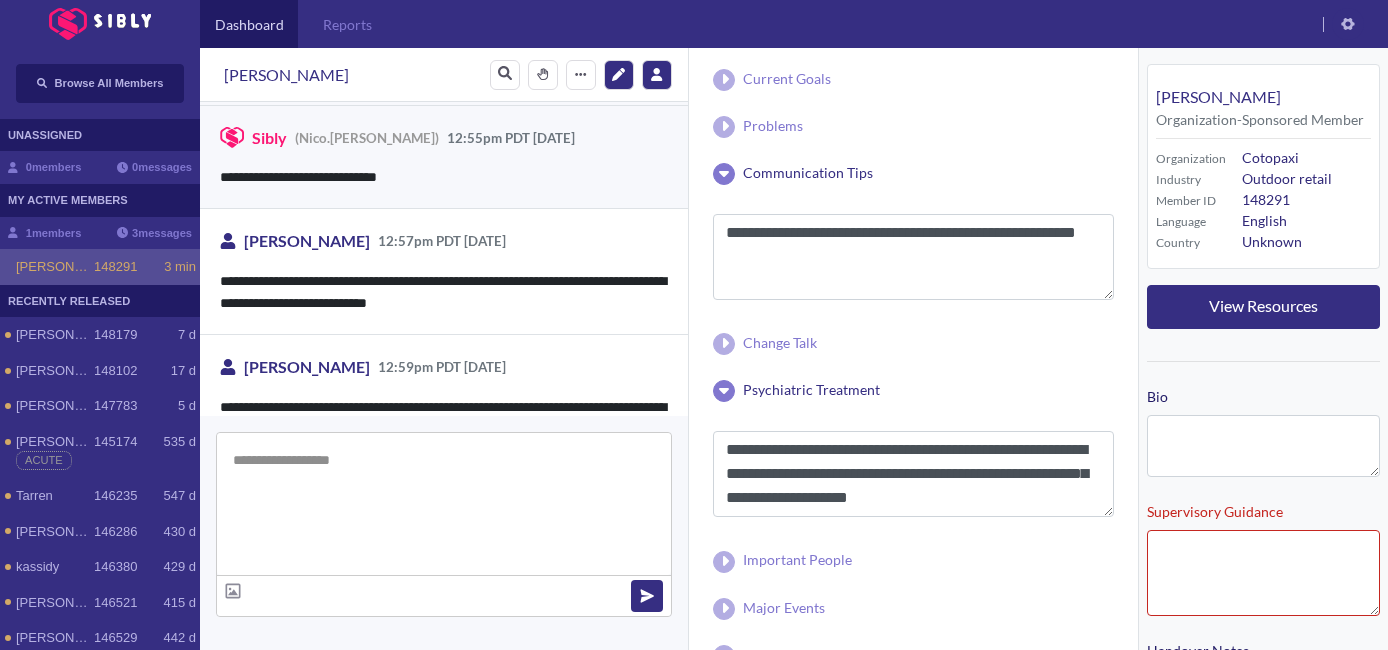 scroll, scrollTop: 0, scrollLeft: 0, axis: both 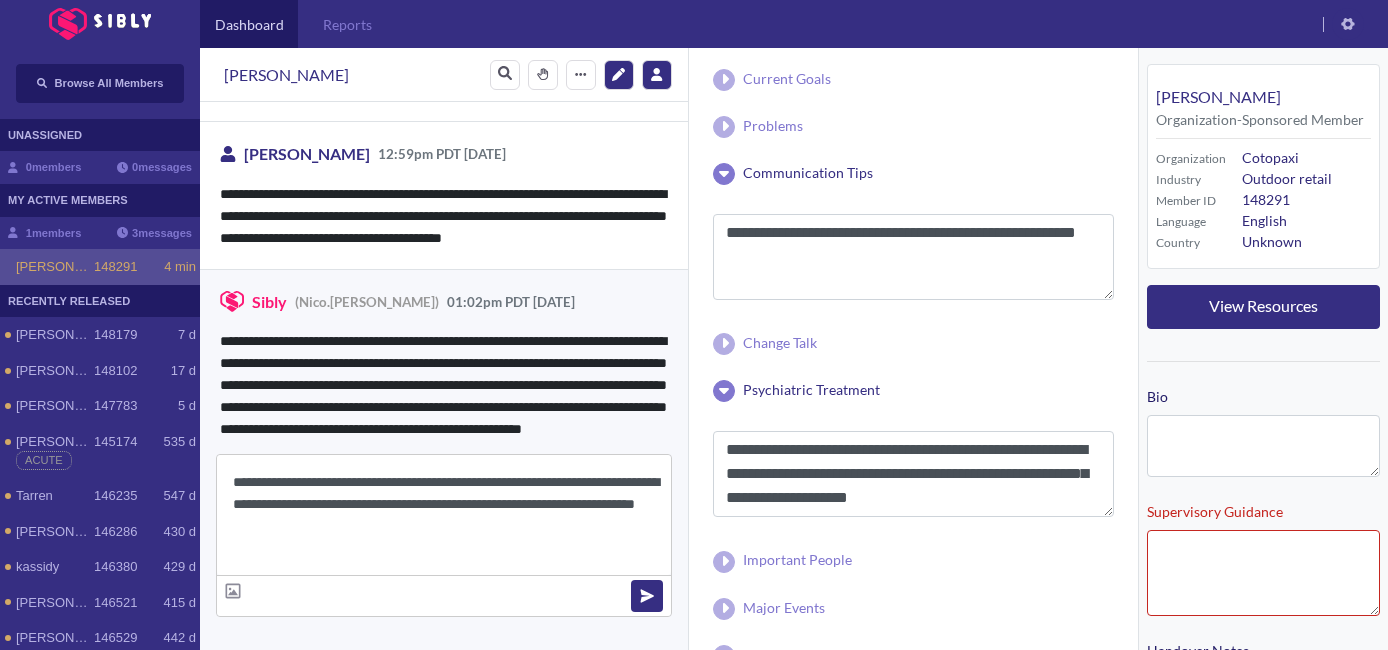 click on "**********" at bounding box center [444, 515] 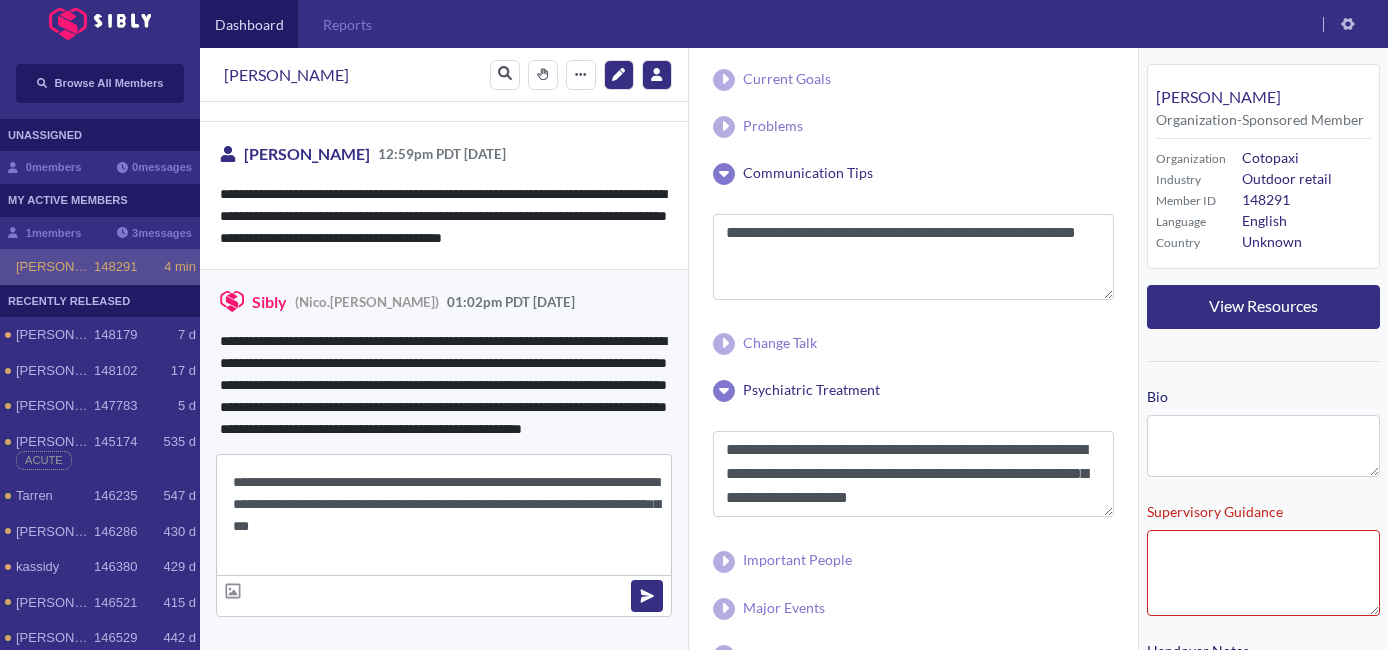 click on "**********" at bounding box center (444, 515) 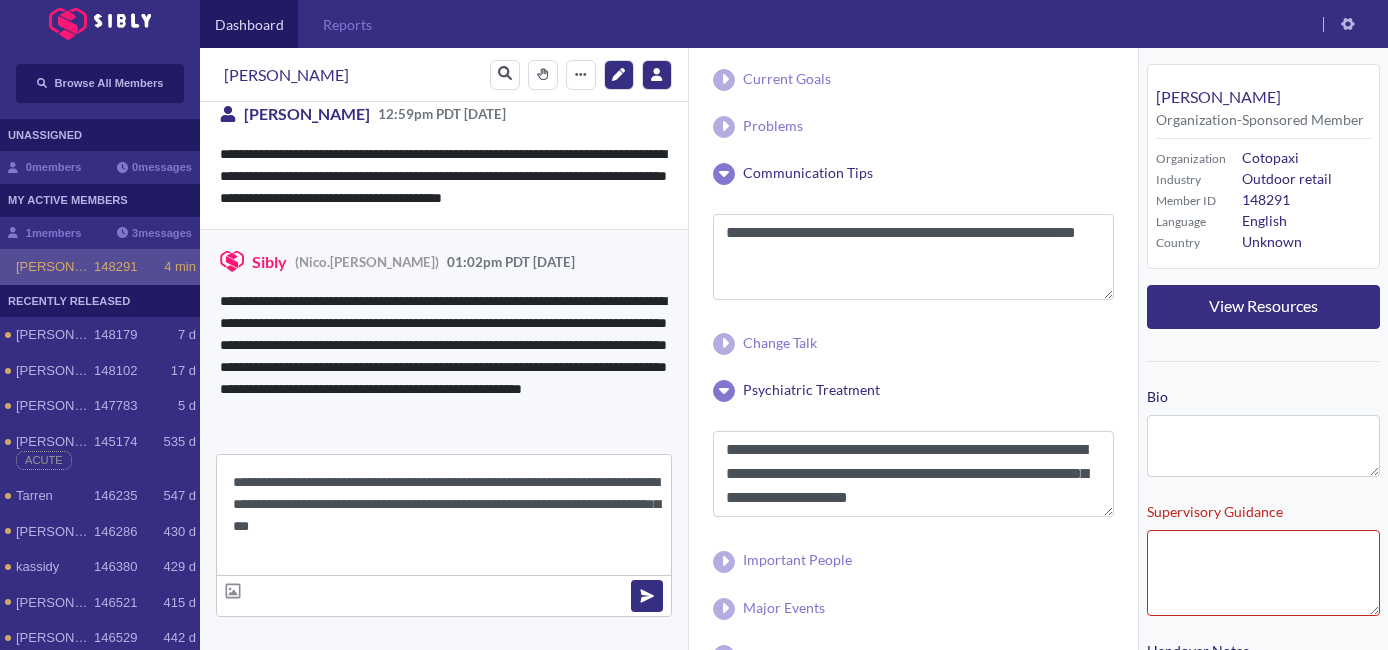 scroll, scrollTop: 3326, scrollLeft: 0, axis: vertical 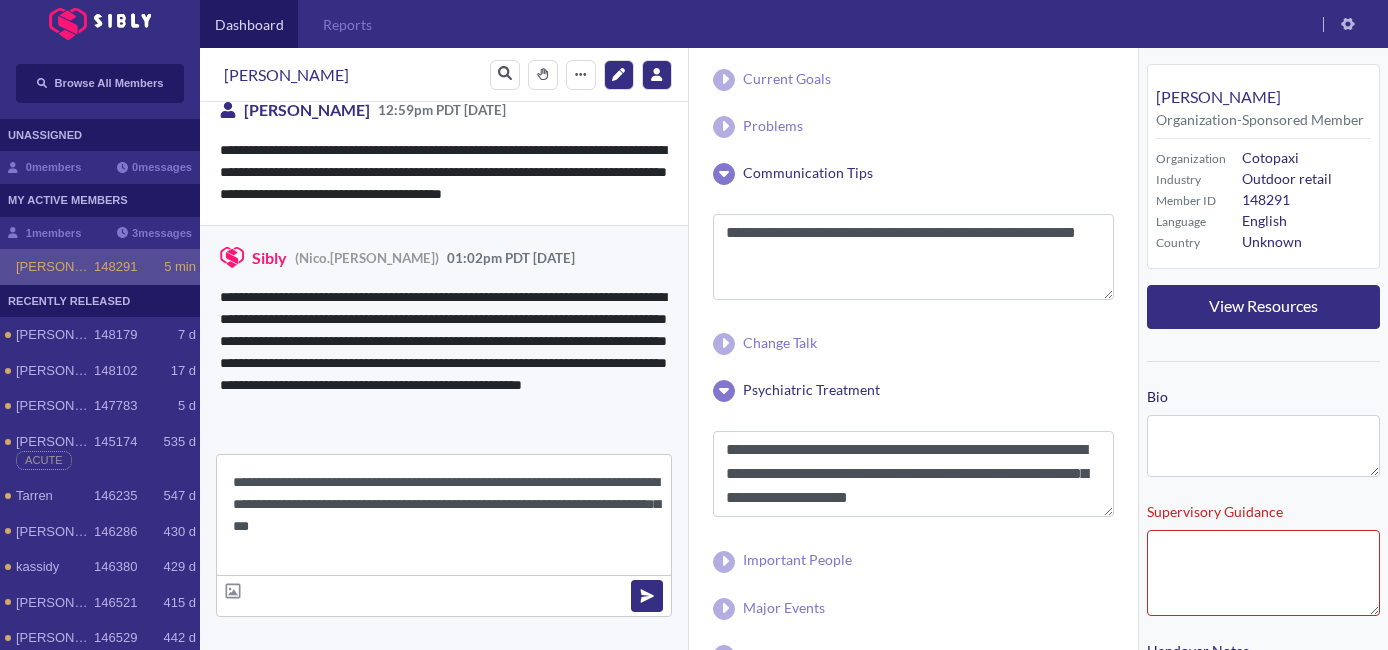 click on "**********" at bounding box center (444, 515) 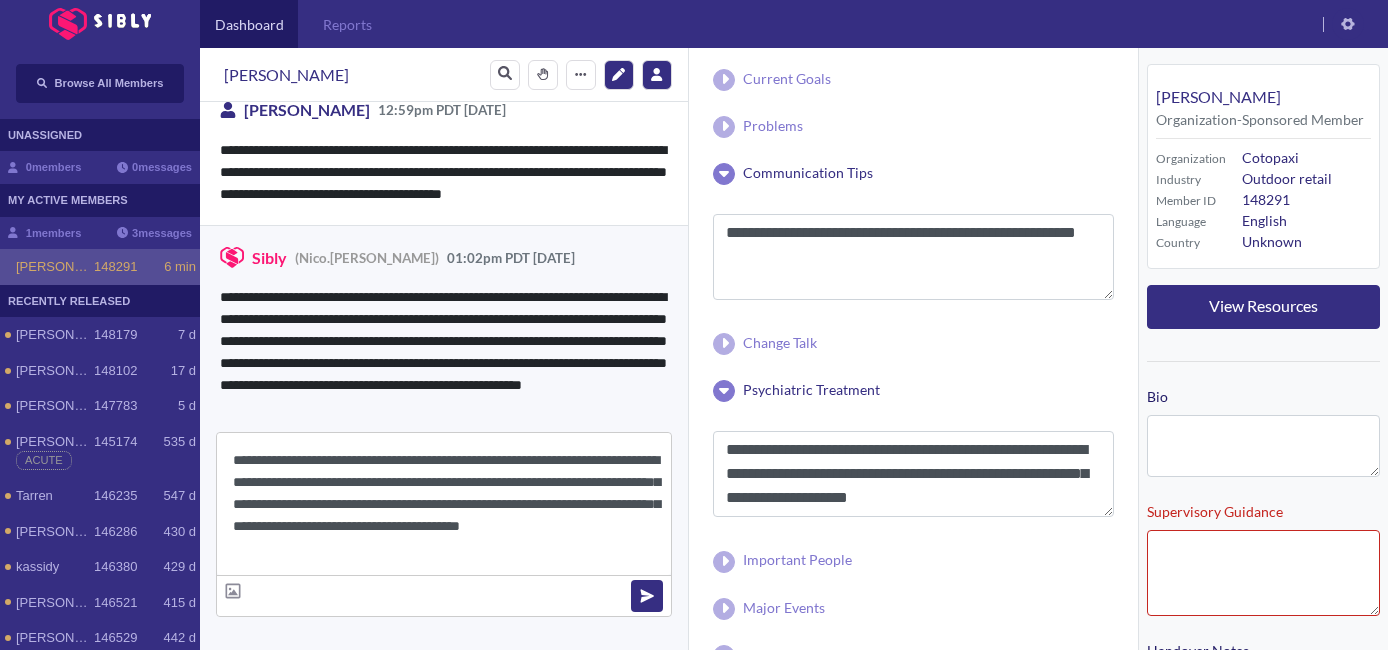 scroll, scrollTop: 3348, scrollLeft: 0, axis: vertical 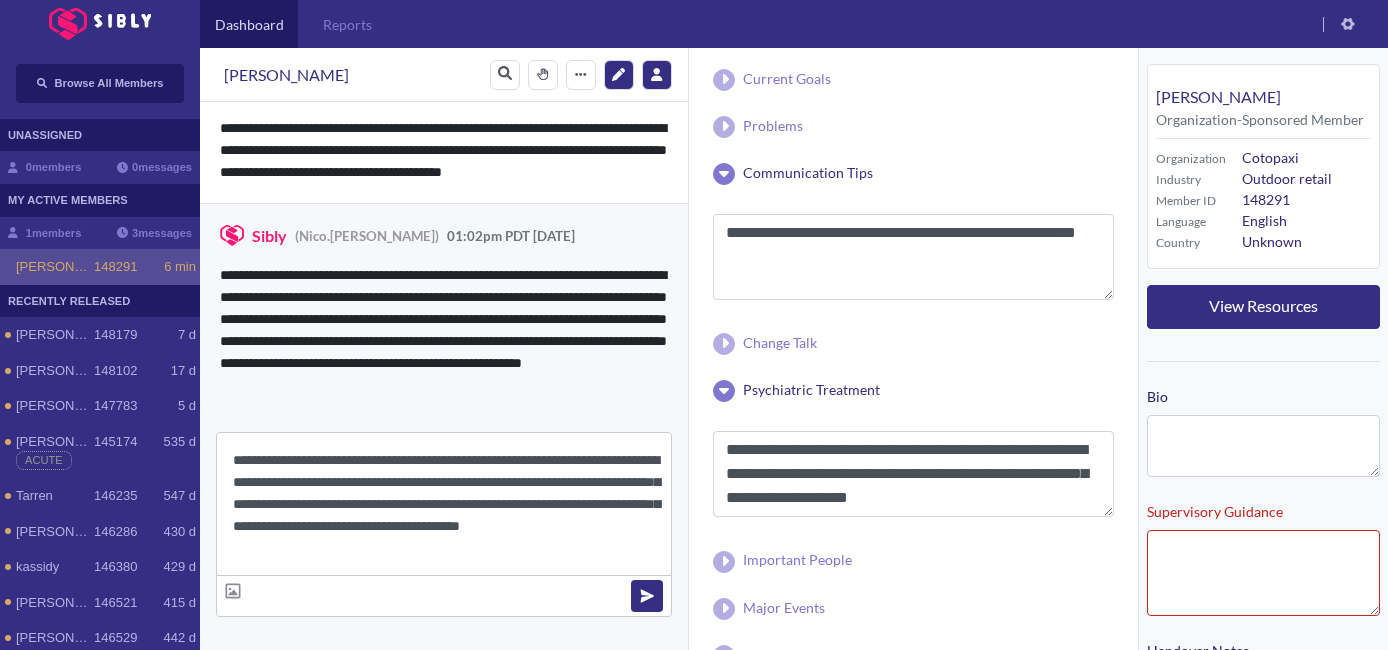 drag, startPoint x: 439, startPoint y: 483, endPoint x: 404, endPoint y: 490, distance: 35.69314 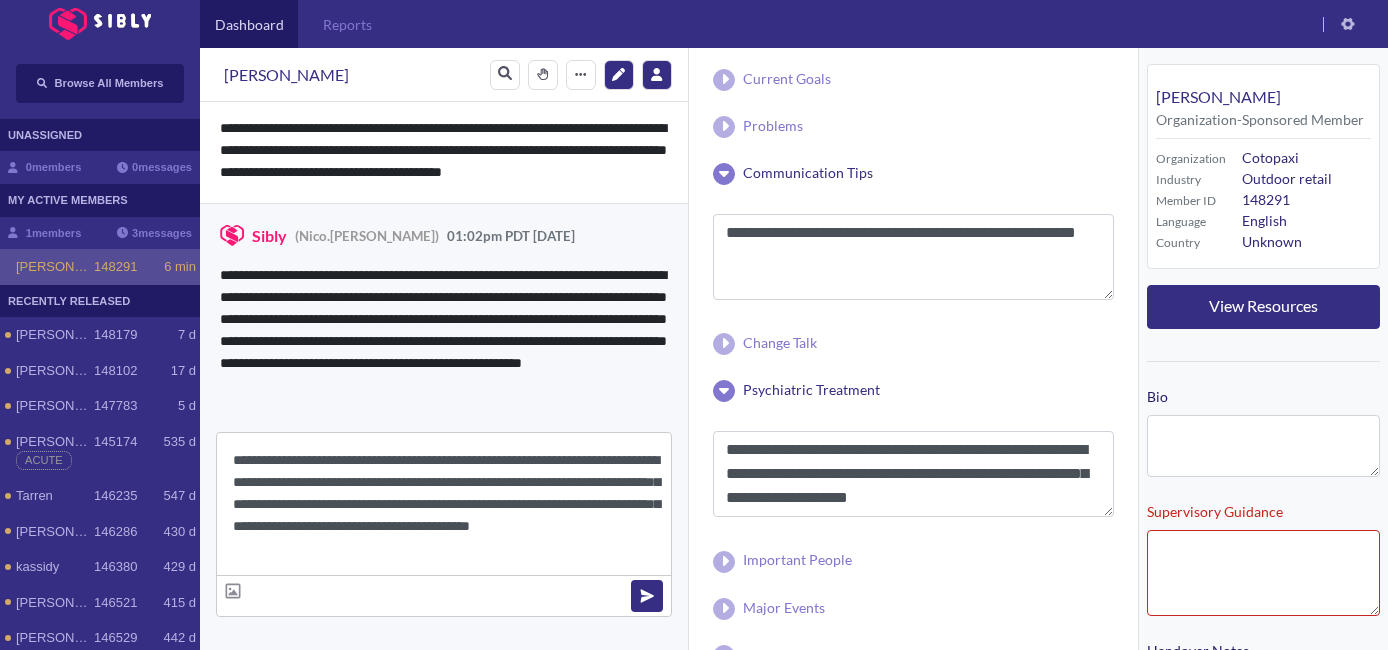 click on "**********" at bounding box center [444, 504] 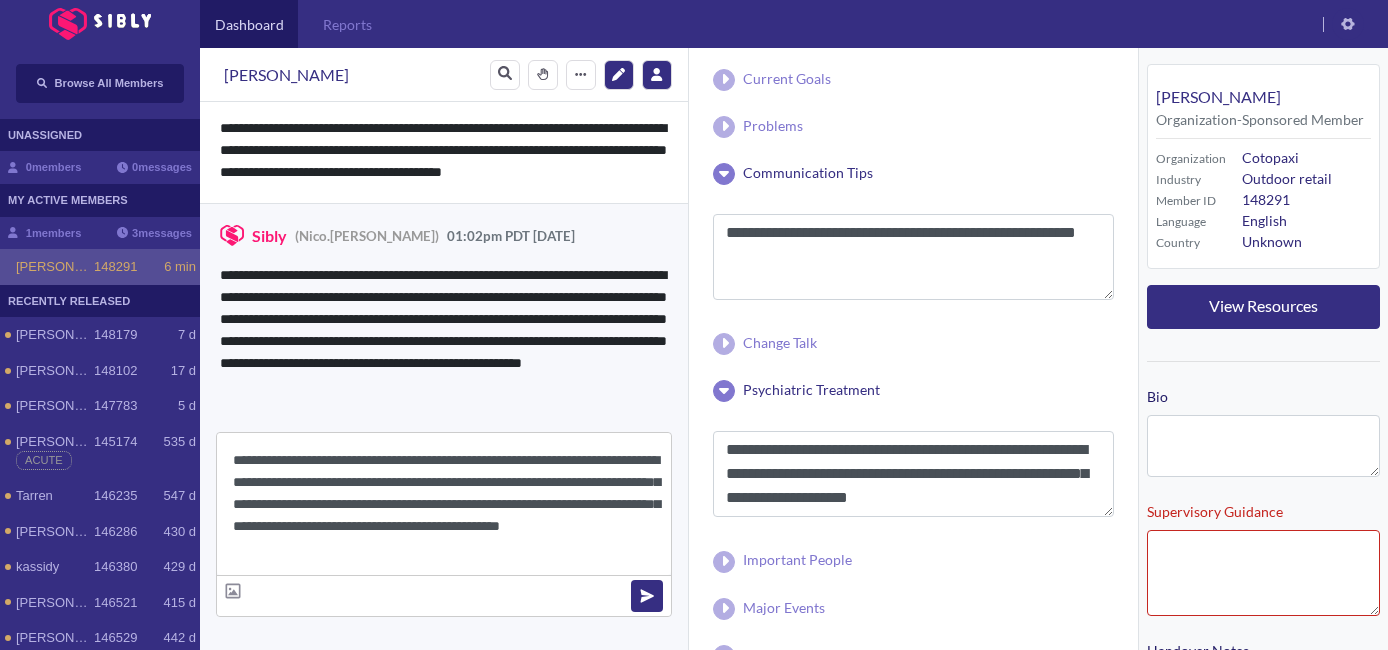 type on "**********" 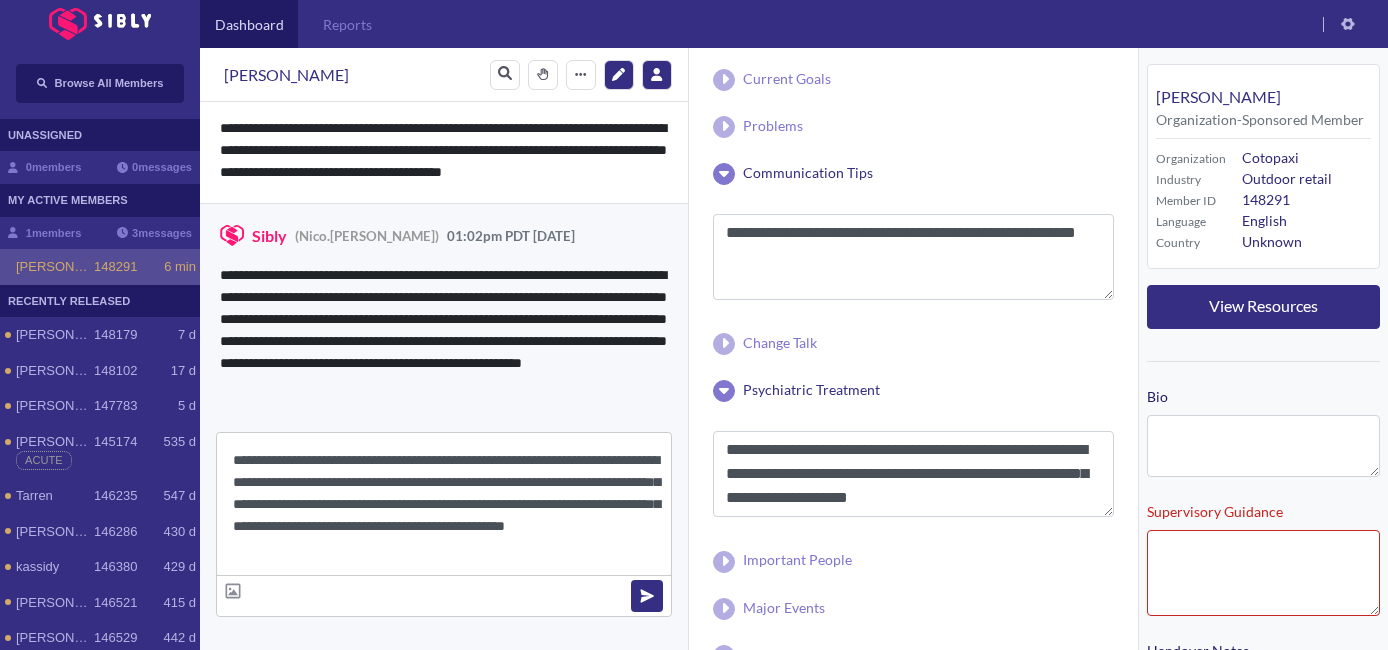 click on "**********" at bounding box center (444, 504) 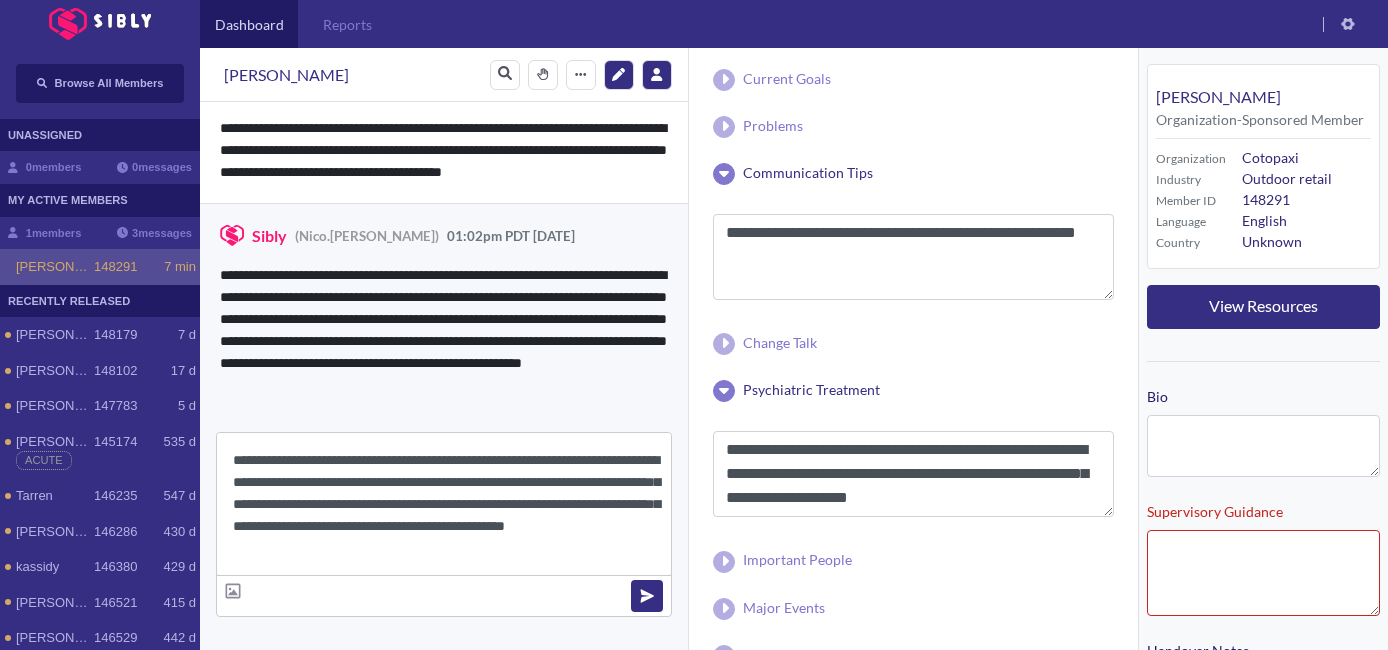 type 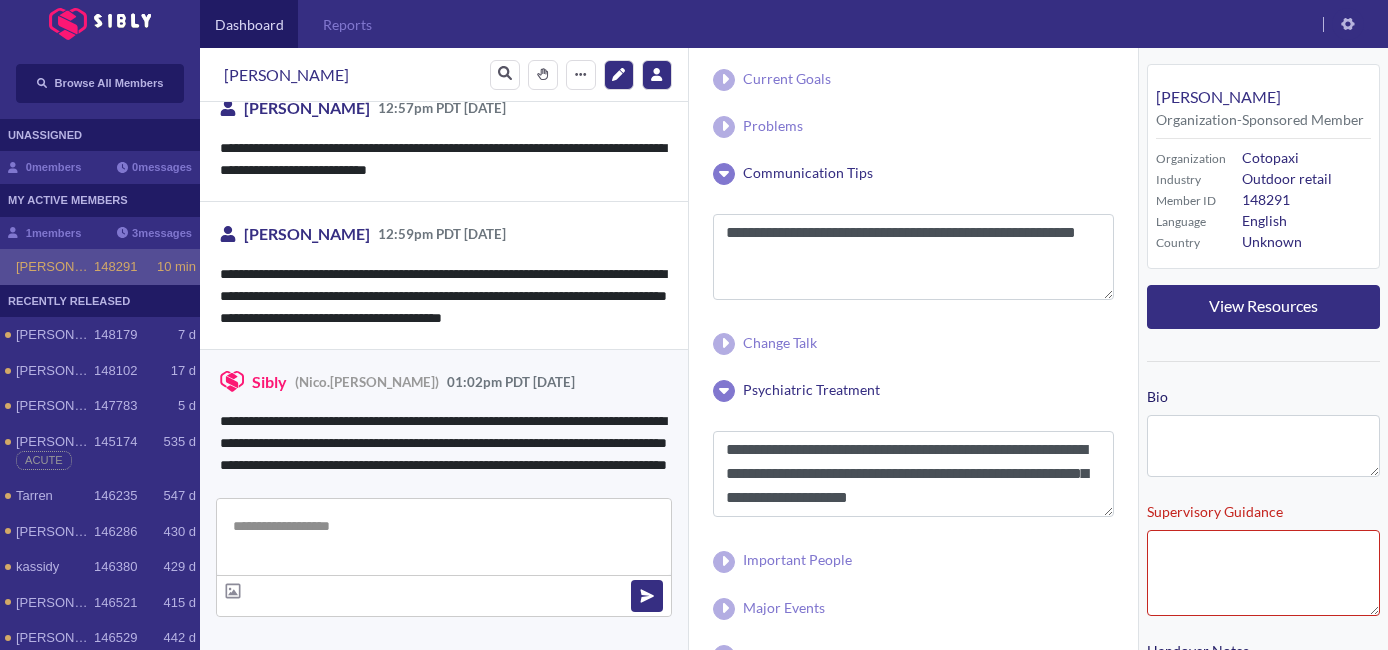 scroll, scrollTop: 3218, scrollLeft: 0, axis: vertical 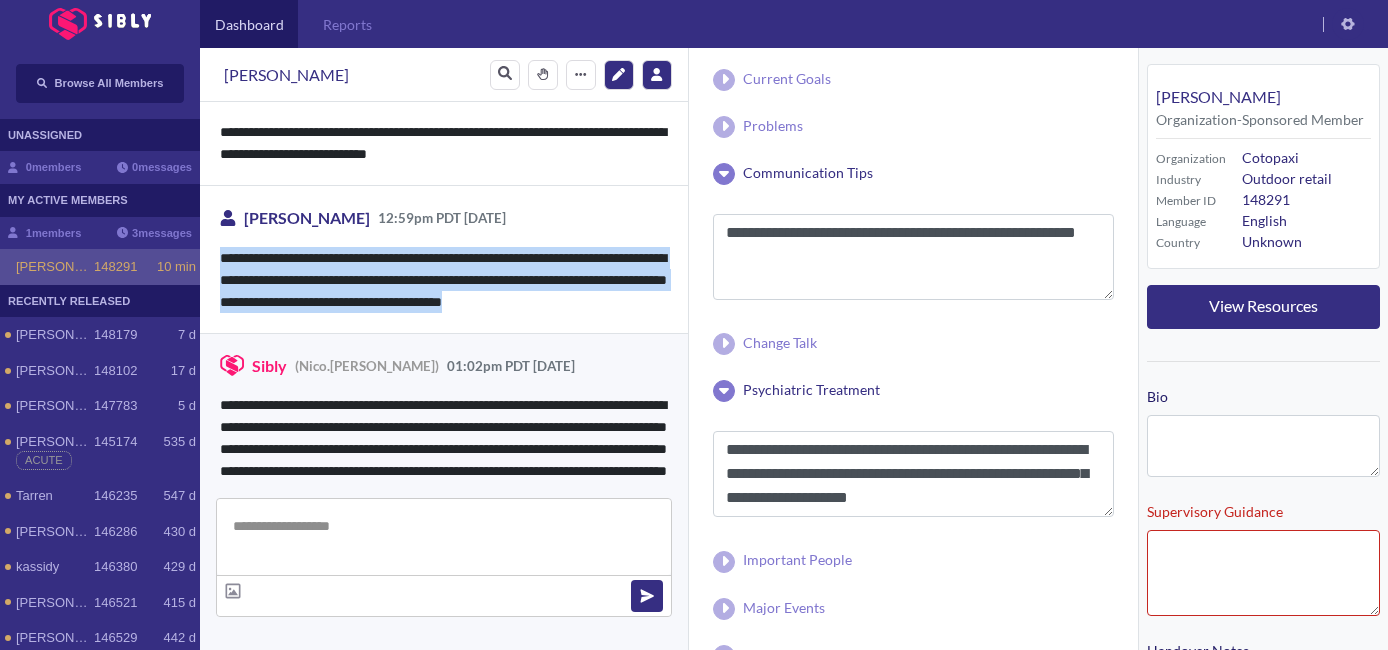 drag, startPoint x: 222, startPoint y: 260, endPoint x: 587, endPoint y: 324, distance: 370.56848 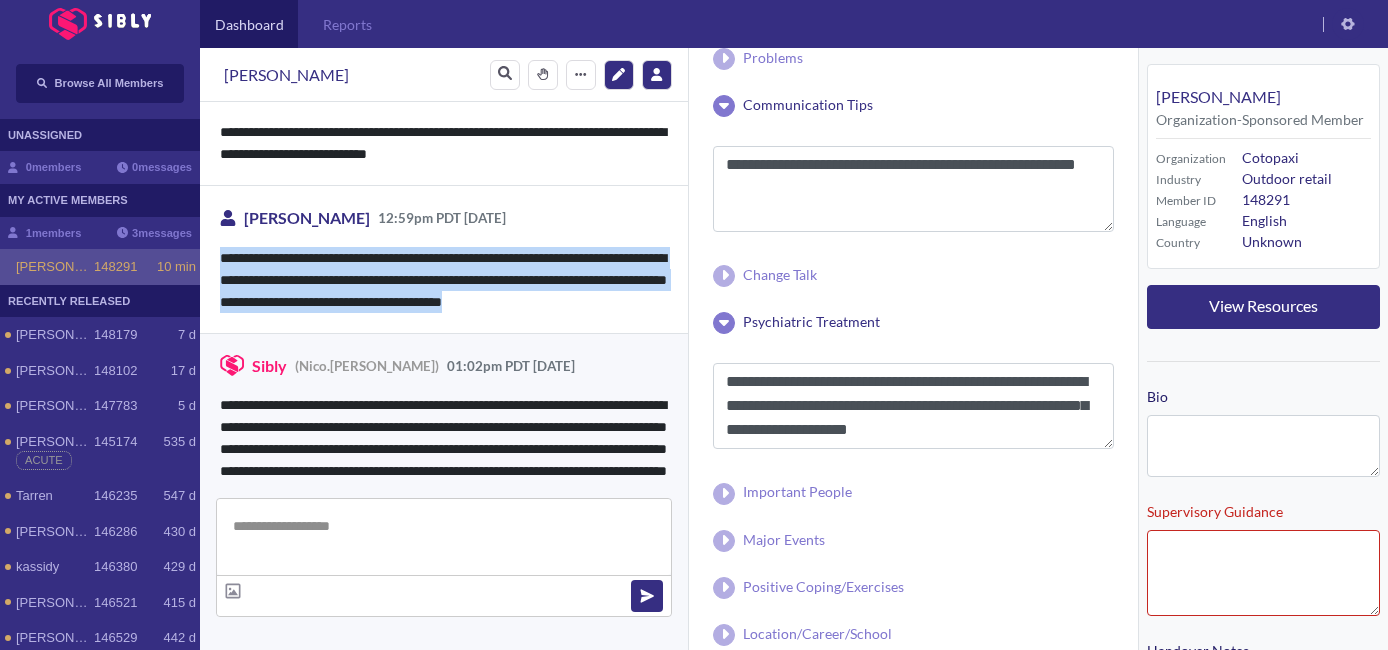 scroll, scrollTop: 228, scrollLeft: 0, axis: vertical 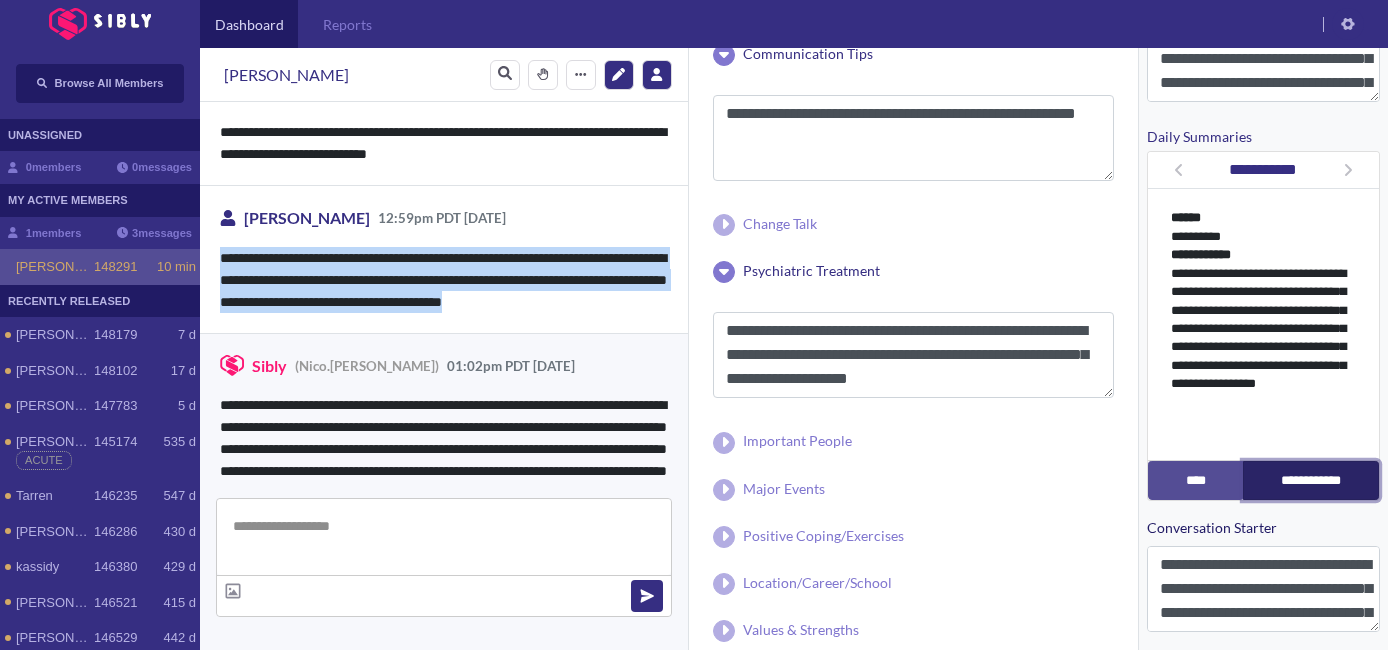 click on "**********" at bounding box center (1311, 480) 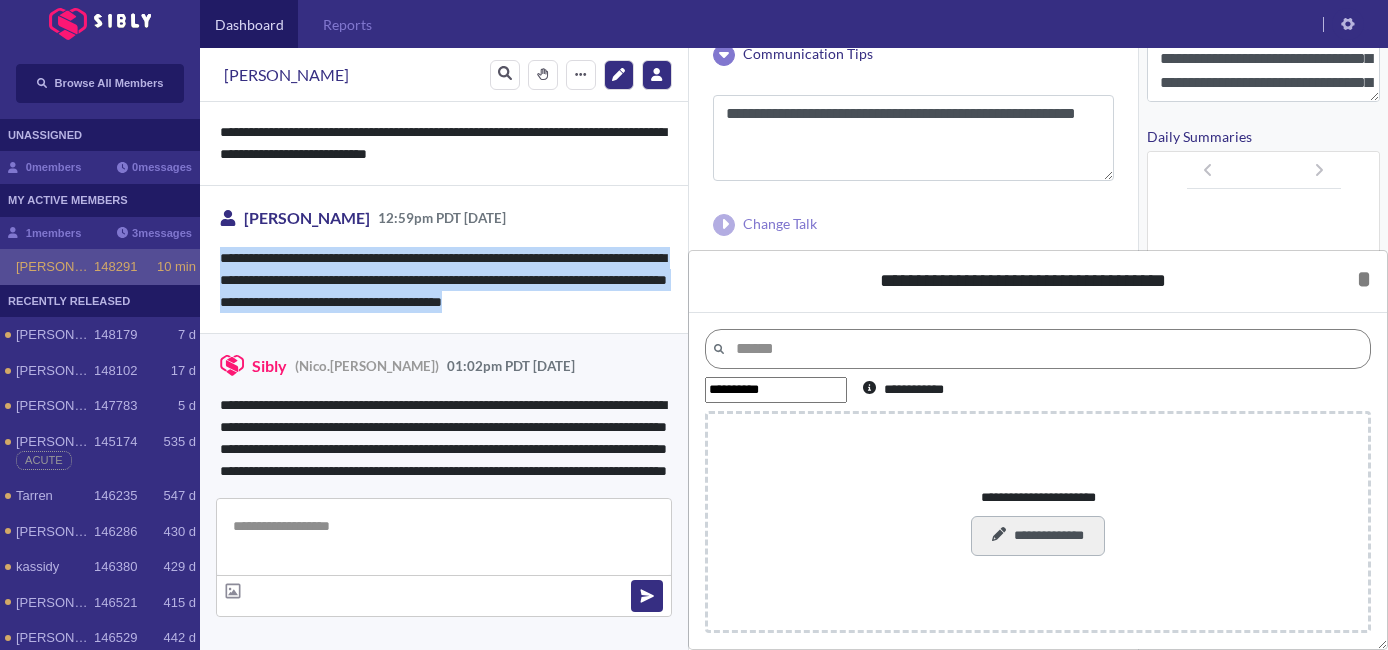 click on "**********" at bounding box center [1037, 536] 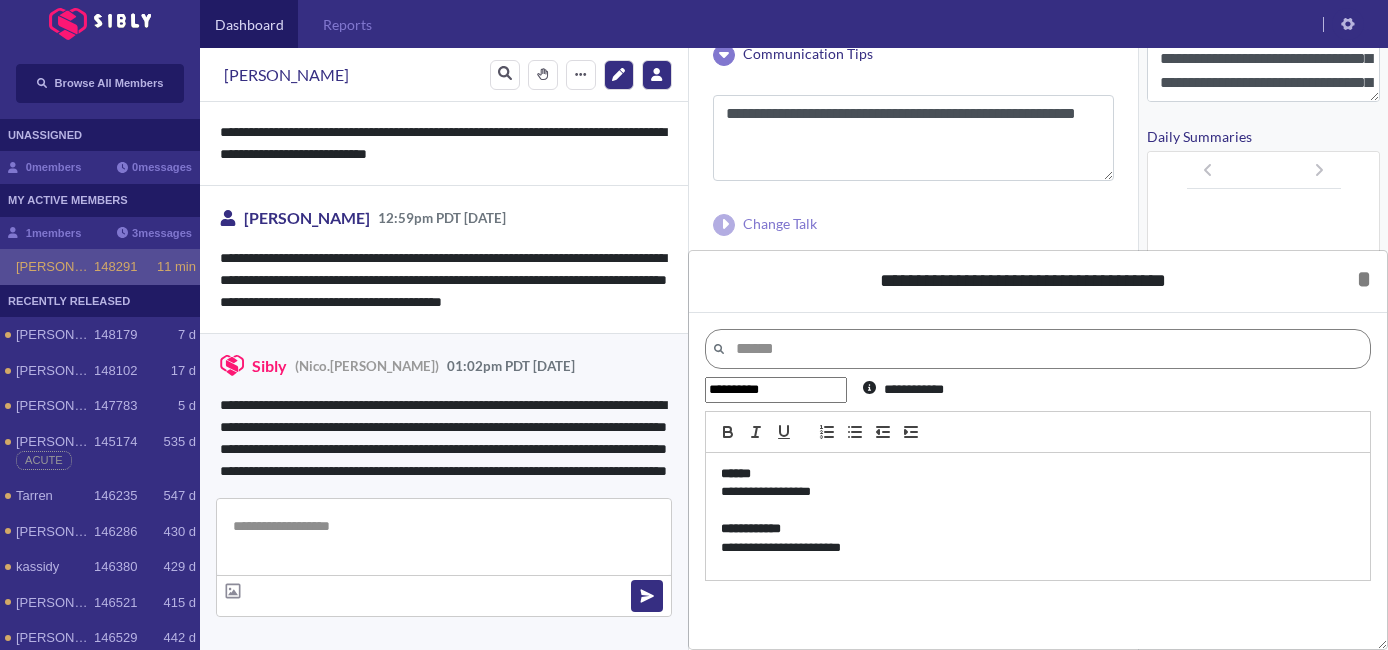 click on "**********" at bounding box center [1038, 492] 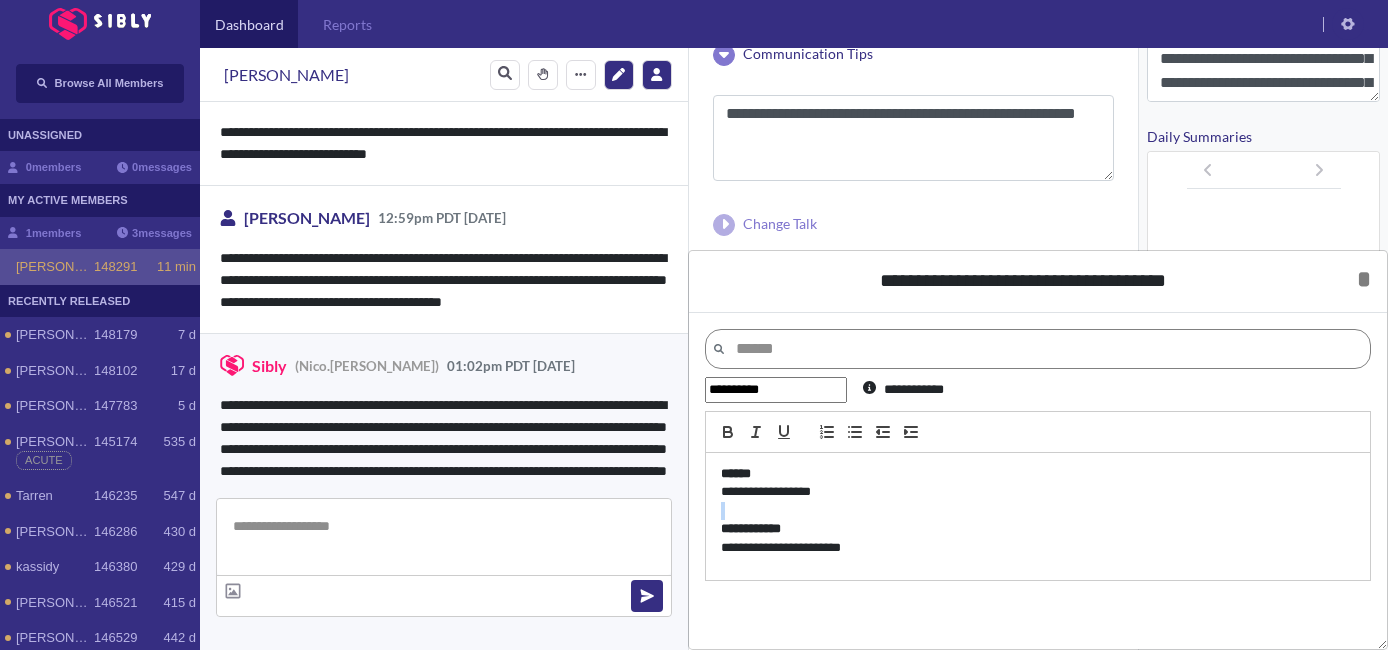 click on "**********" at bounding box center (1038, 492) 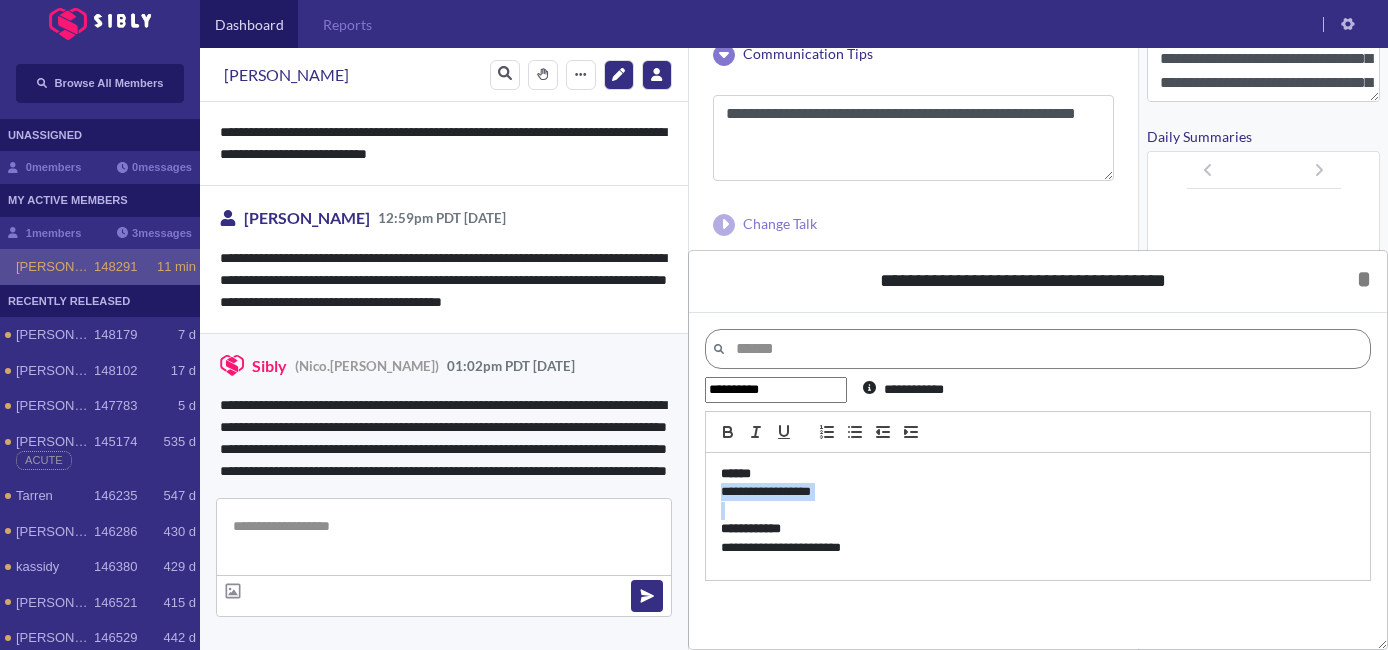 click on "**********" at bounding box center (1038, 492) 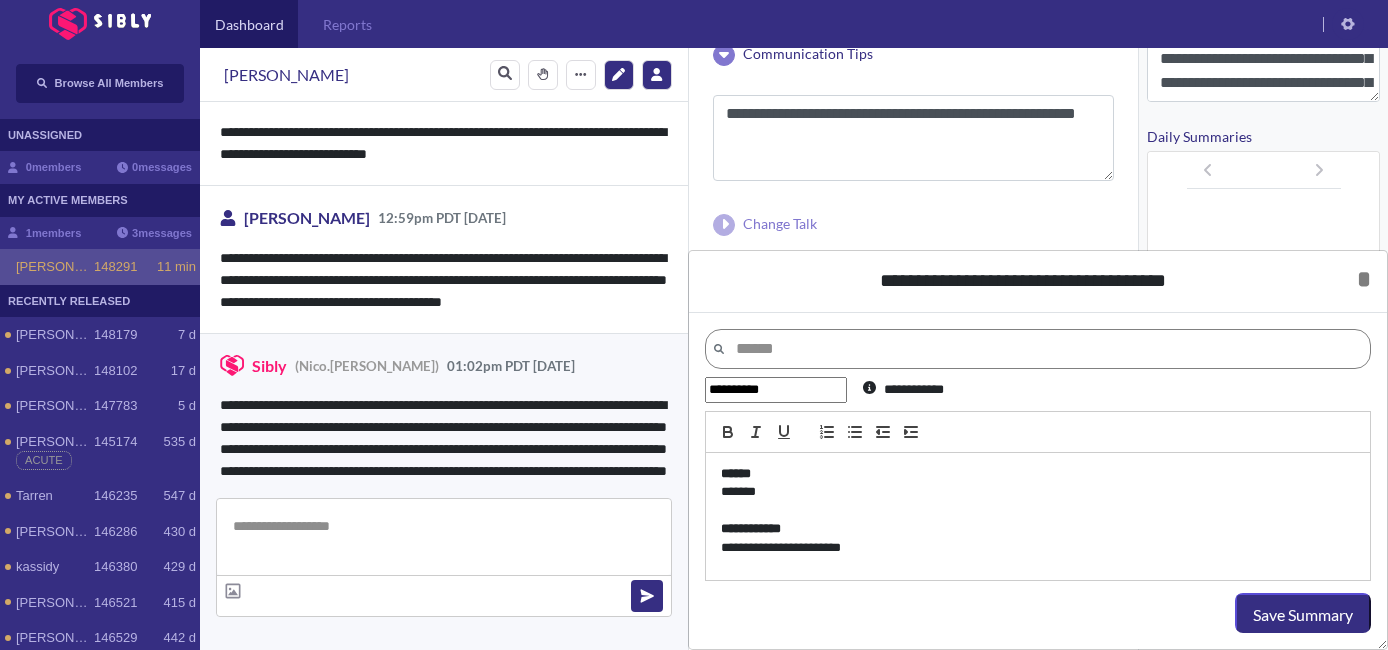 click on "**********" at bounding box center (1038, 548) 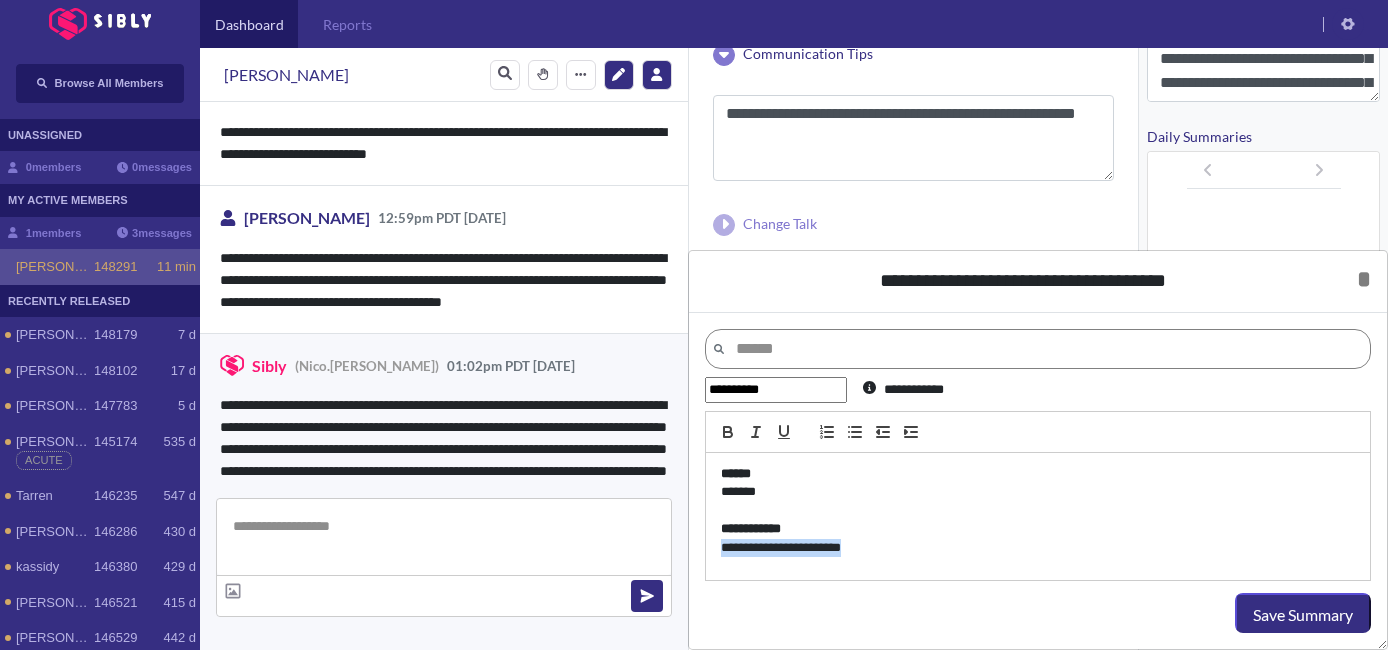 click on "**********" at bounding box center (1038, 548) 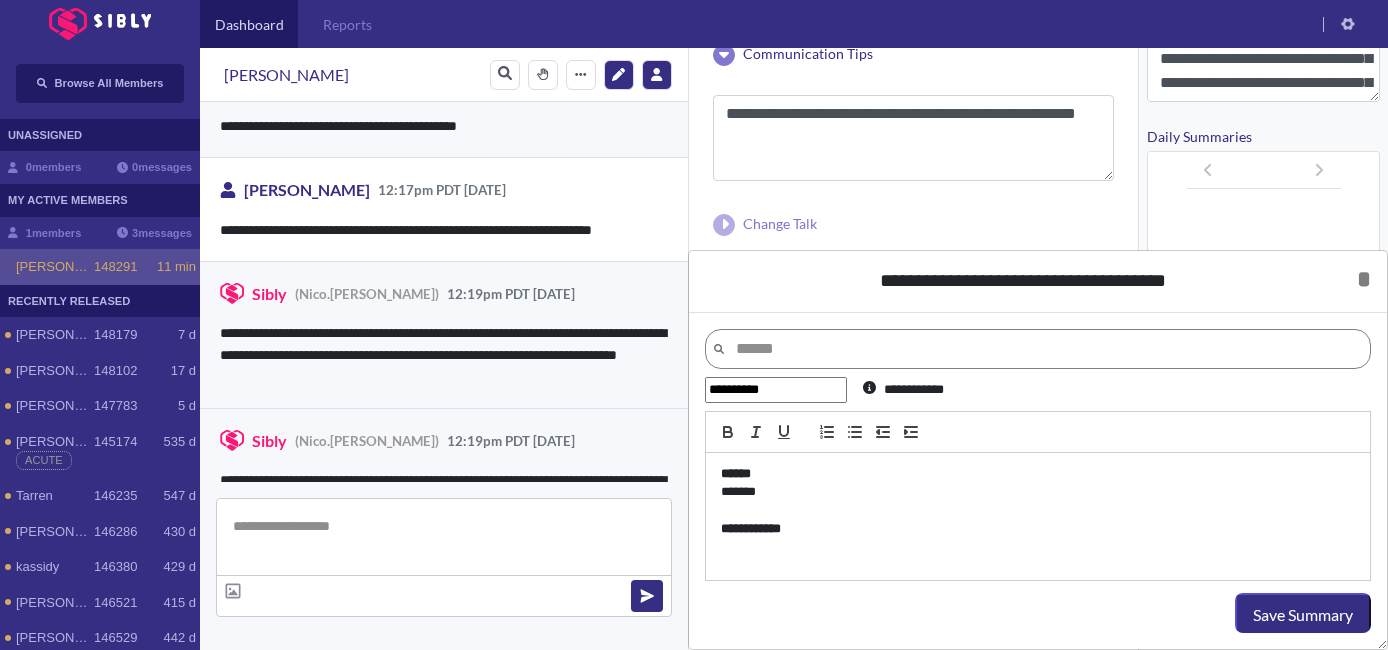 scroll, scrollTop: 1885, scrollLeft: 0, axis: vertical 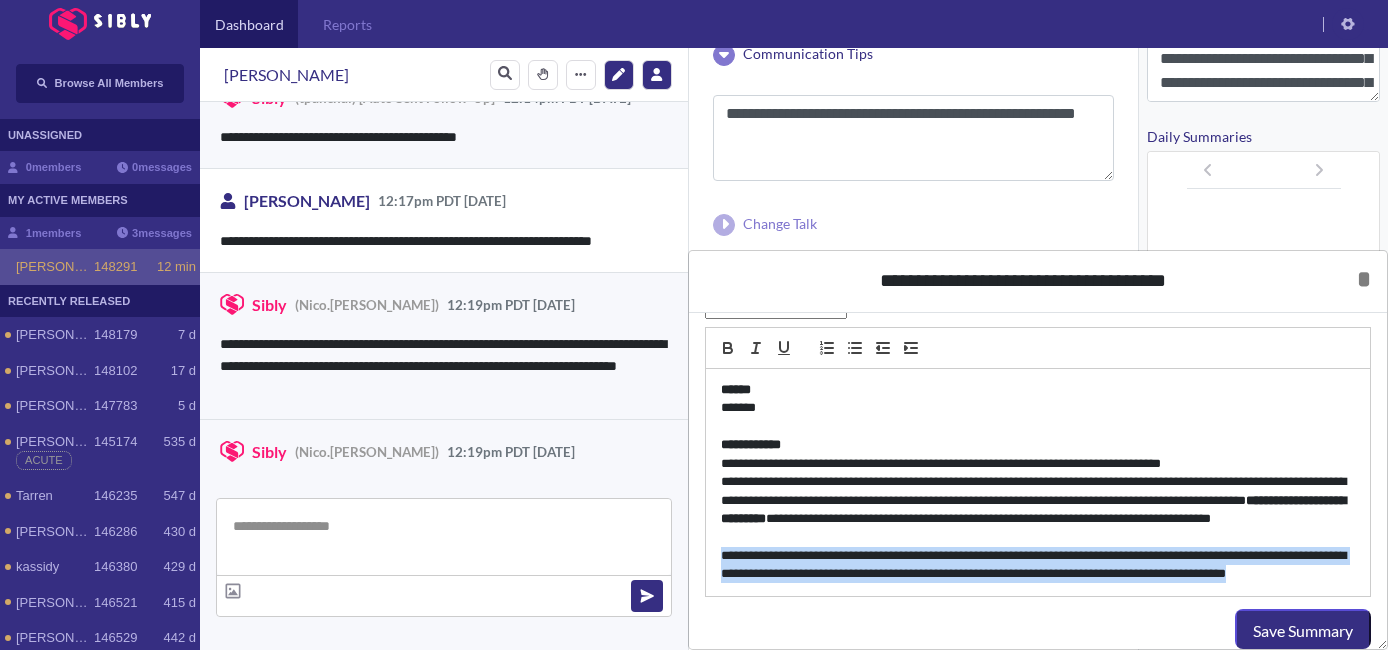 drag, startPoint x: 1327, startPoint y: 572, endPoint x: 671, endPoint y: 557, distance: 656.17145 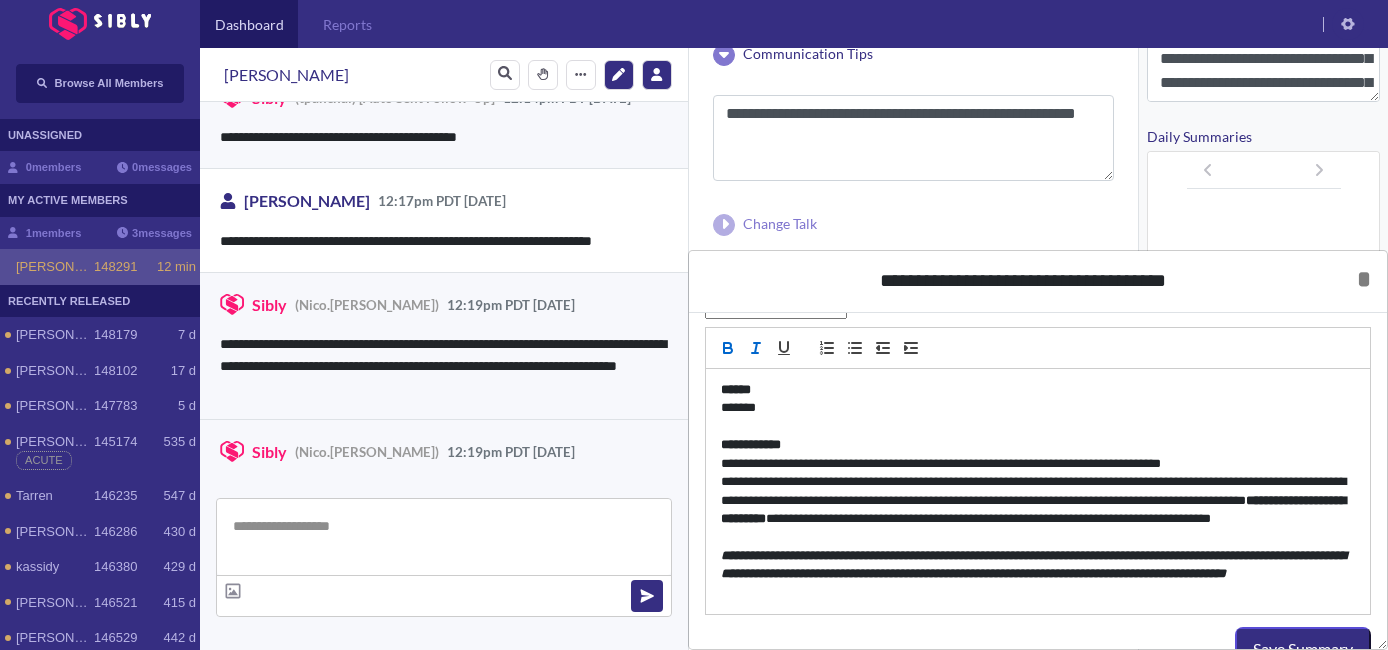 click on "**********" at bounding box center [1038, 491] 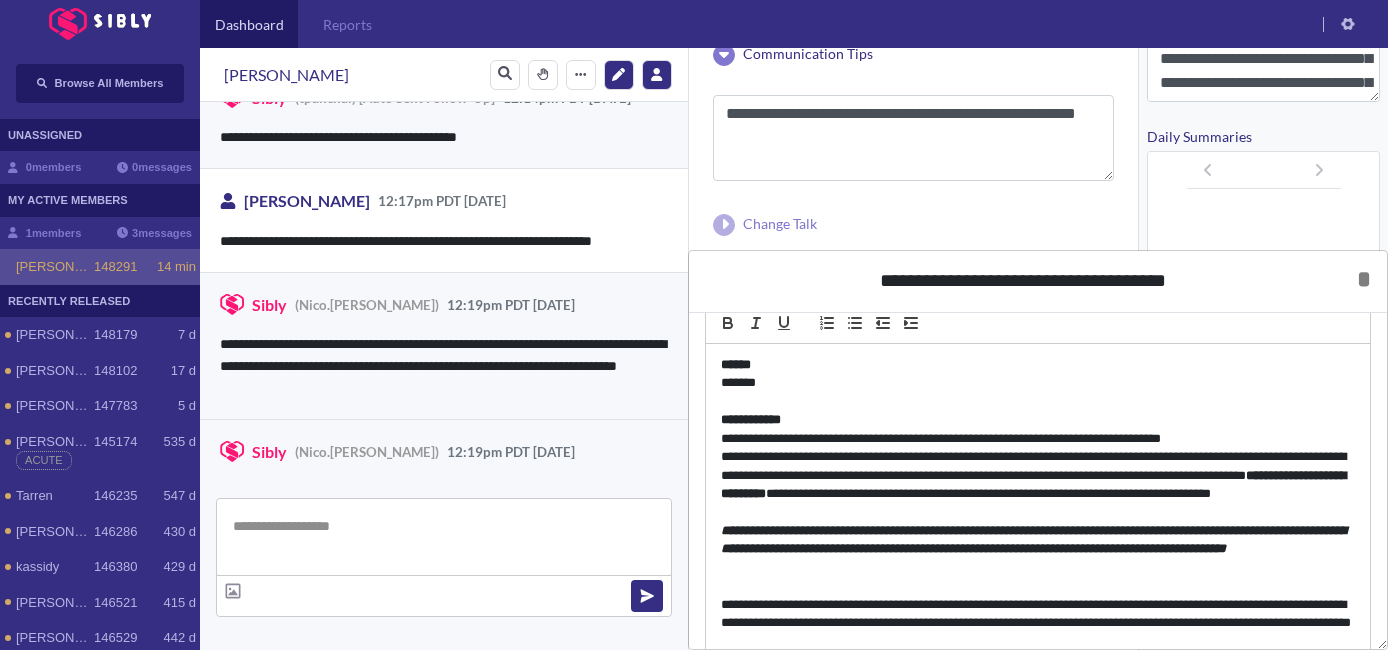 scroll, scrollTop: 176, scrollLeft: 0, axis: vertical 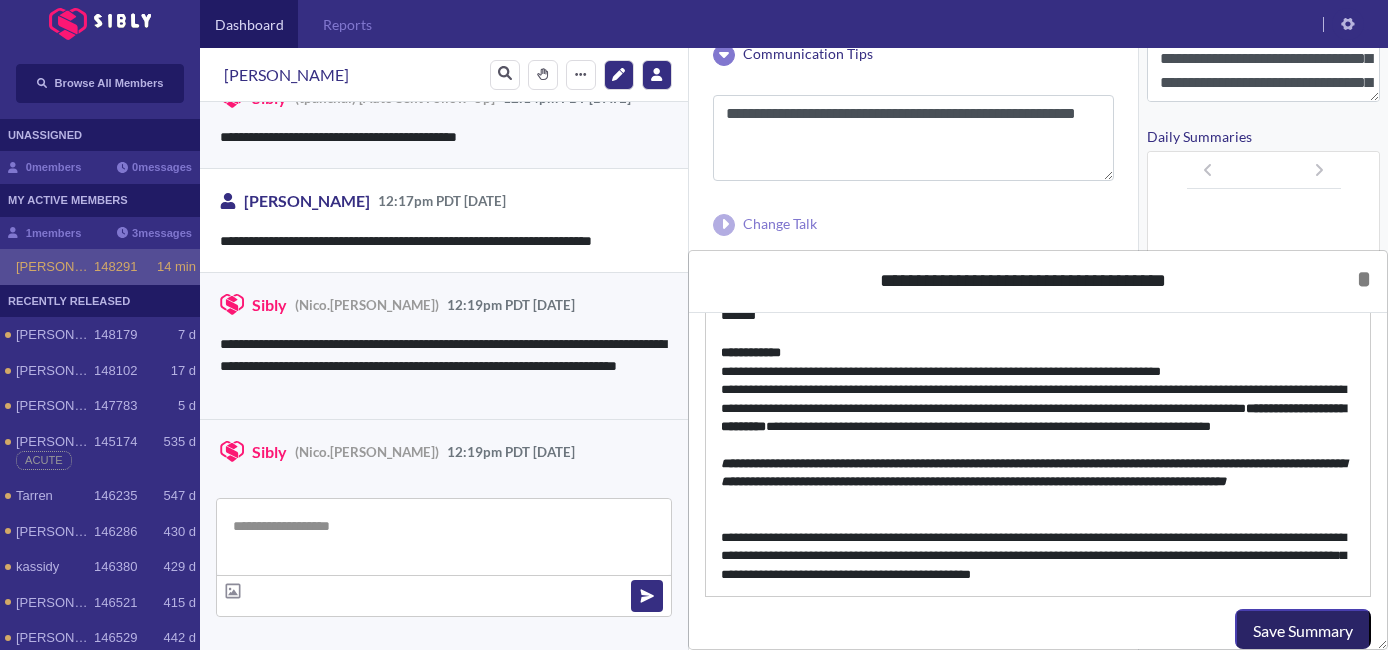 click on "Save Summary" at bounding box center (1303, 631) 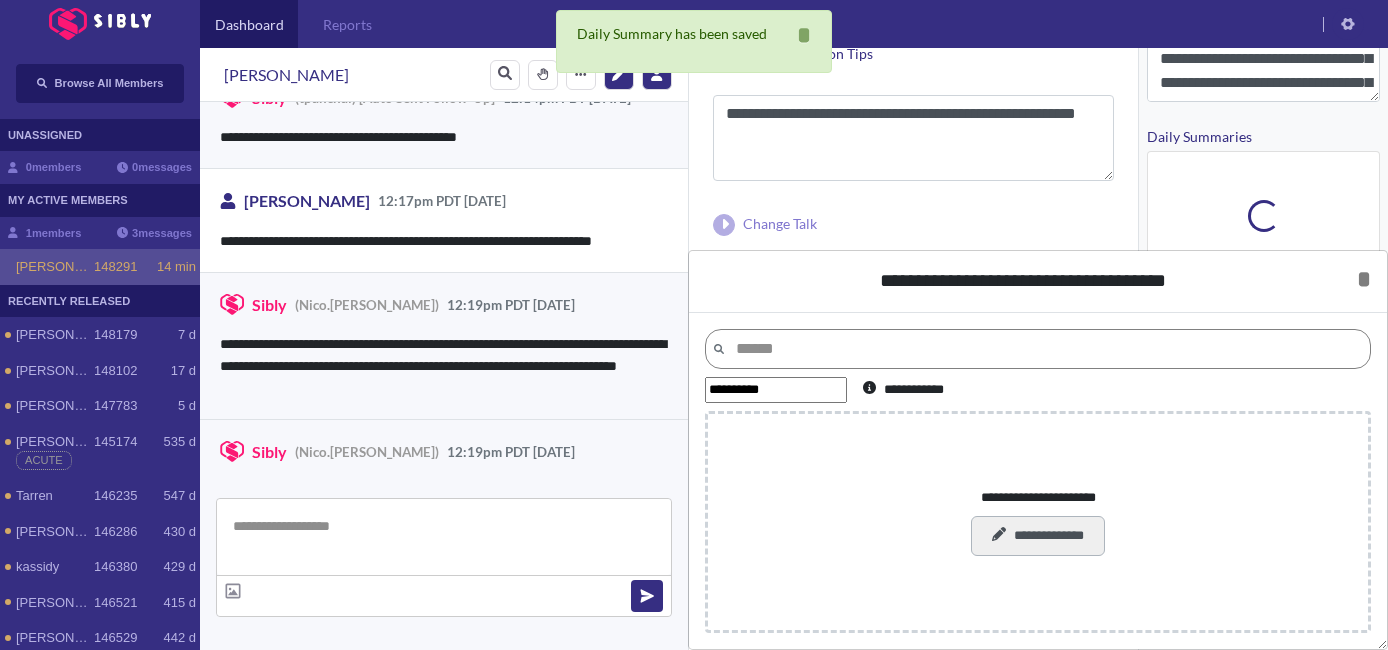 scroll, scrollTop: 0, scrollLeft: 0, axis: both 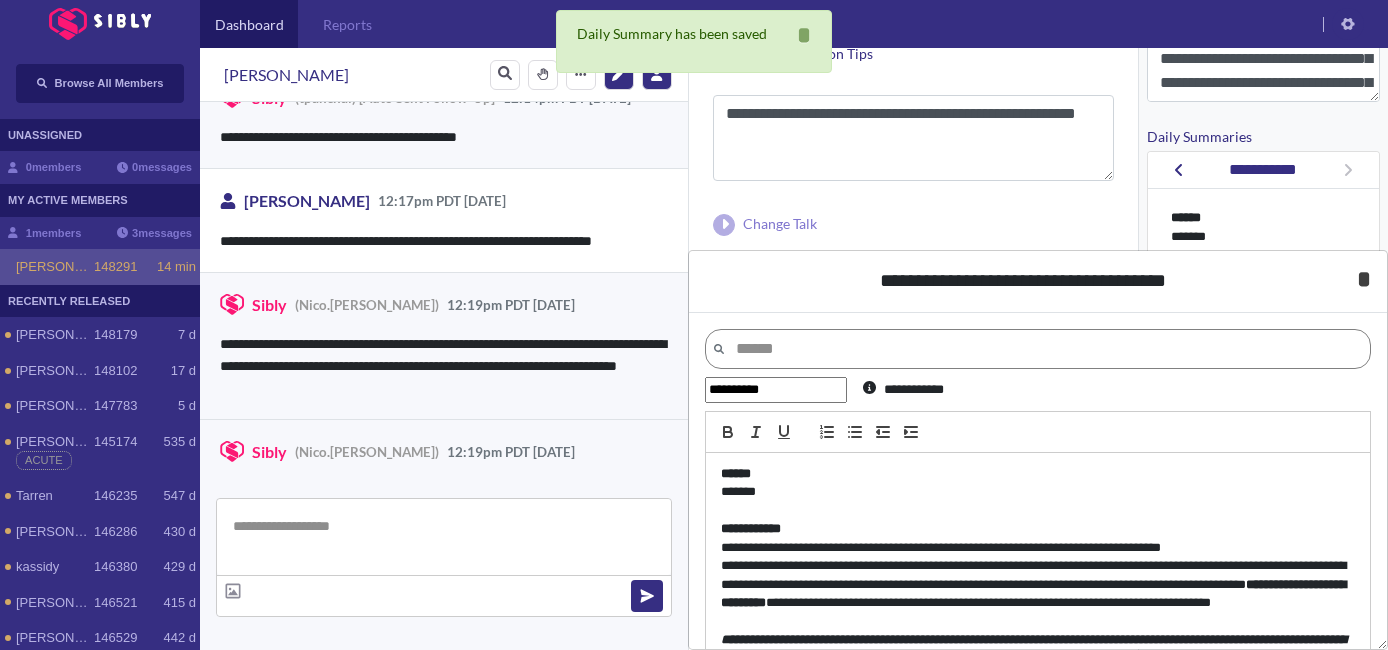 click on "* *****" at bounding box center [1364, 279] 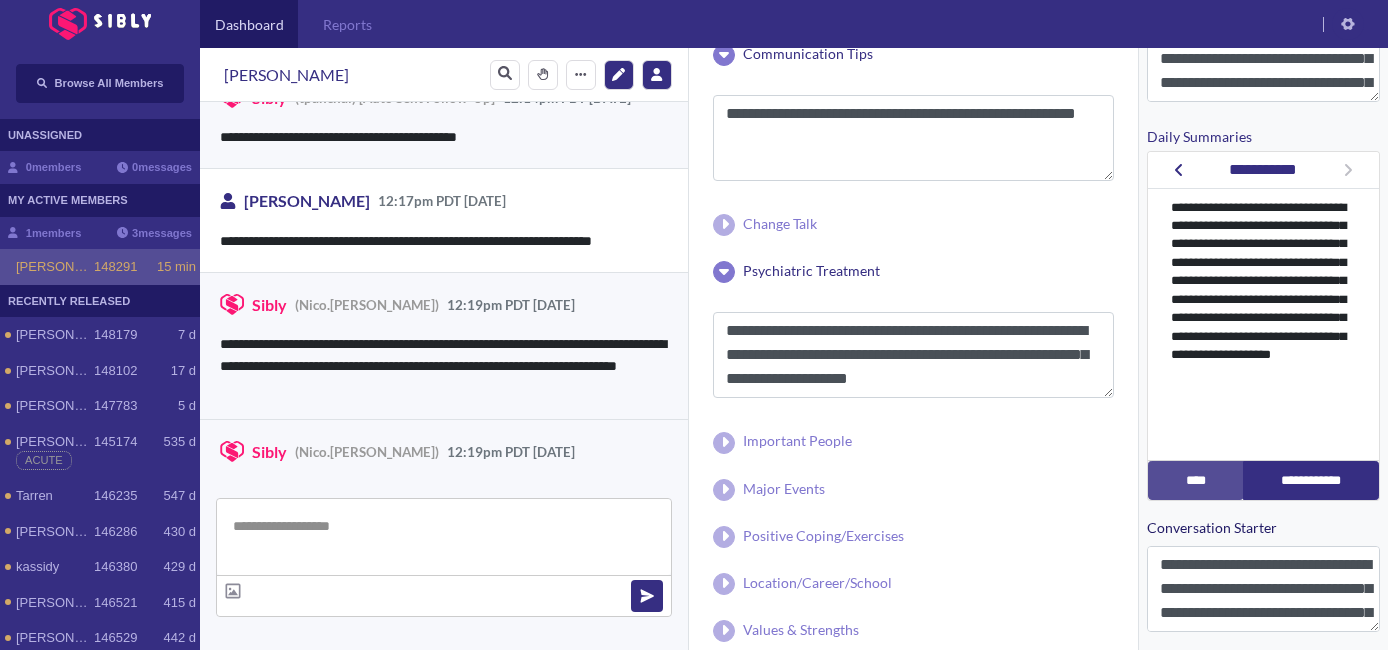 scroll, scrollTop: 511, scrollLeft: 0, axis: vertical 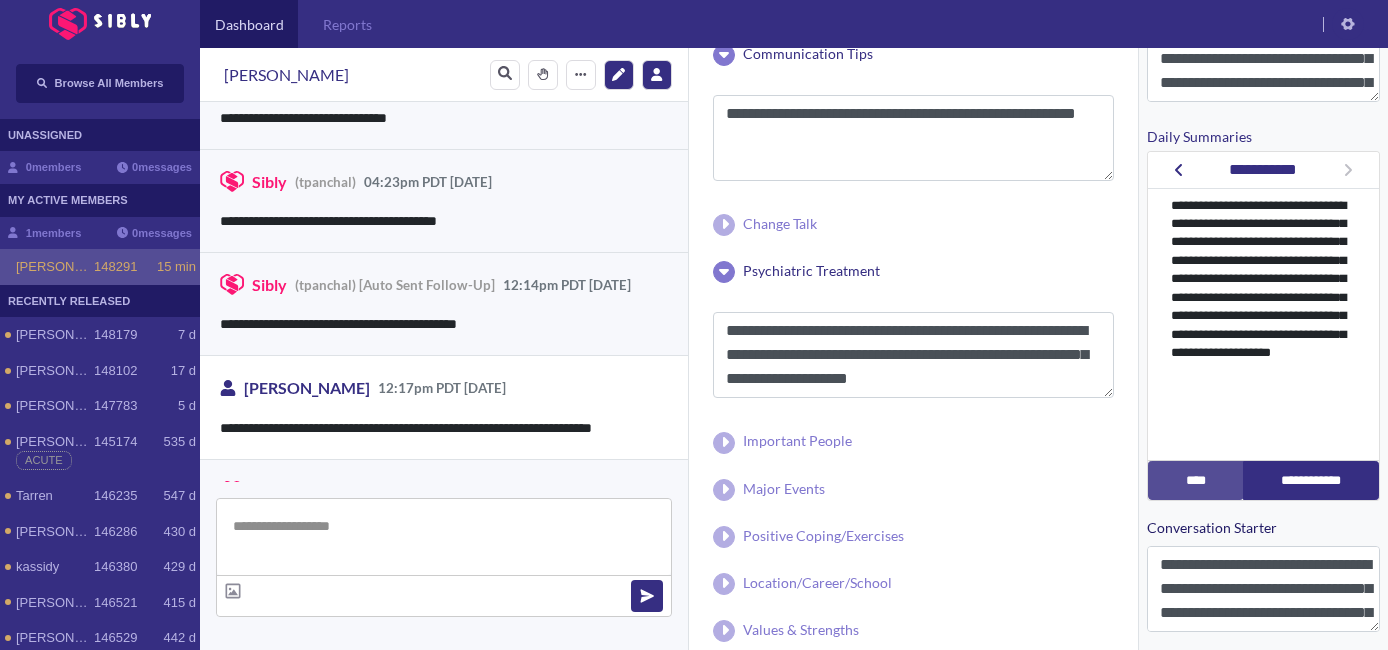 click 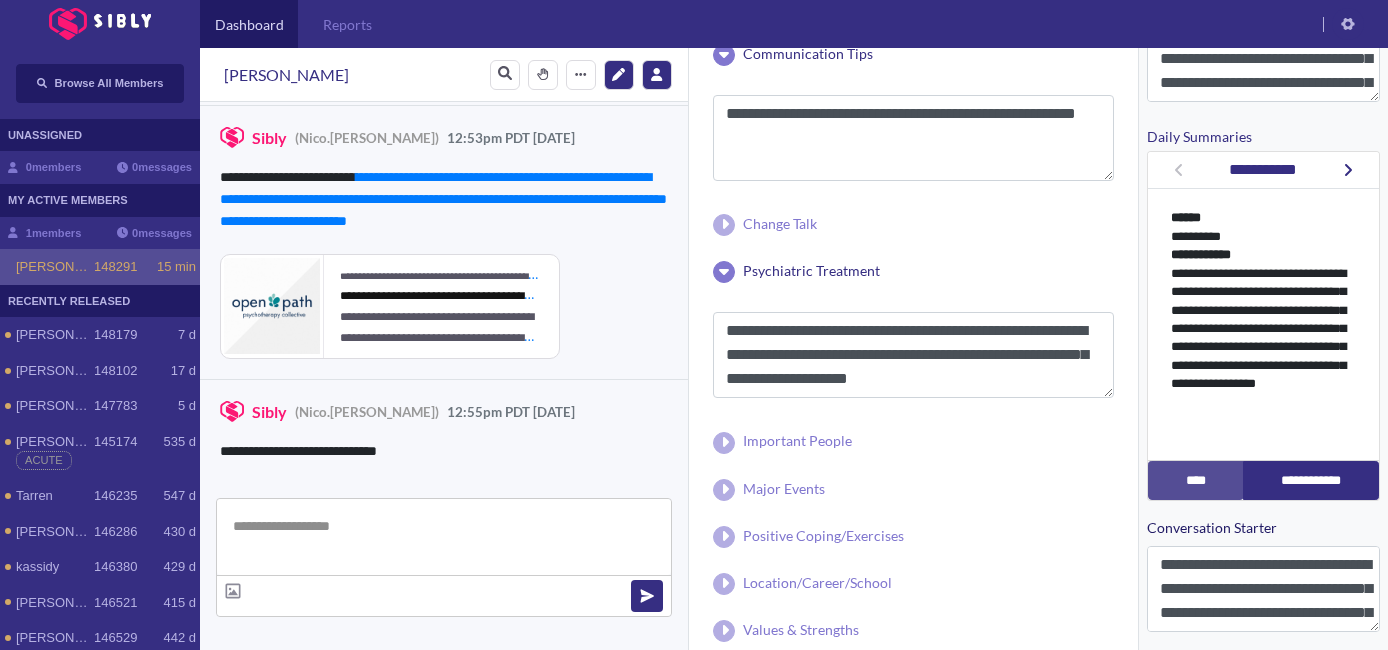 scroll, scrollTop: 3473, scrollLeft: 0, axis: vertical 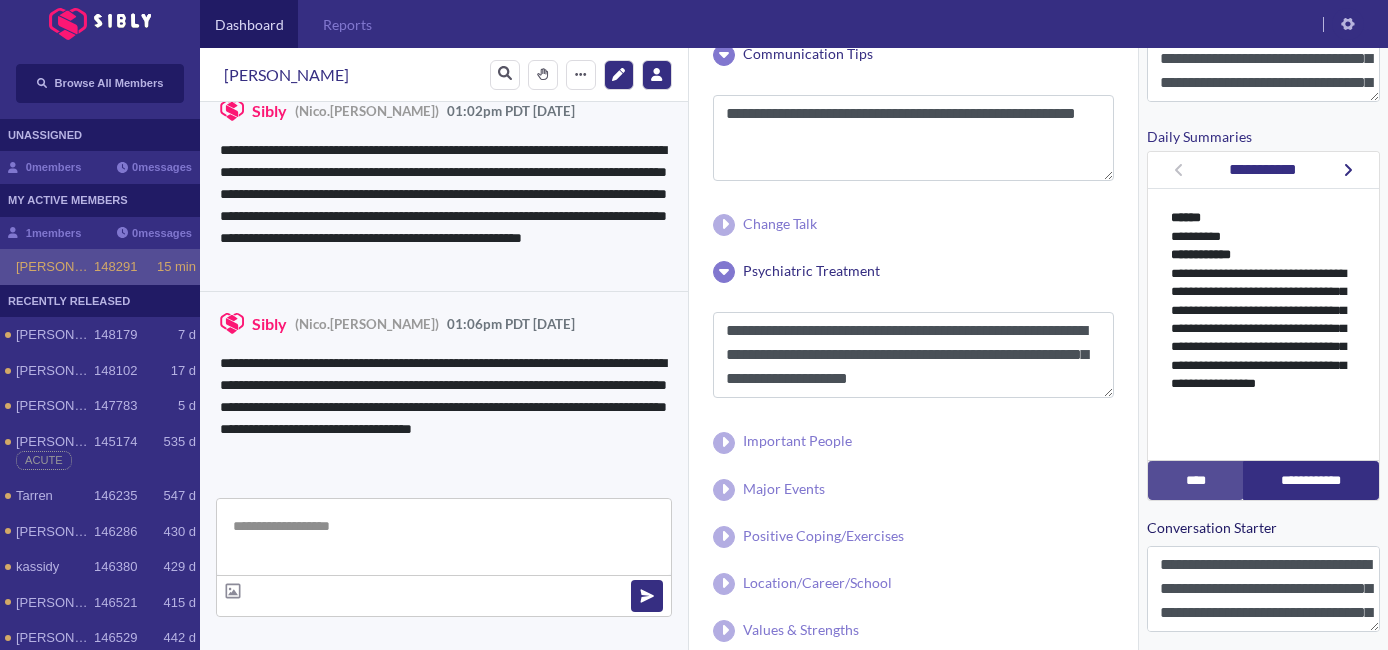 click at bounding box center [444, 537] 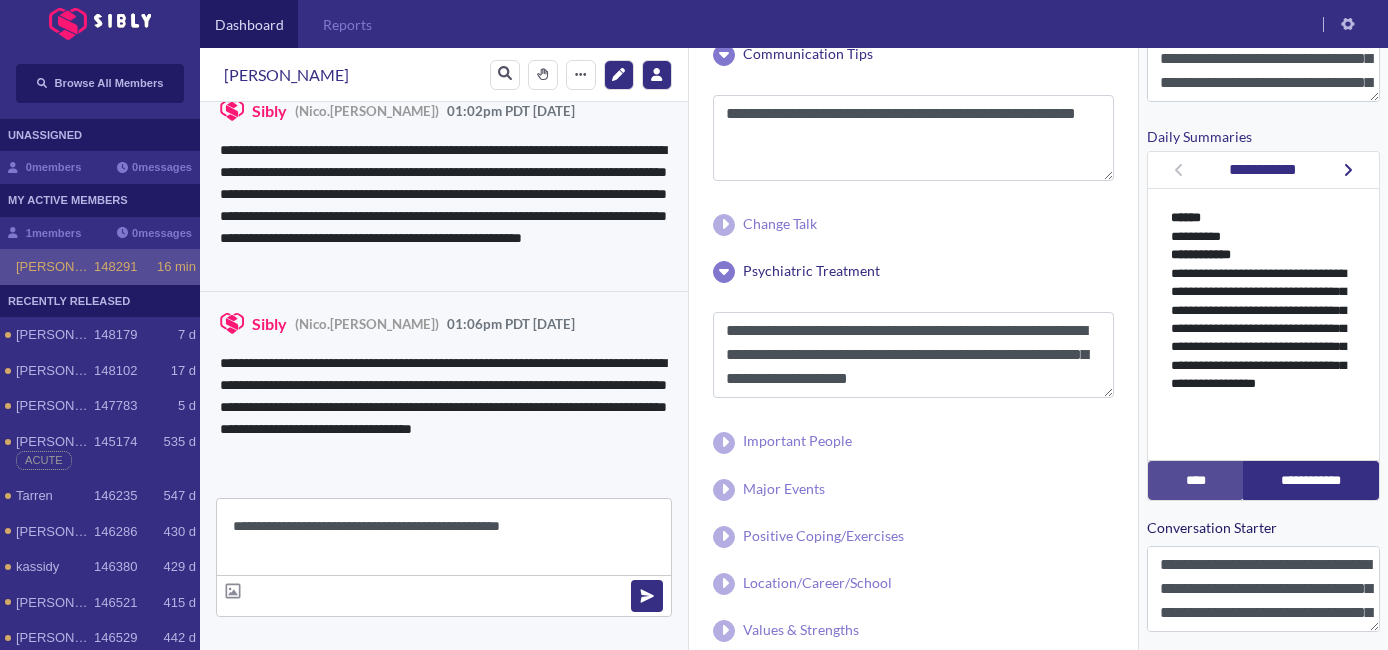 click on "**********" at bounding box center (444, 537) 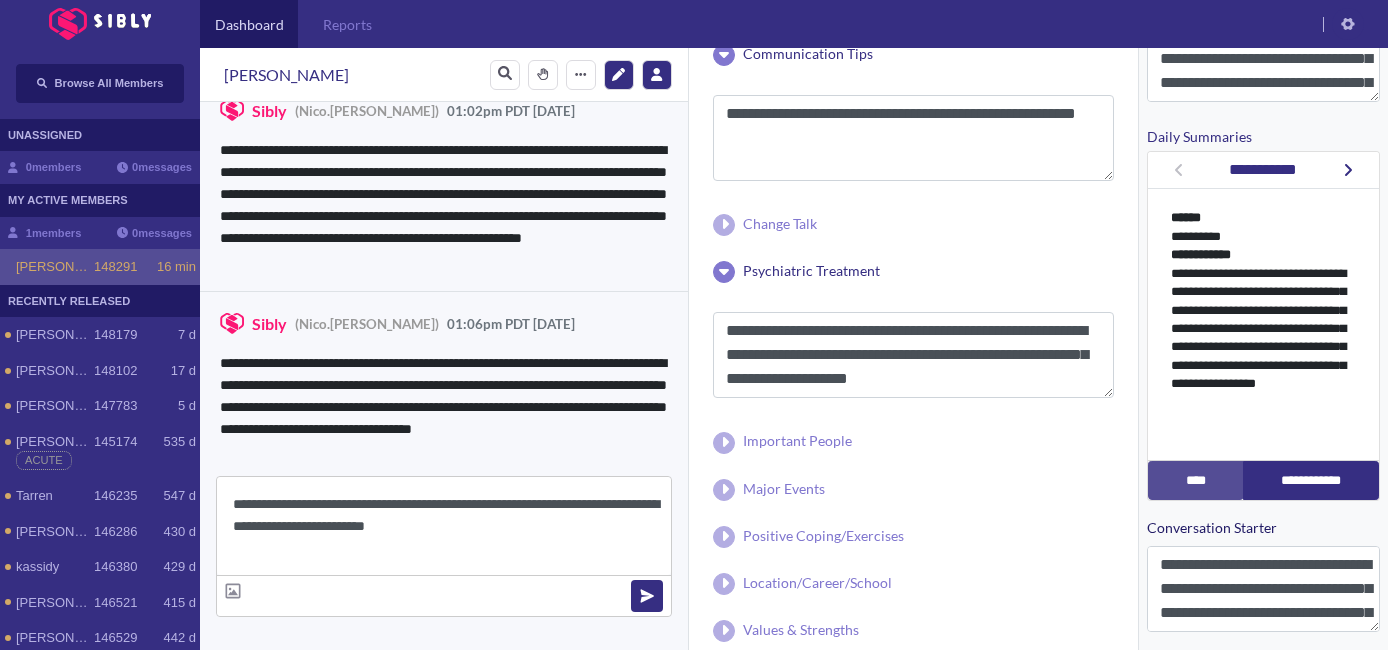 click on "**********" at bounding box center (444, 526) 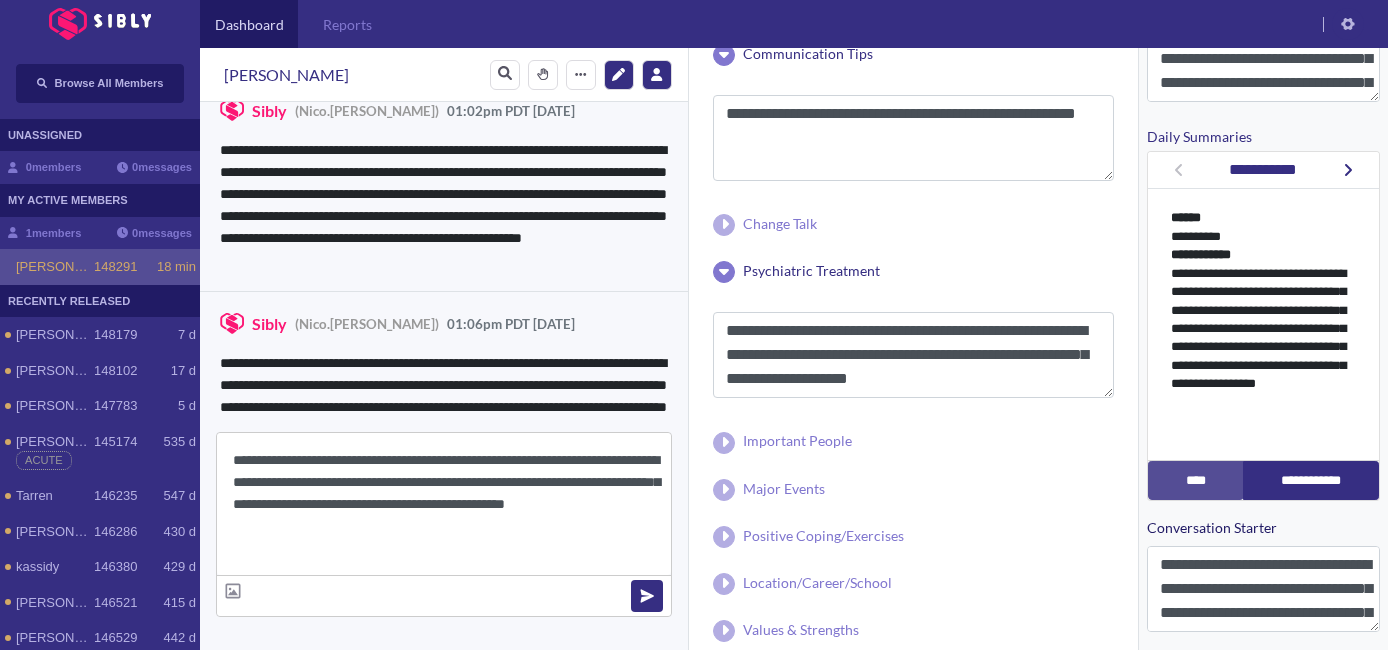 click on "**********" at bounding box center (444, 504) 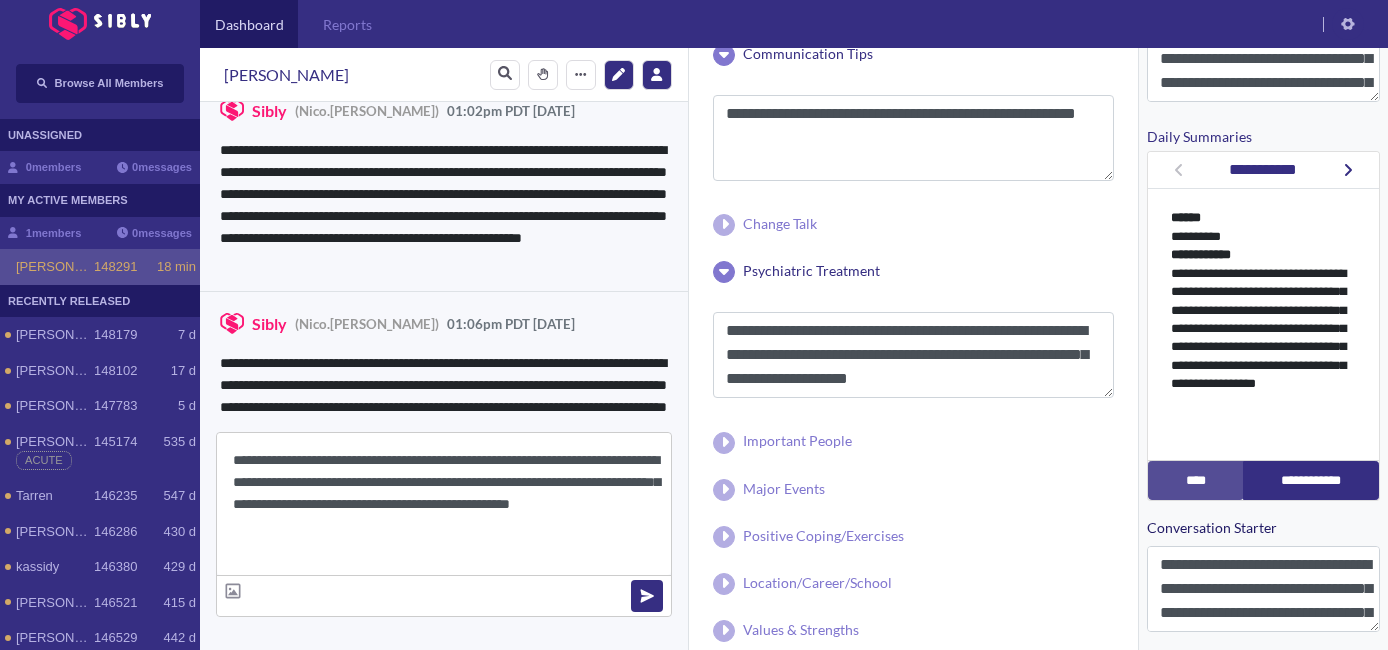 drag, startPoint x: 289, startPoint y: 527, endPoint x: 253, endPoint y: 529, distance: 36.05551 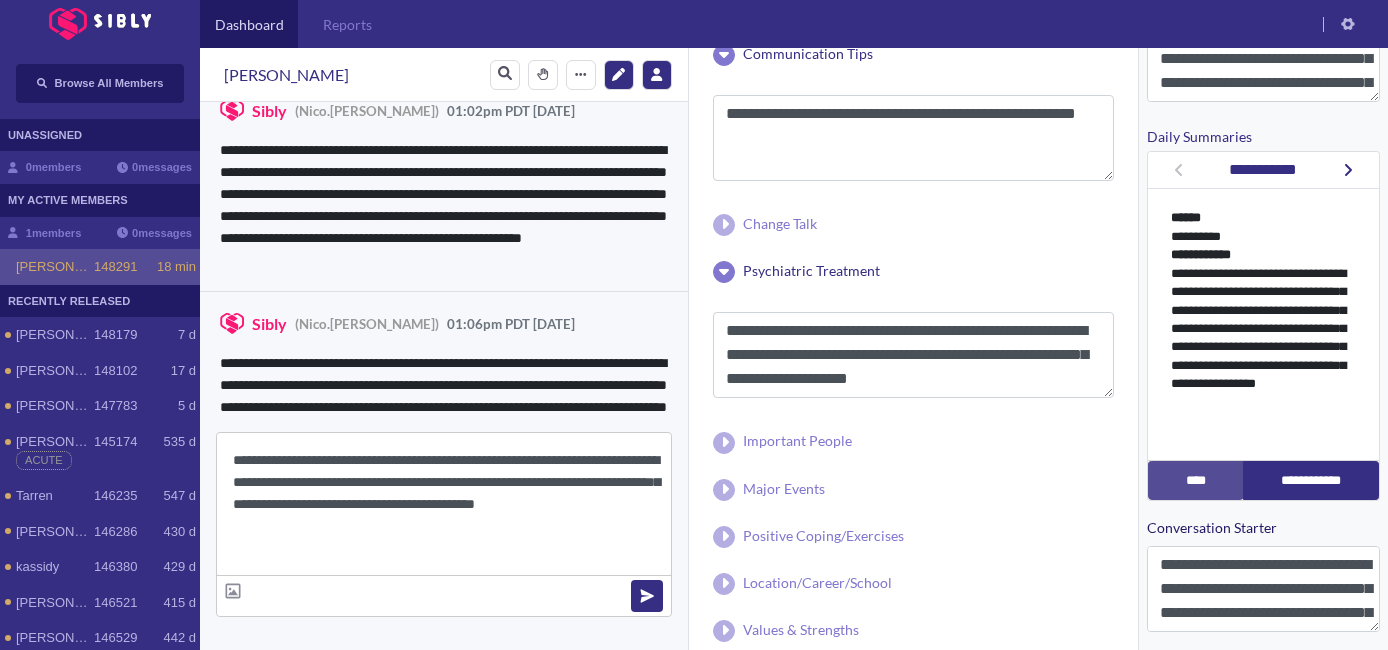 click on "**********" at bounding box center (444, 504) 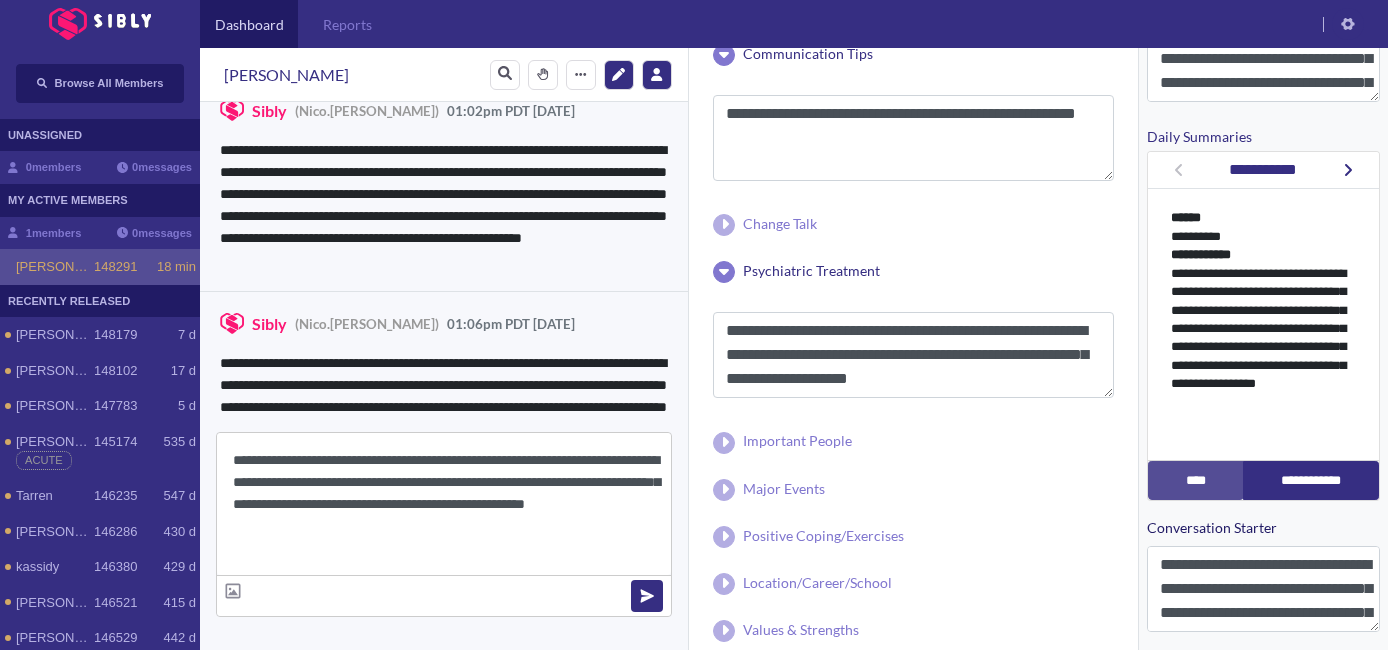 type on "**********" 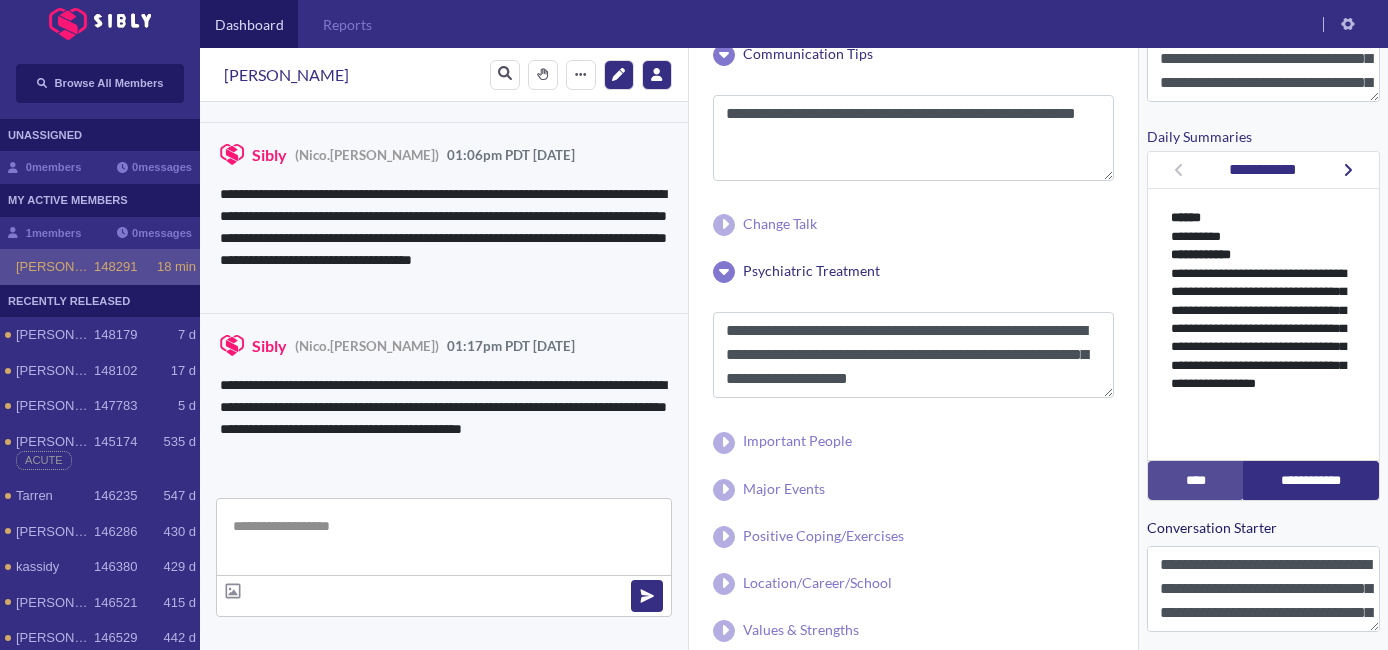scroll, scrollTop: 3641, scrollLeft: 0, axis: vertical 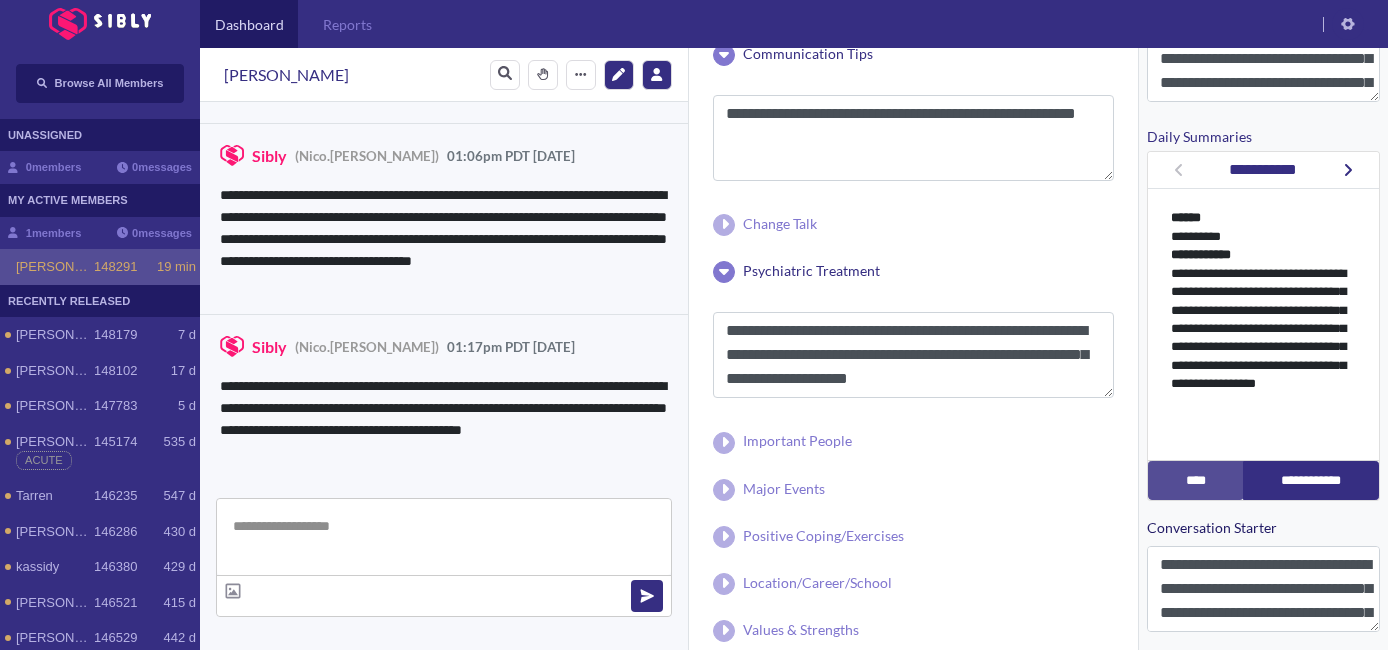 click at bounding box center [444, 537] 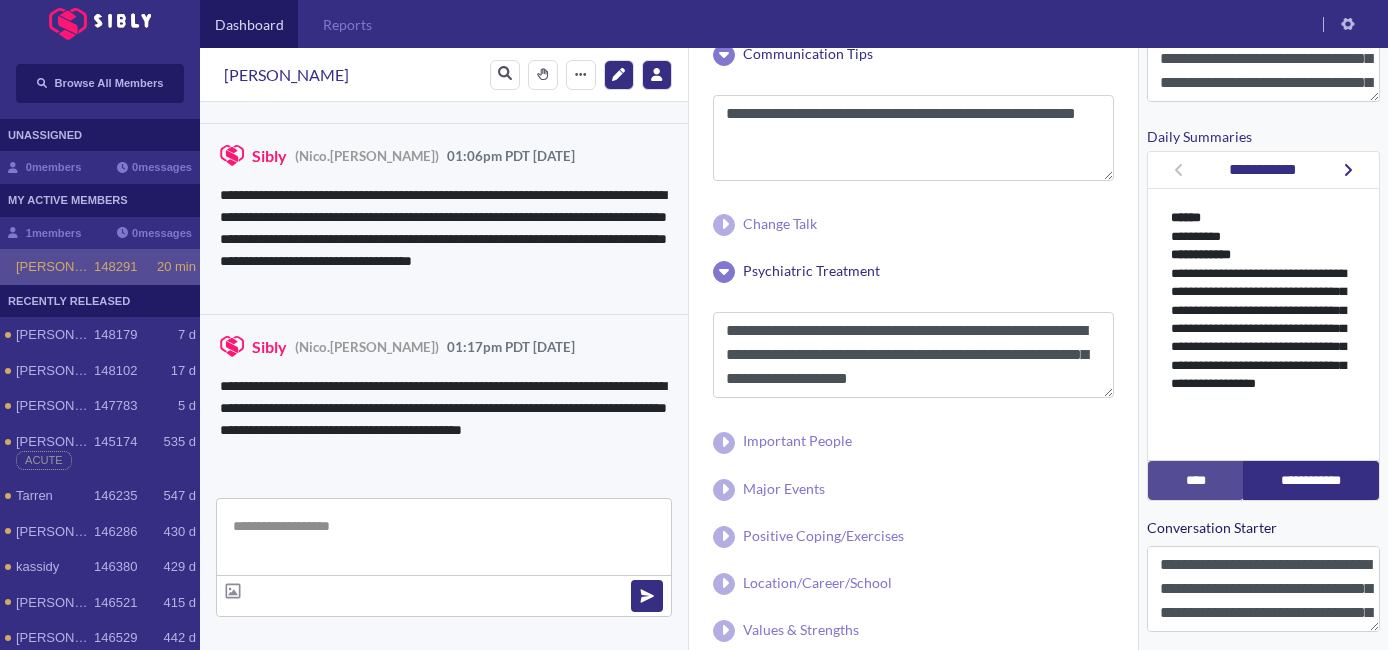 click at bounding box center [444, 537] 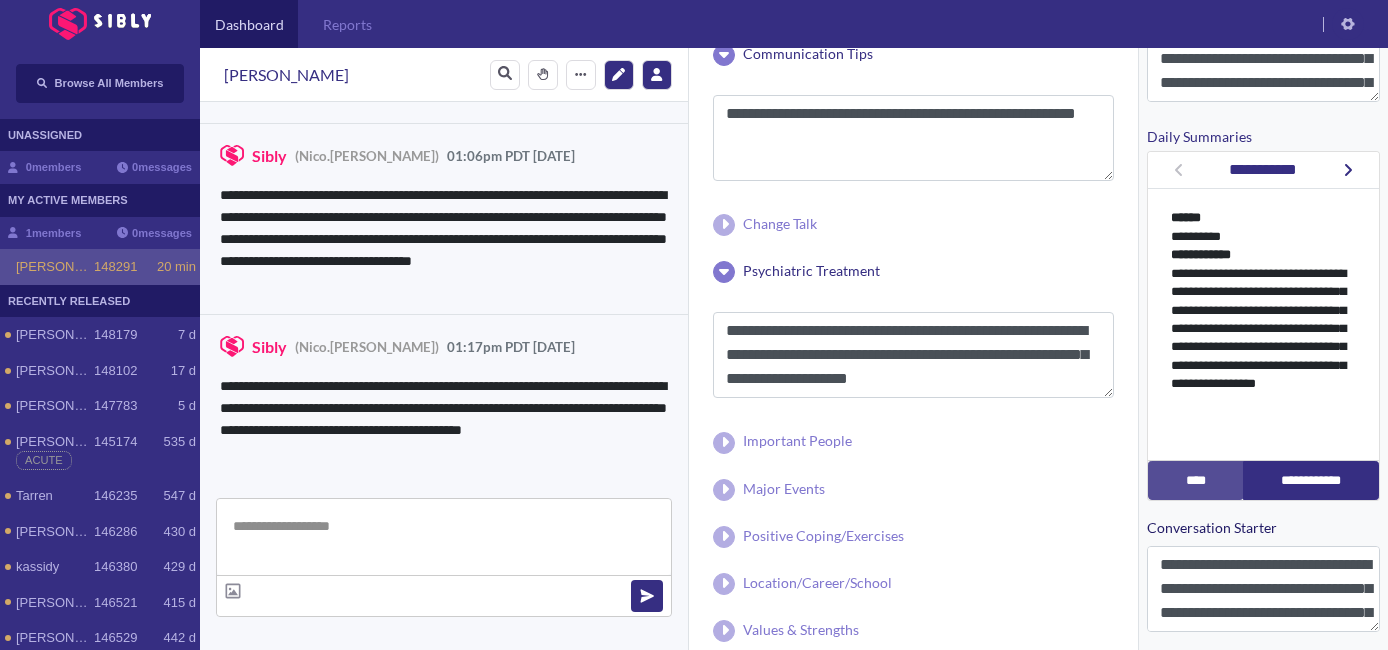 click on "**********" at bounding box center (1263, 170) 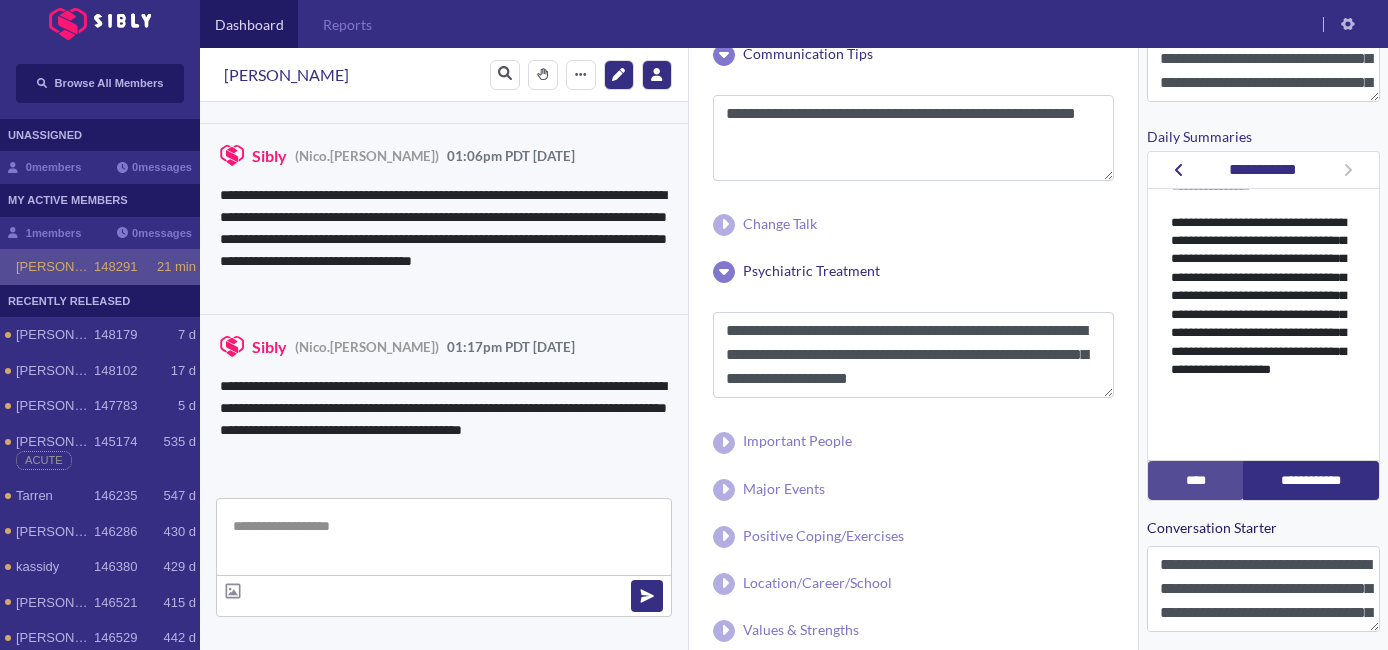 scroll, scrollTop: 496, scrollLeft: 0, axis: vertical 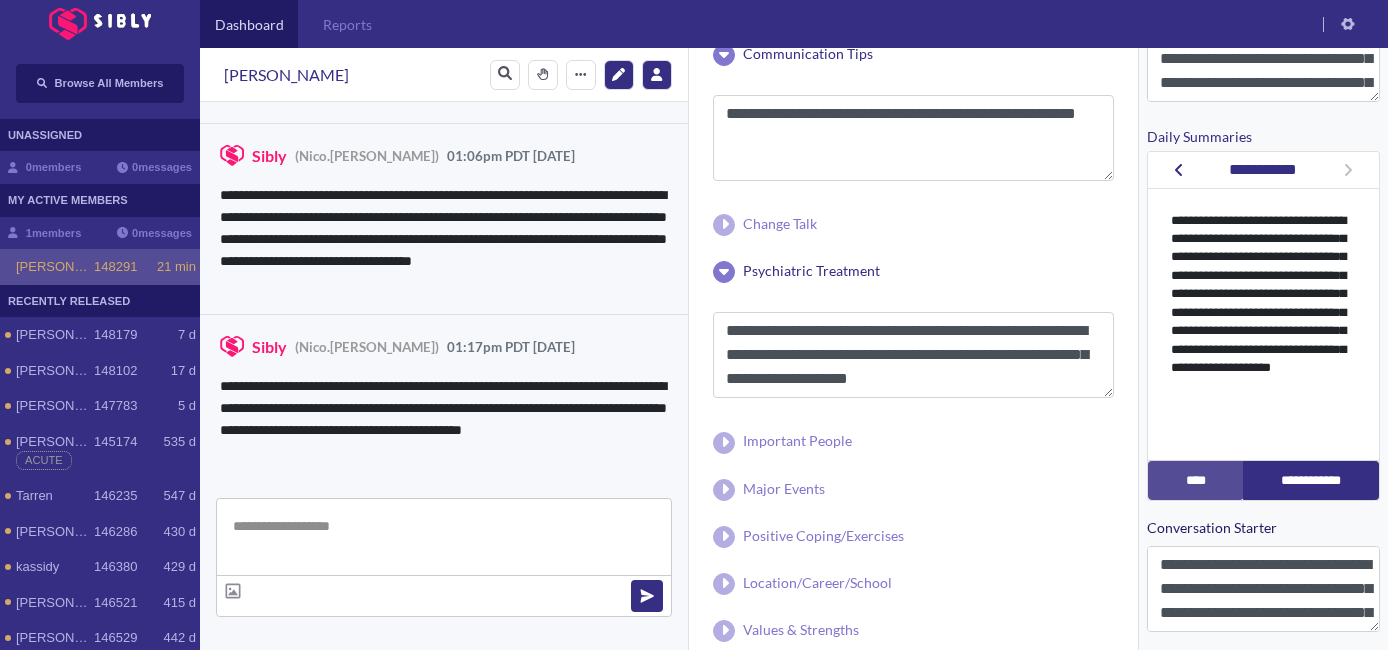 click at bounding box center (444, 537) 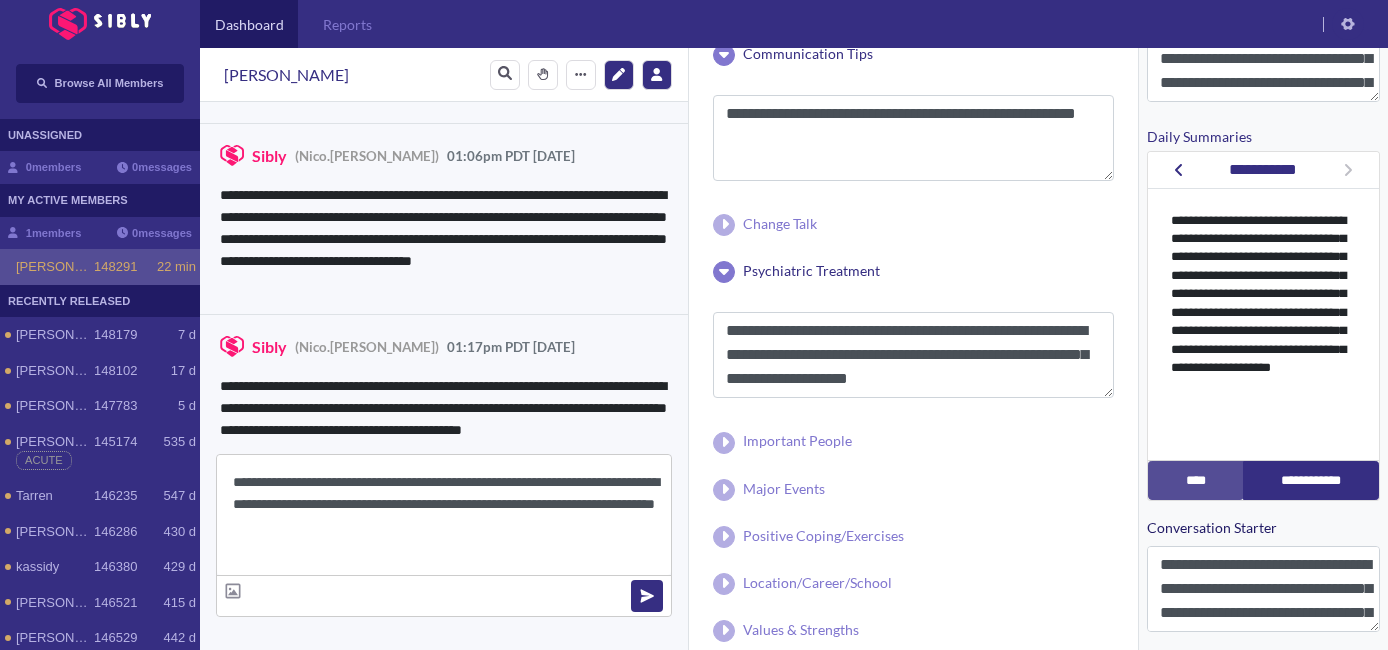 click on "**********" at bounding box center (444, 515) 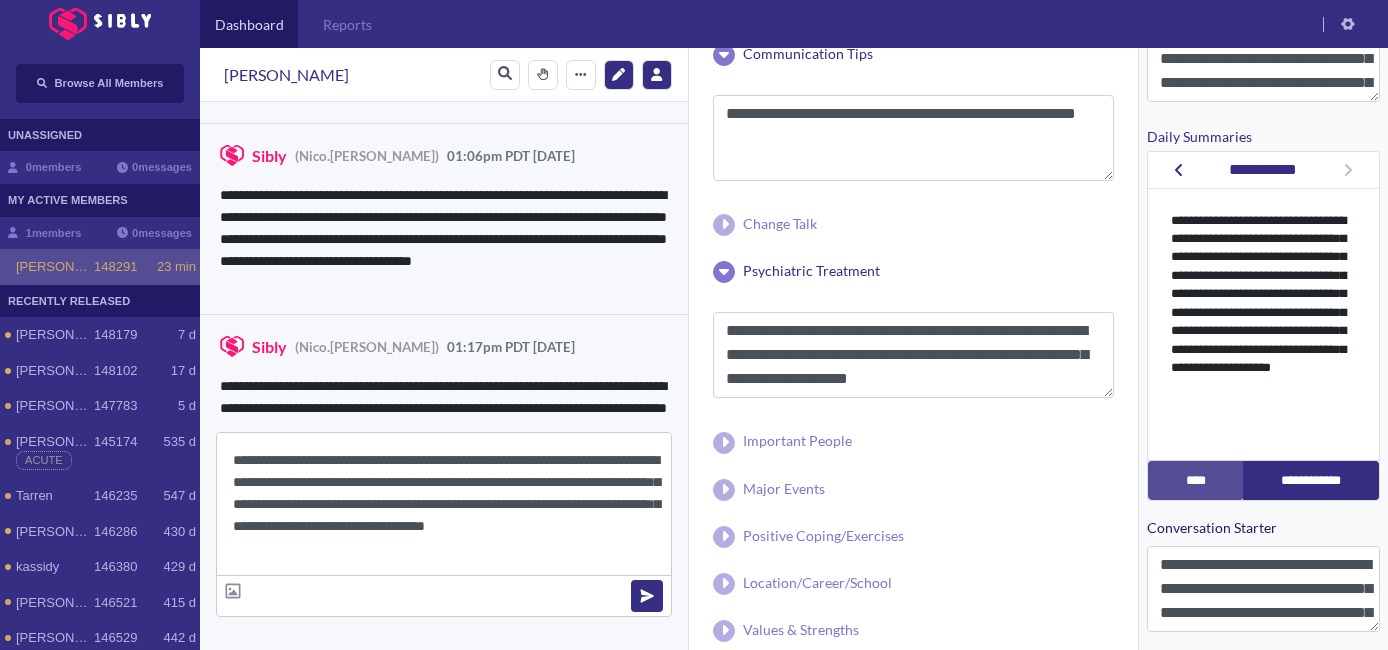 drag, startPoint x: 289, startPoint y: 530, endPoint x: 236, endPoint y: 528, distance: 53.037724 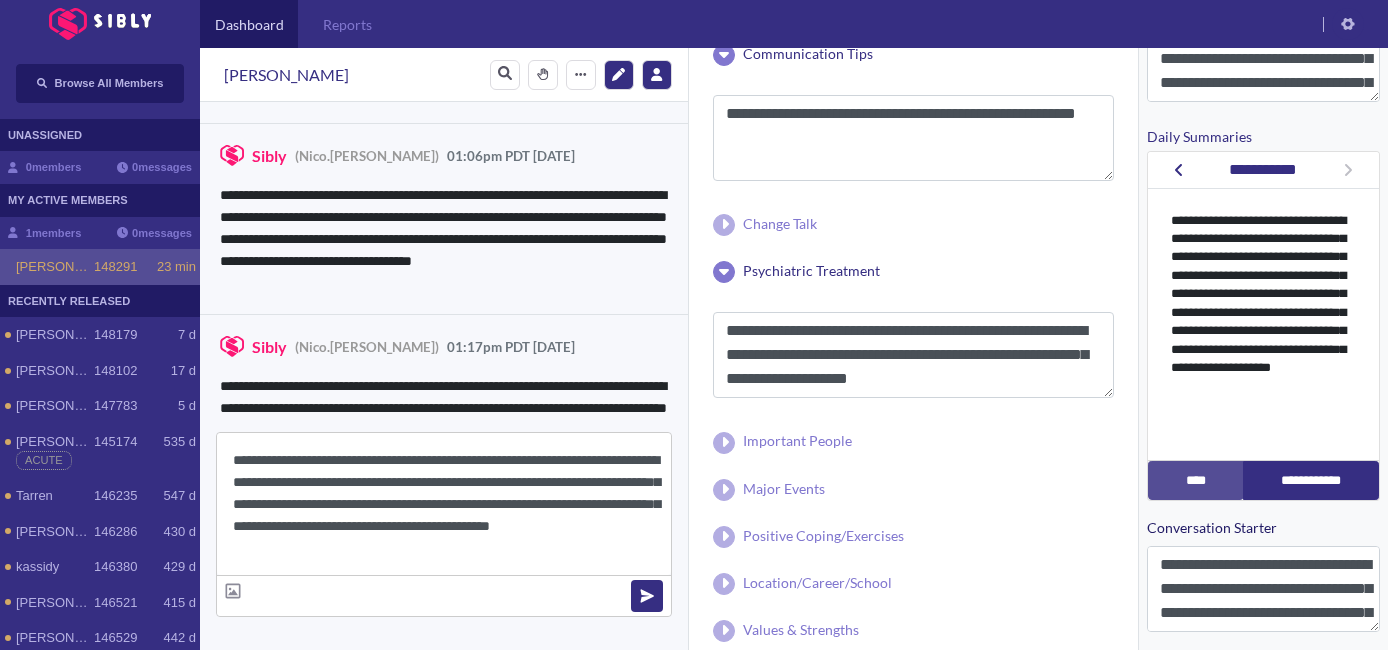 click on "**********" at bounding box center [444, 504] 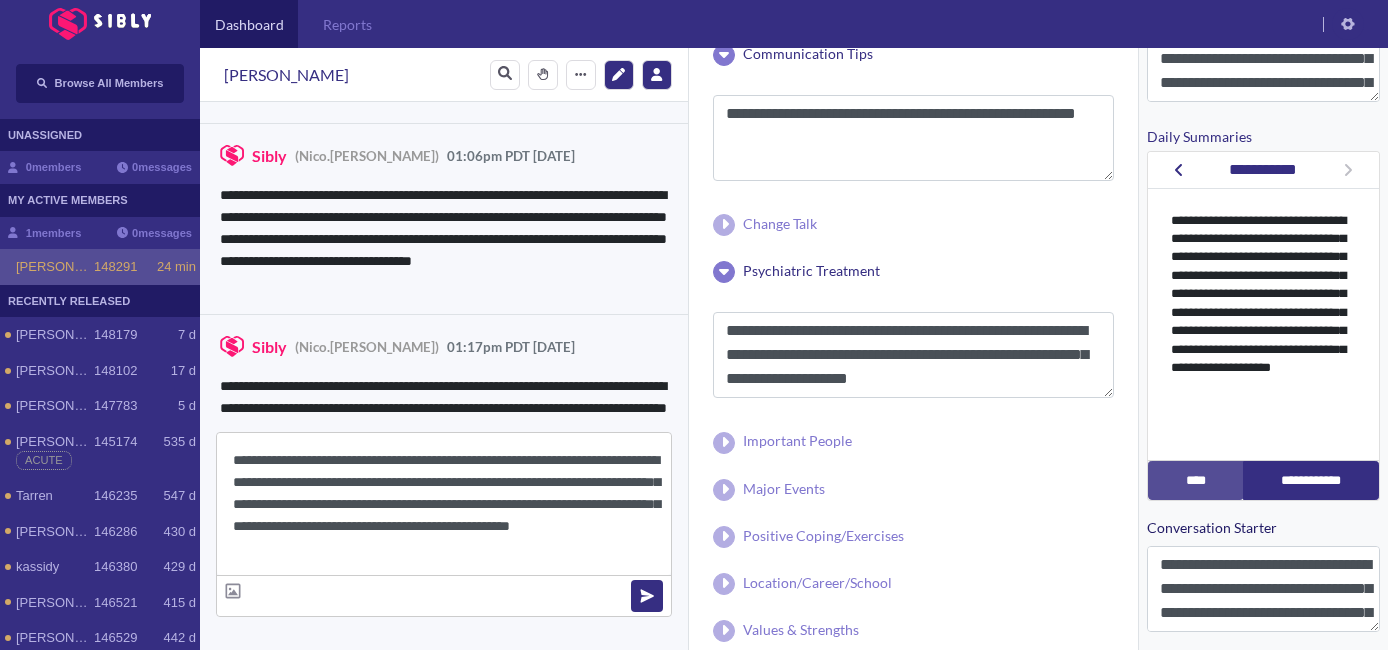 type on "**********" 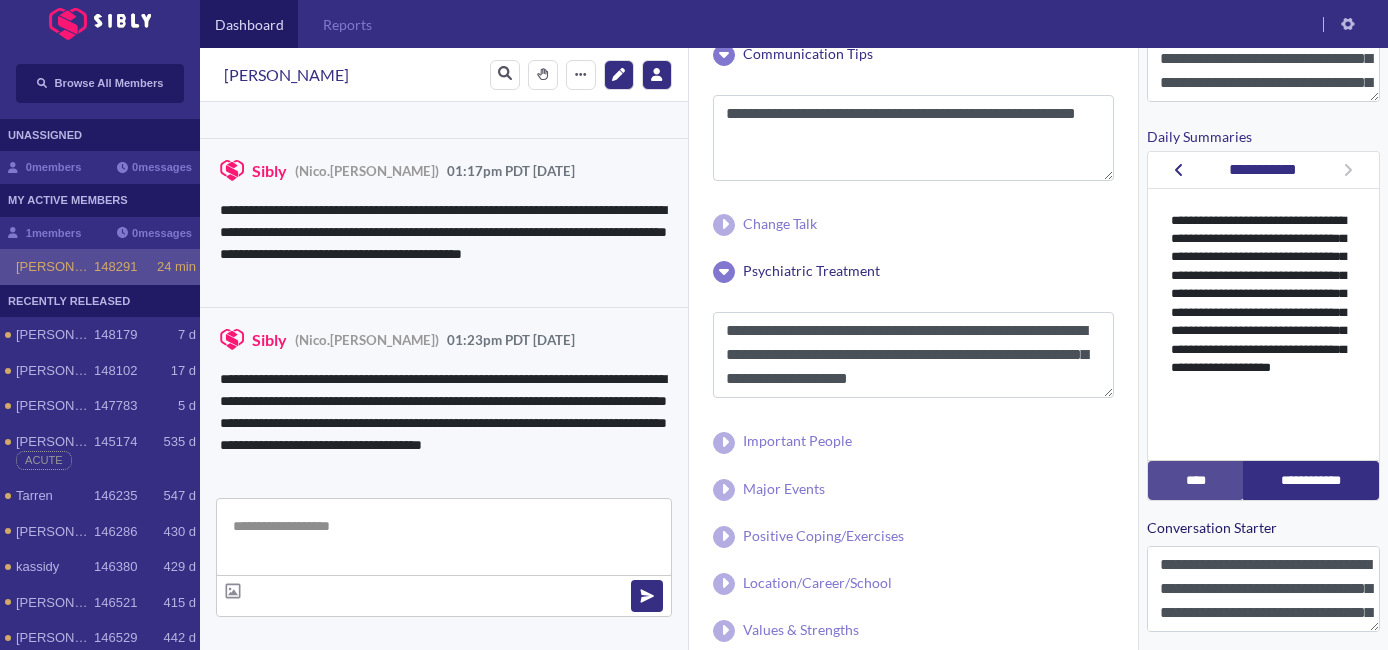 scroll, scrollTop: 3833, scrollLeft: 0, axis: vertical 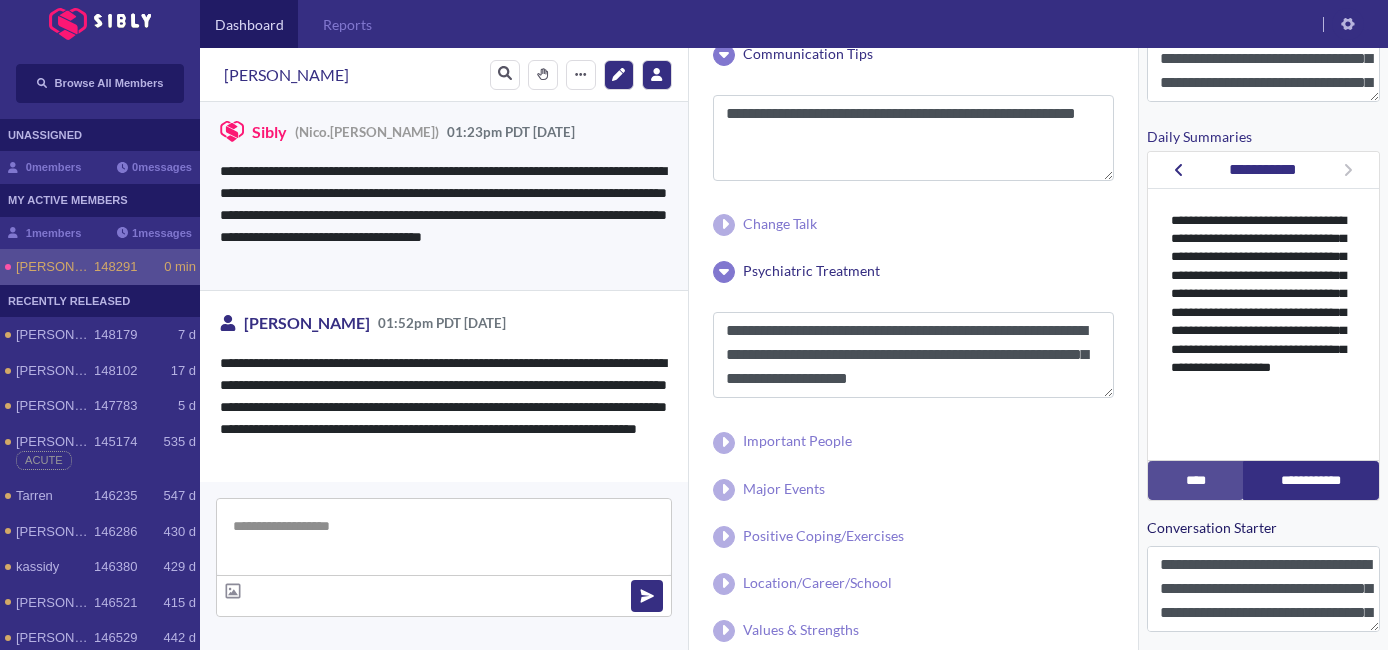 click at bounding box center (444, 537) 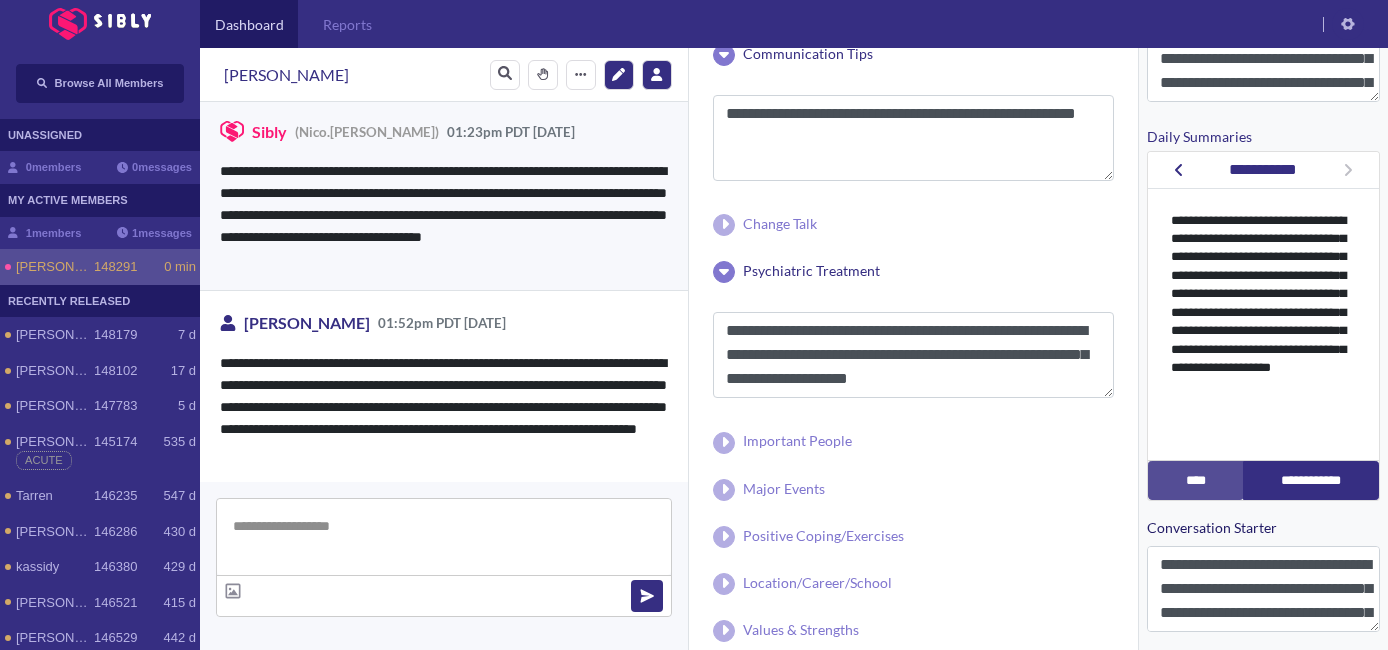 click at bounding box center [444, 537] 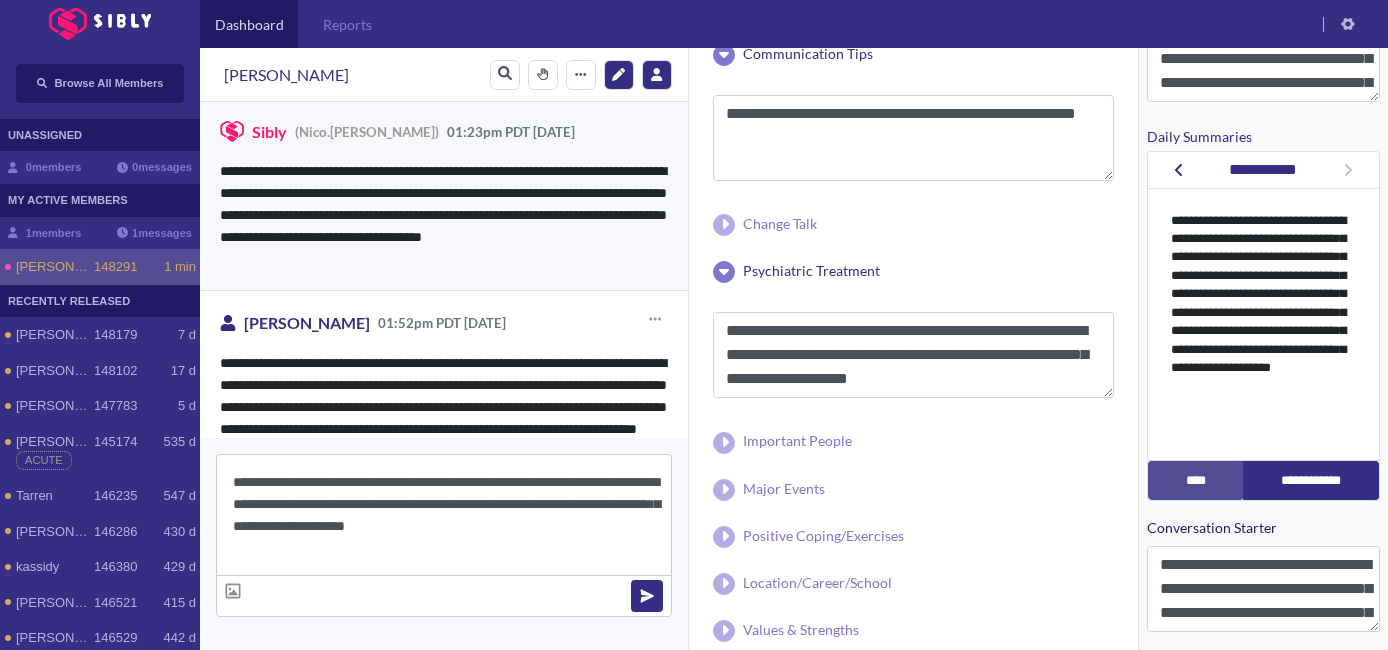 scroll, scrollTop: 4069, scrollLeft: 0, axis: vertical 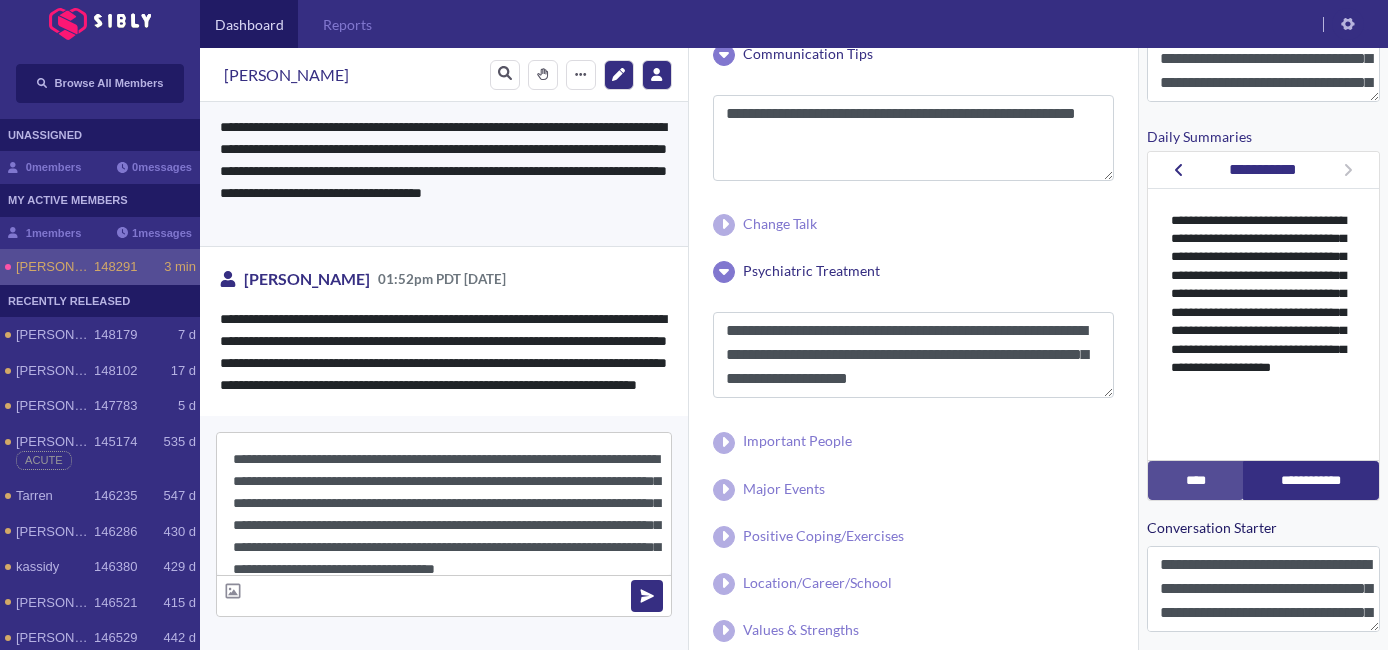 click on "**********" at bounding box center [444, 504] 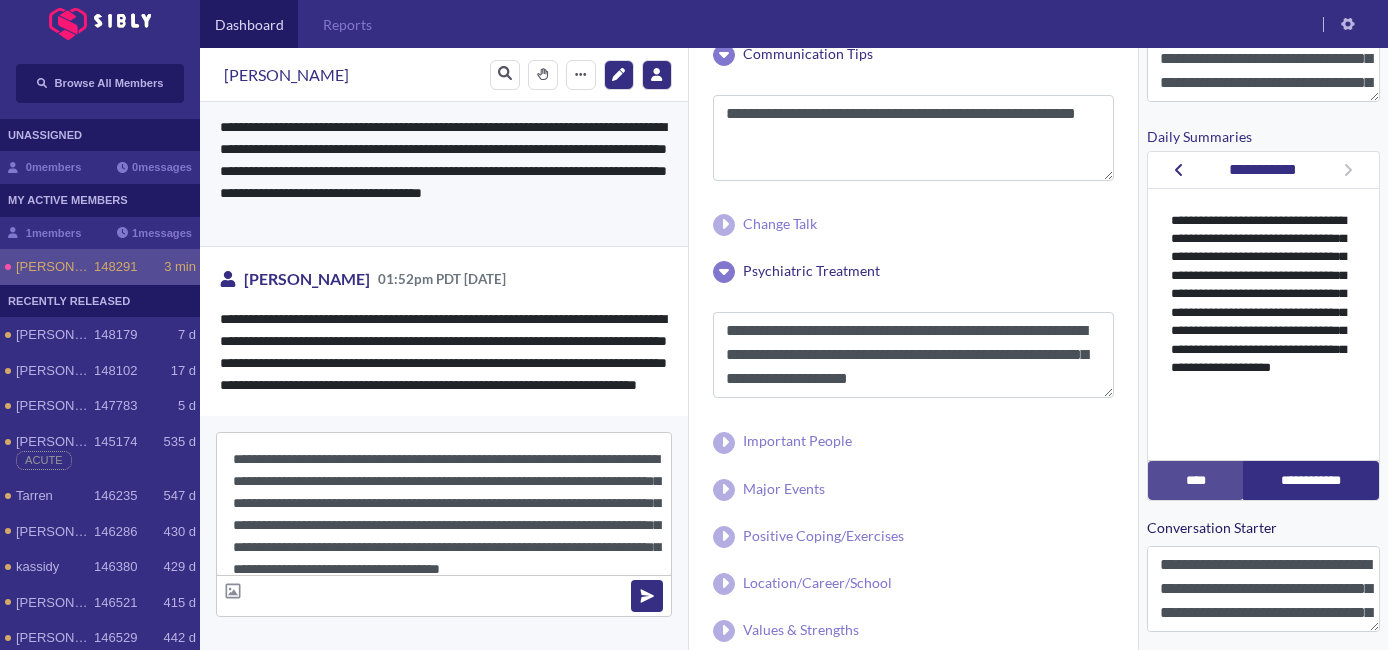 scroll, scrollTop: 18, scrollLeft: 0, axis: vertical 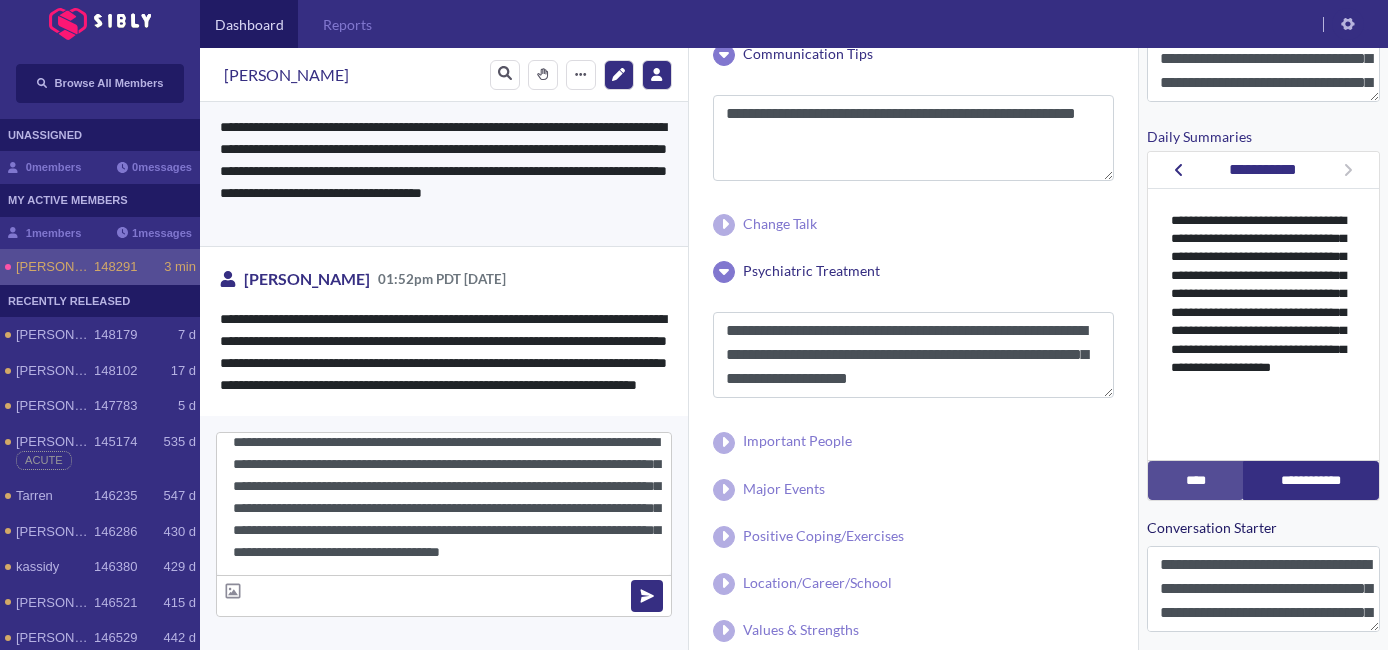 click on "**********" at bounding box center [444, 504] 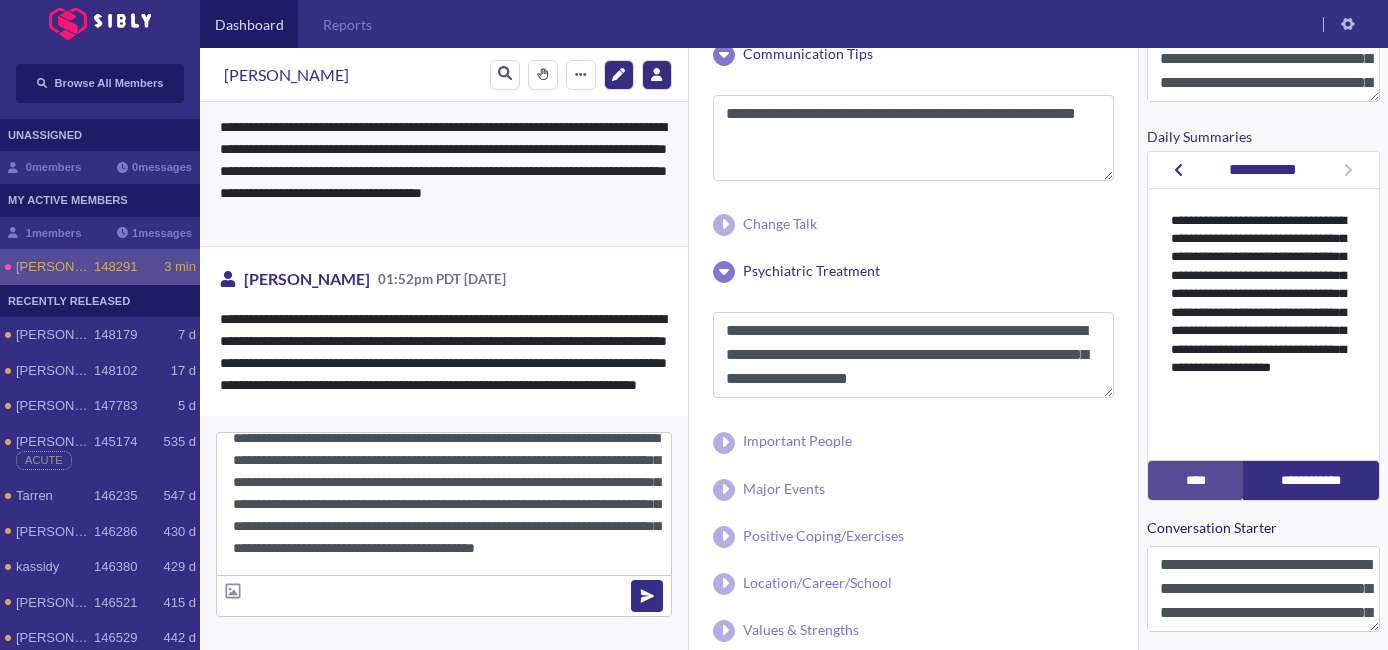 scroll, scrollTop: 0, scrollLeft: 0, axis: both 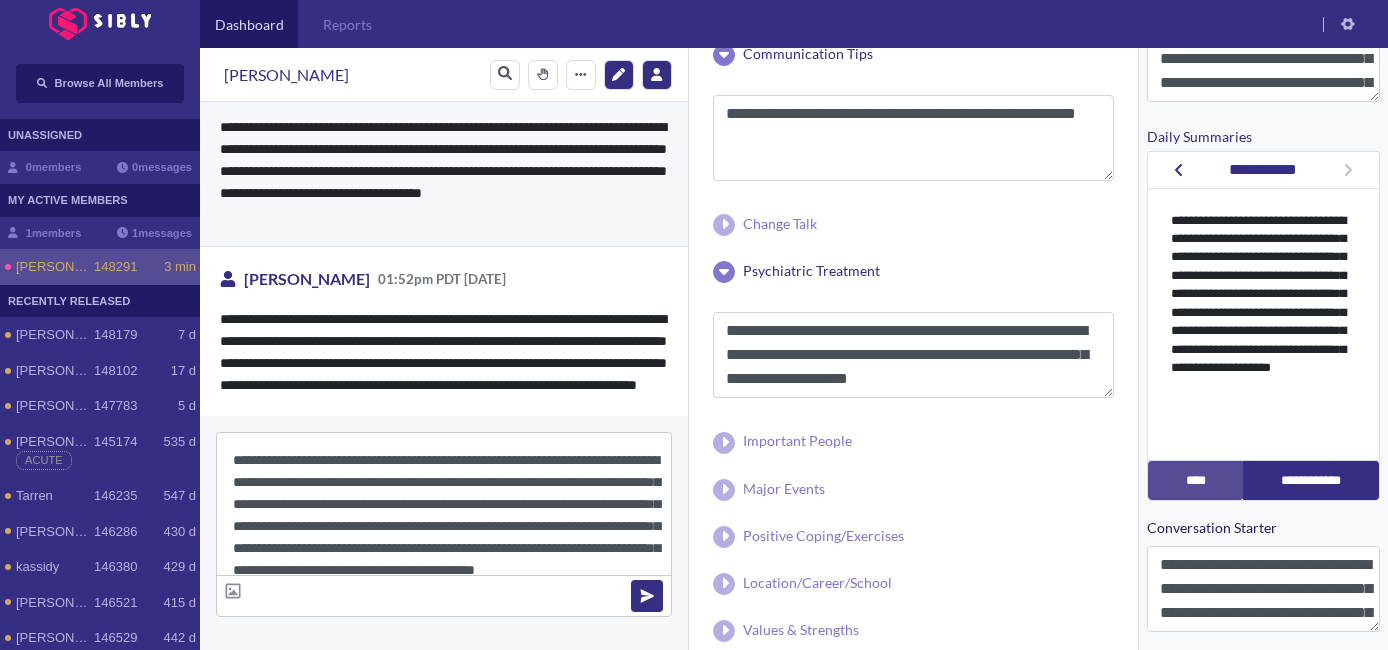 drag, startPoint x: 533, startPoint y: 457, endPoint x: 509, endPoint y: 460, distance: 24.186773 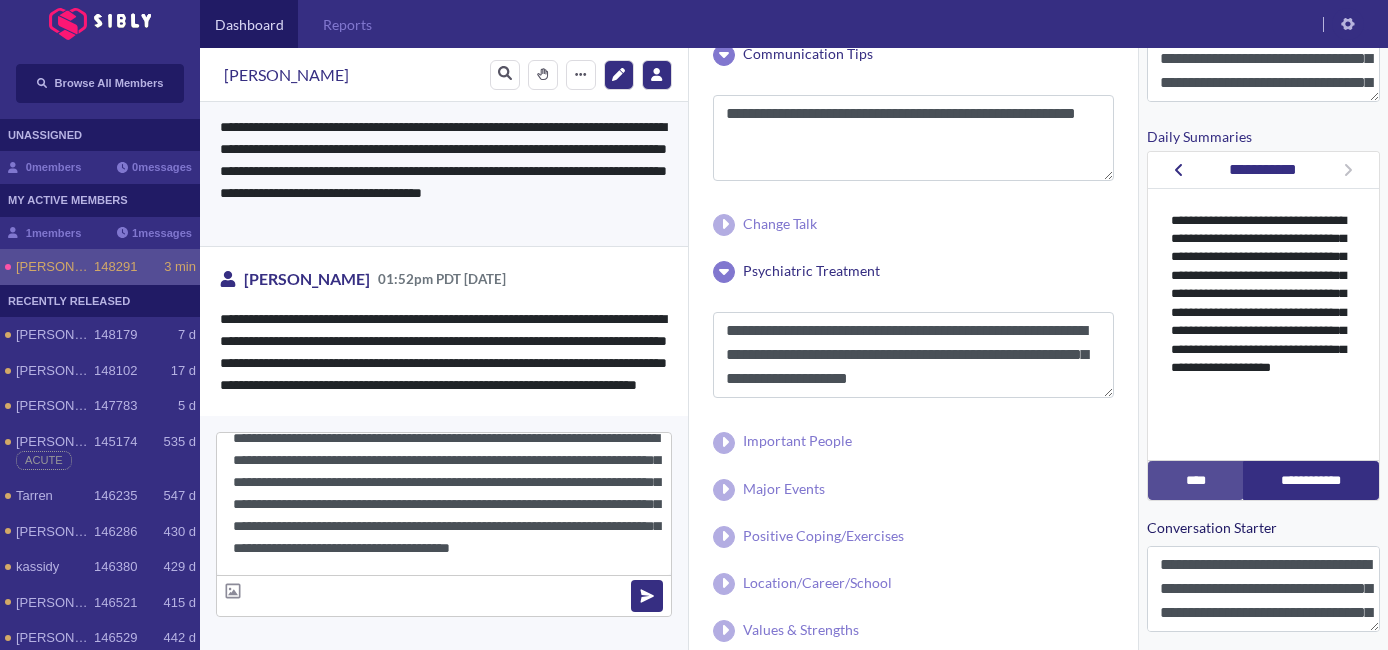 scroll, scrollTop: 37, scrollLeft: 0, axis: vertical 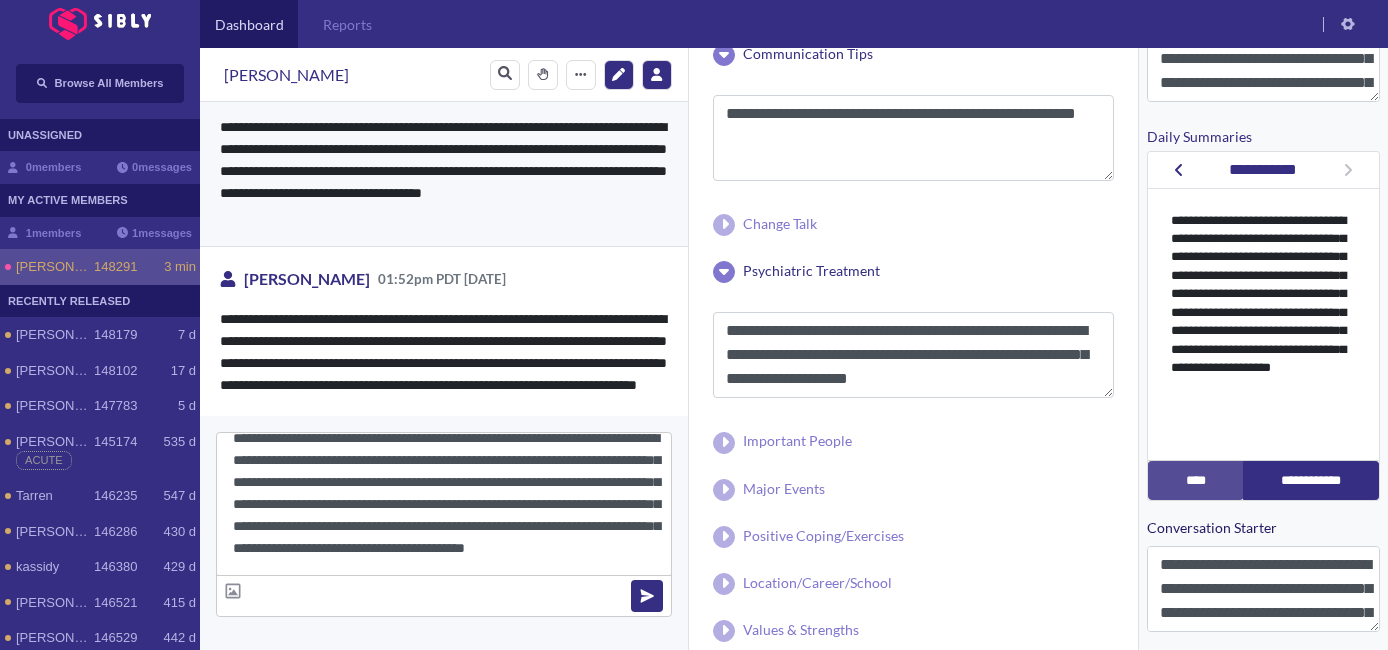 drag, startPoint x: 478, startPoint y: 467, endPoint x: 446, endPoint y: 468, distance: 32.01562 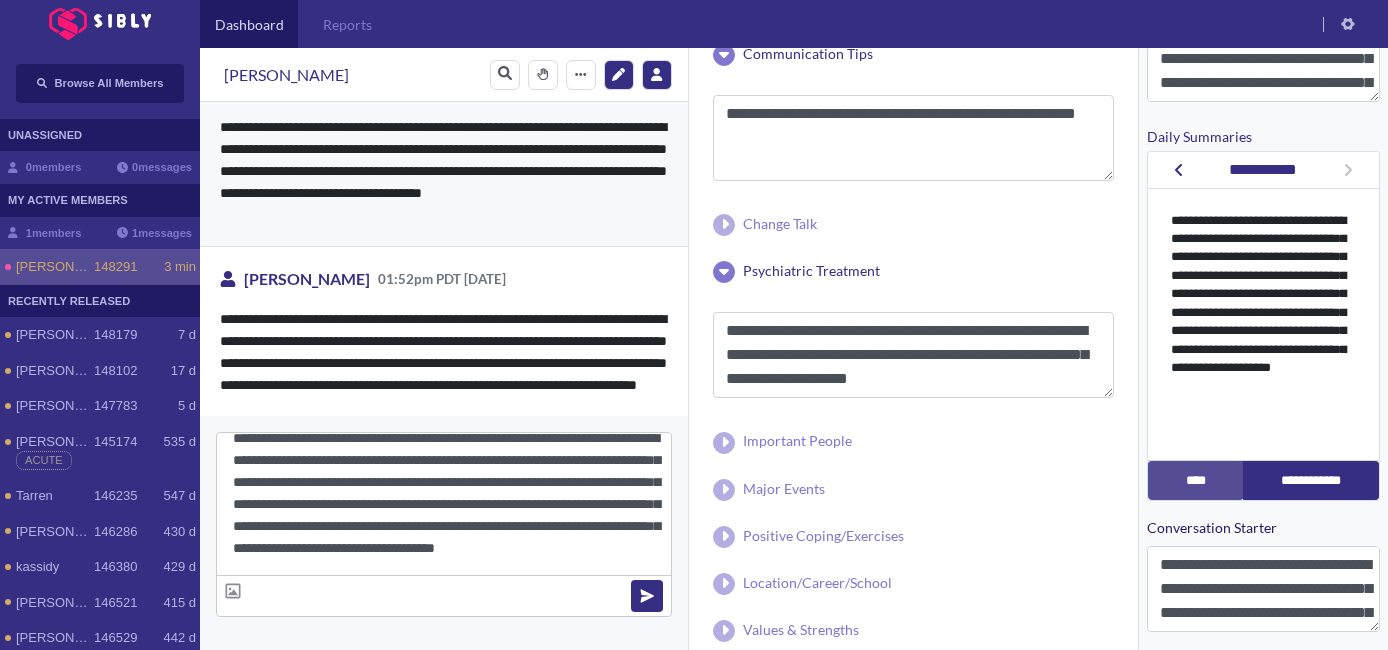 click on "**********" at bounding box center (444, 504) 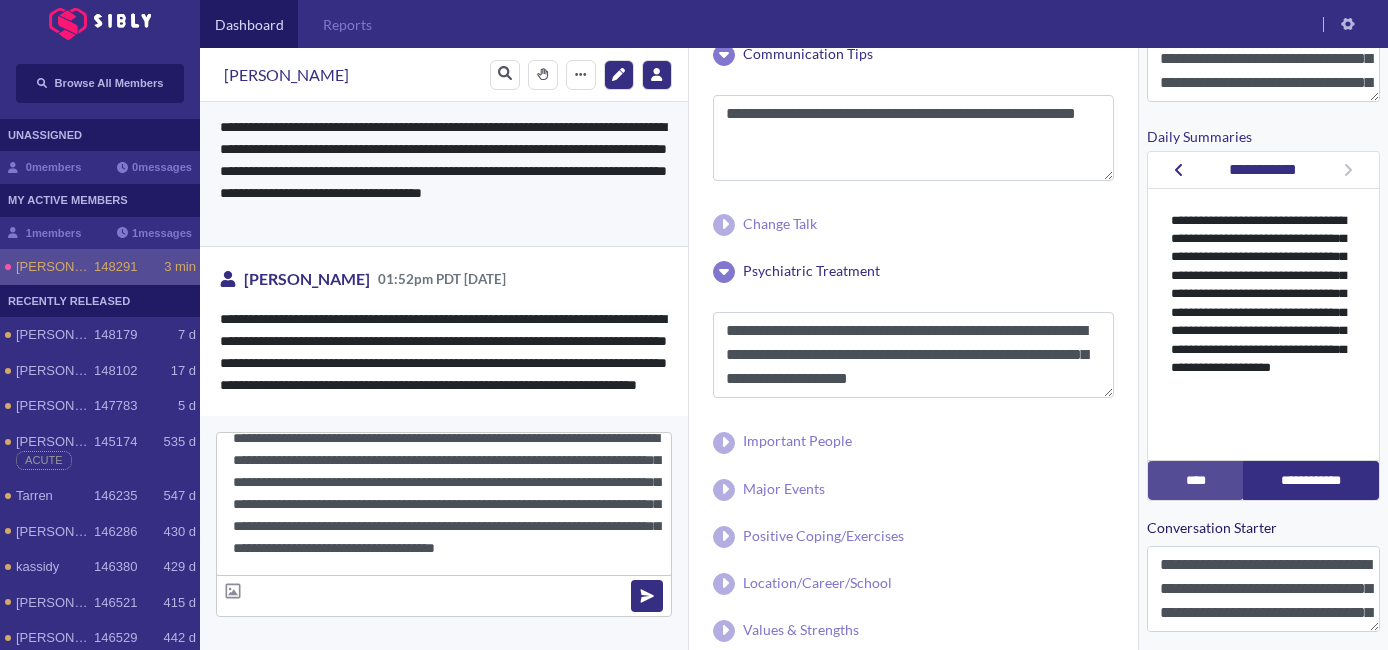 click on "**********" at bounding box center [444, 504] 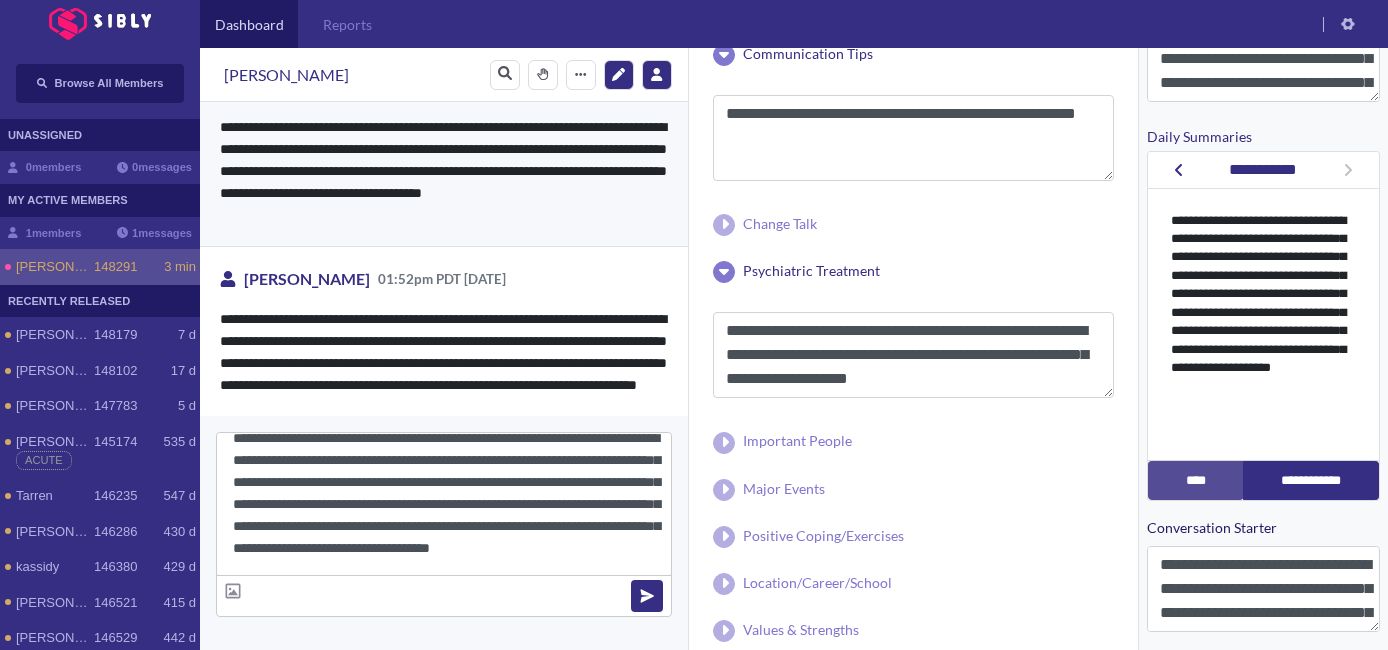type on "**********" 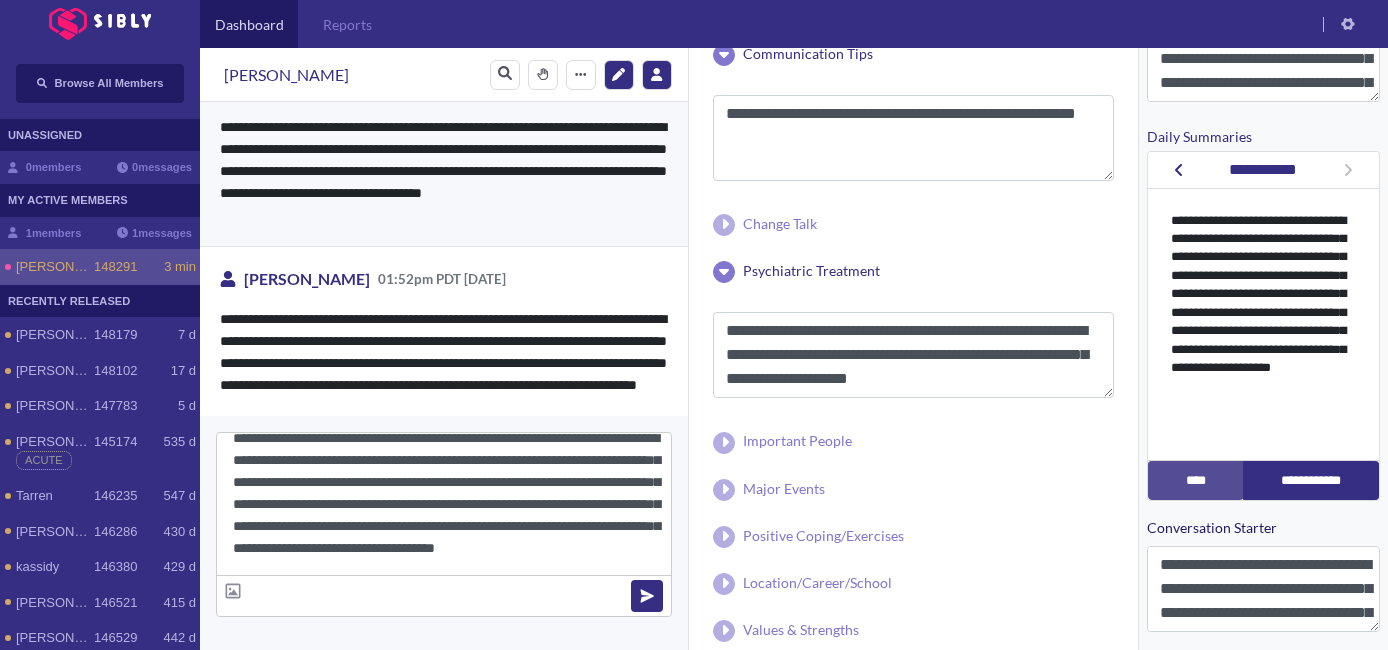 click on "**********" at bounding box center (444, 504) 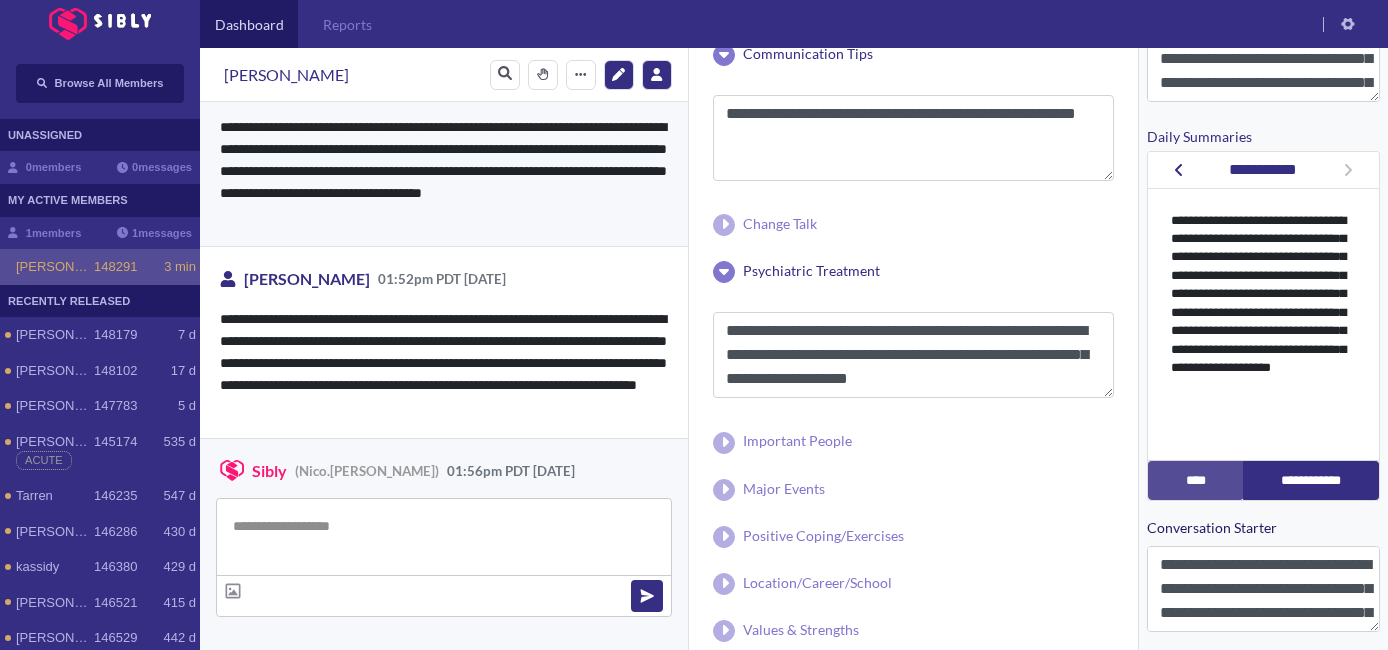 scroll, scrollTop: 0, scrollLeft: 0, axis: both 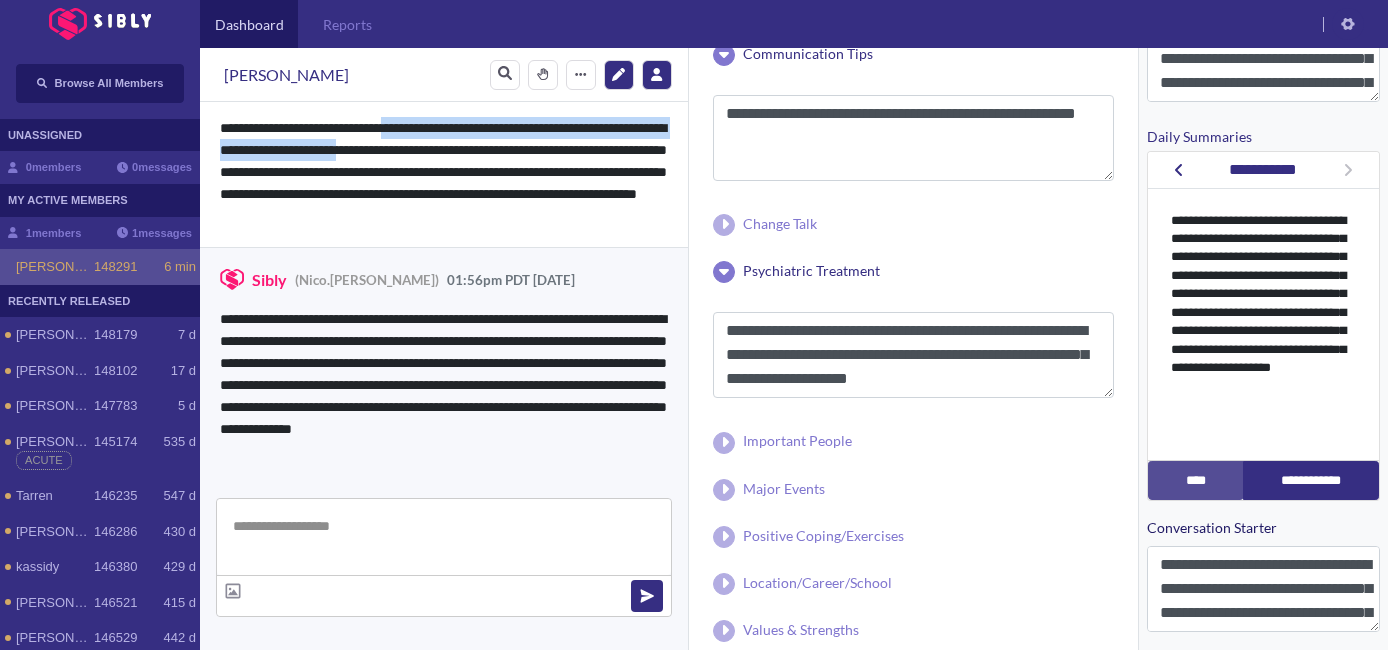 drag, startPoint x: 409, startPoint y: 129, endPoint x: 431, endPoint y: 151, distance: 31.112698 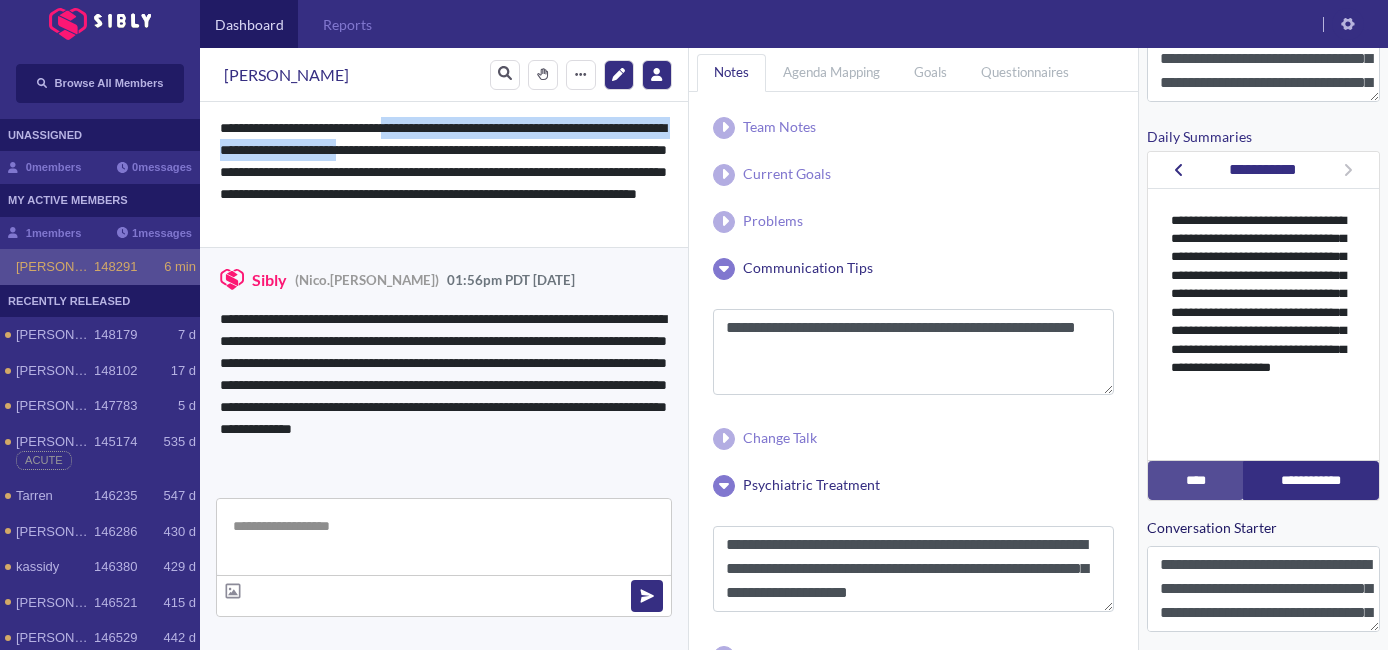 scroll, scrollTop: 0, scrollLeft: 0, axis: both 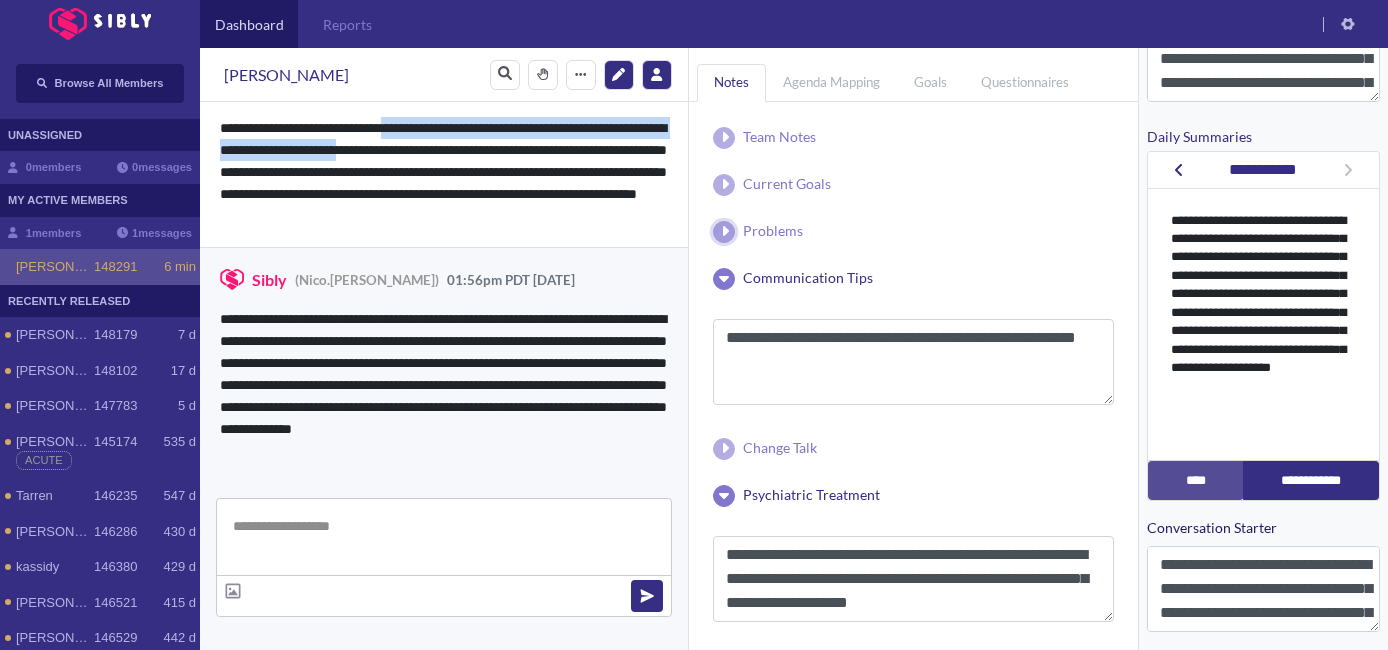click at bounding box center (724, 232) 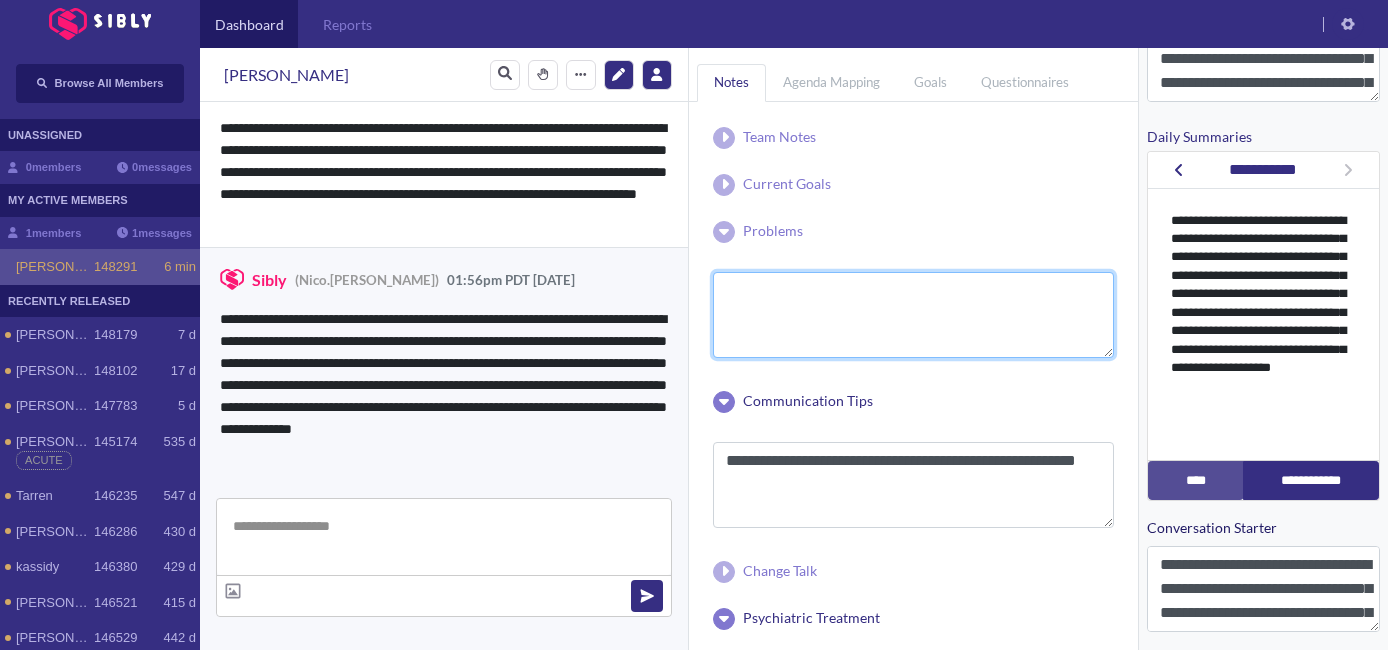 click at bounding box center [913, 315] 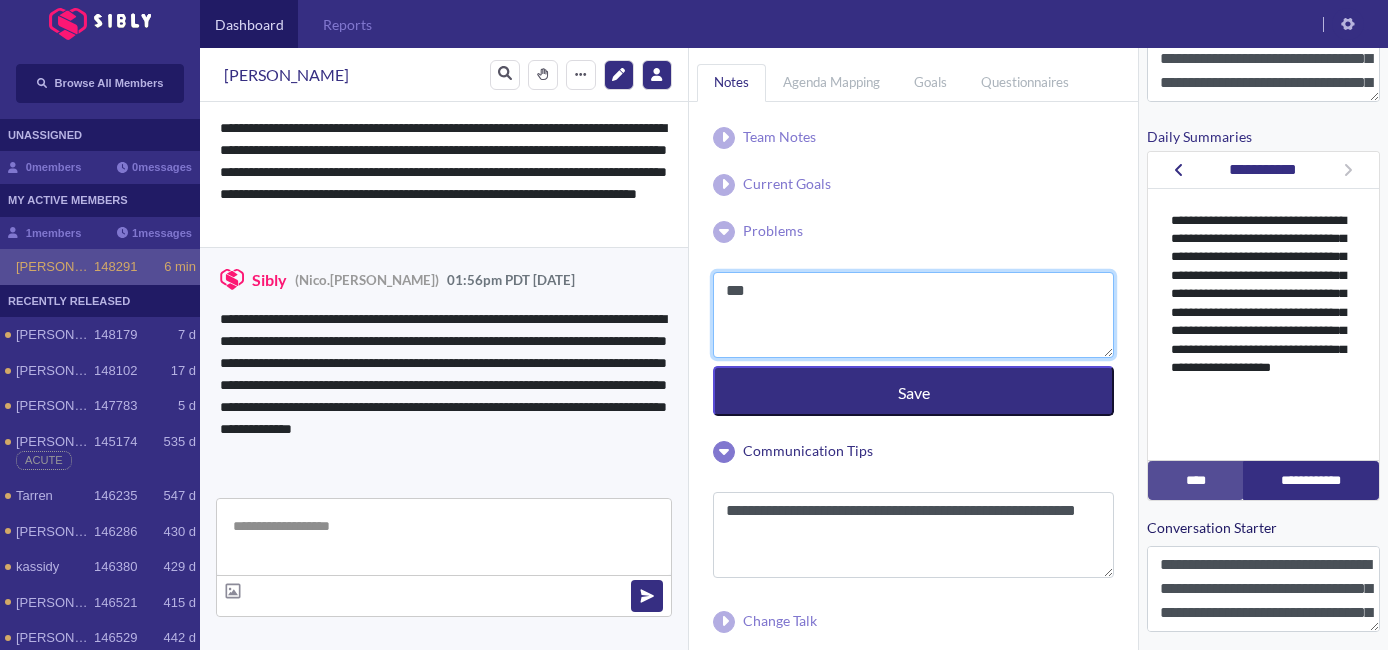 paste on "**********" 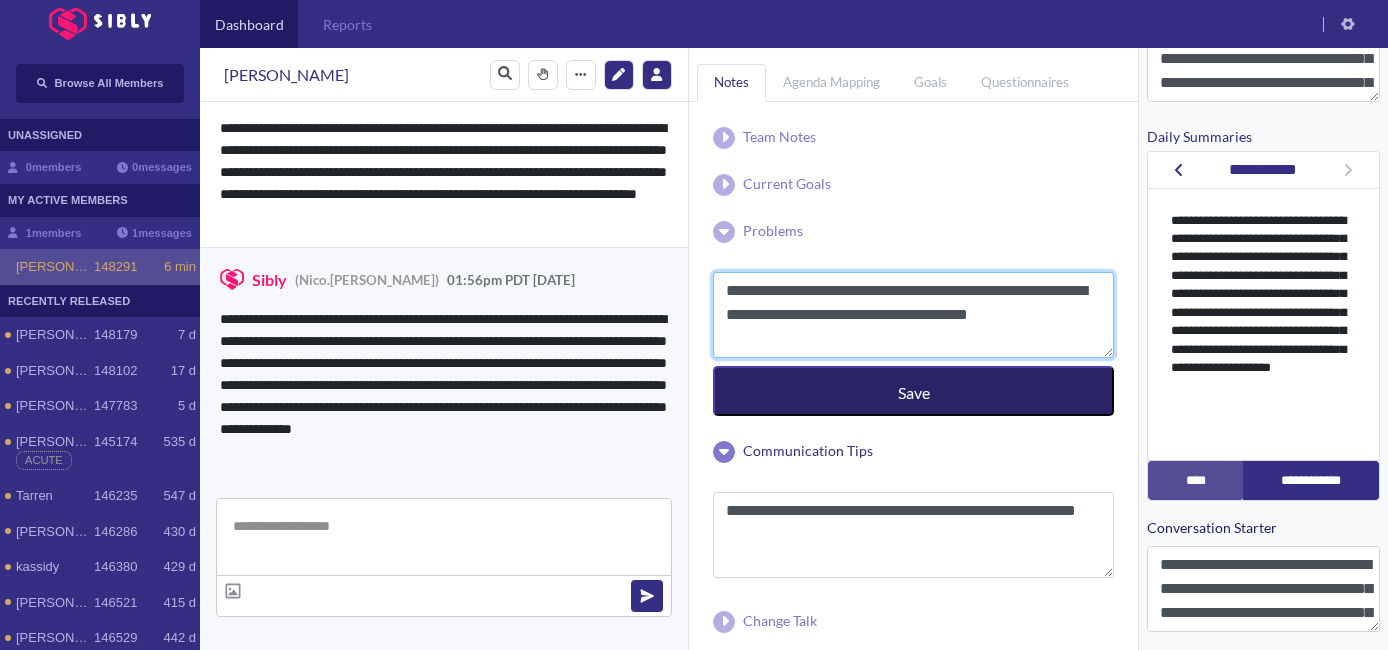 type on "**********" 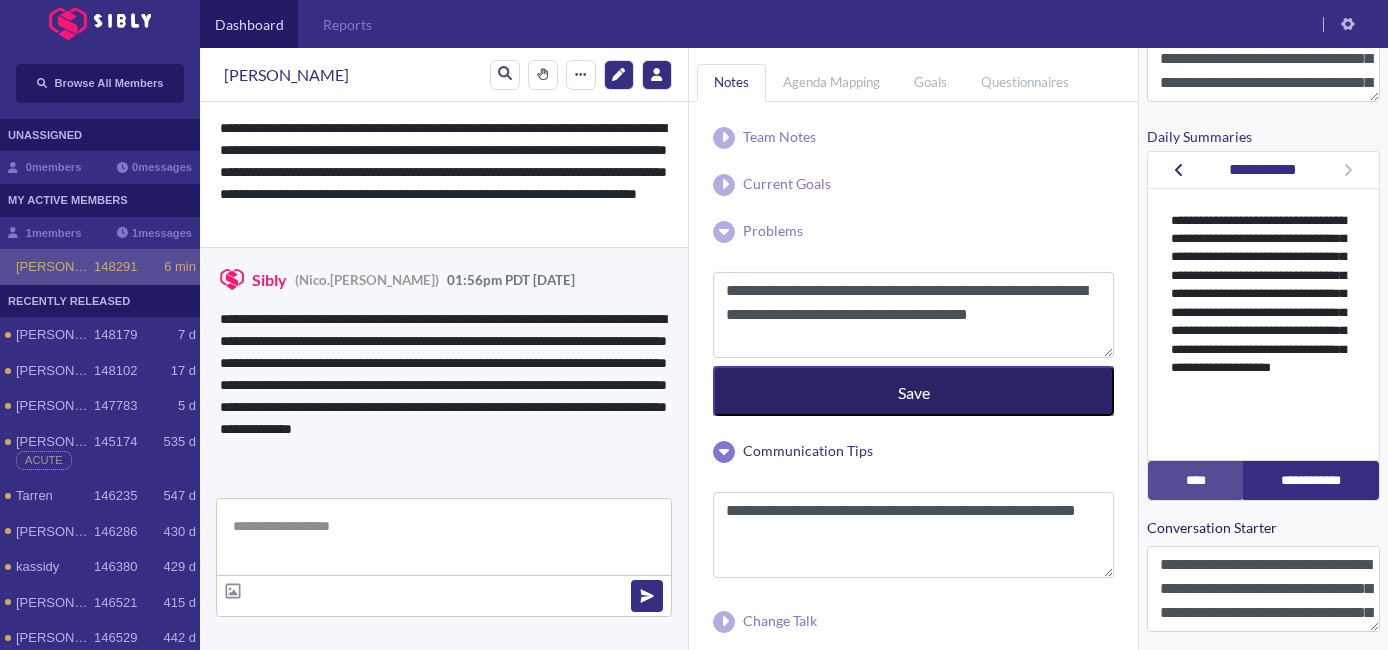 click on "Save" at bounding box center [913, 391] 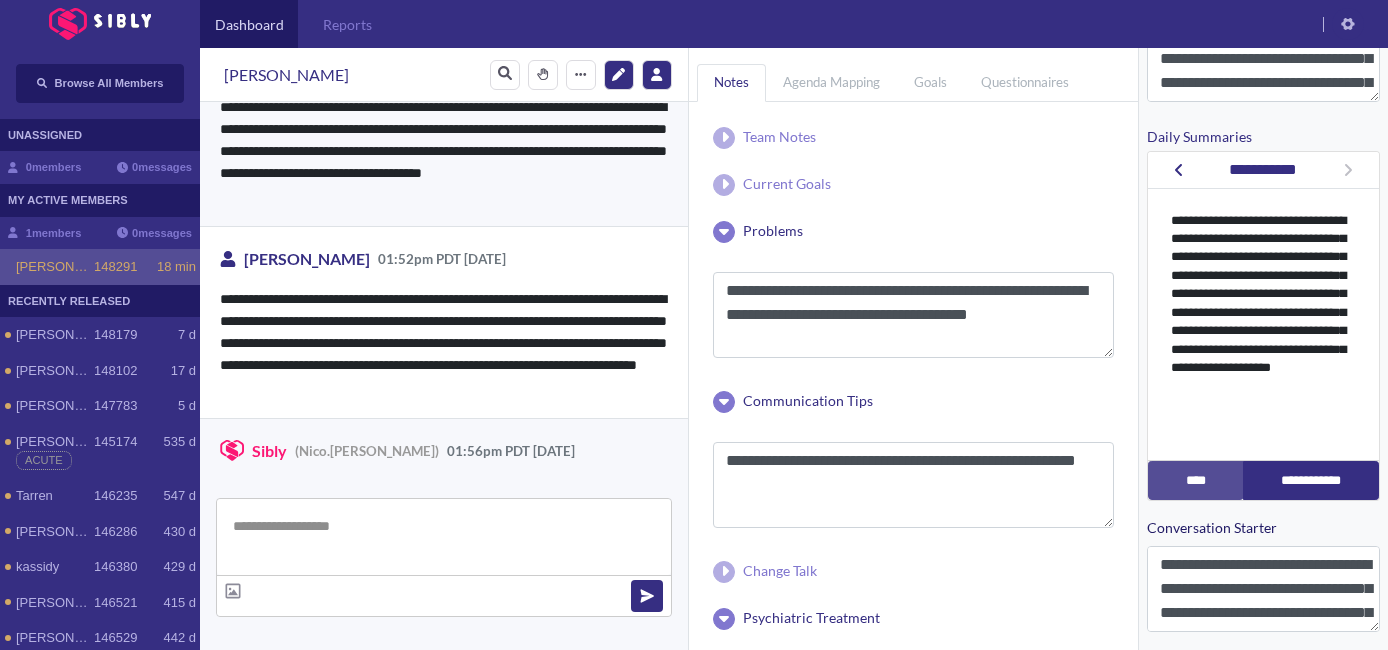 scroll, scrollTop: 4088, scrollLeft: 0, axis: vertical 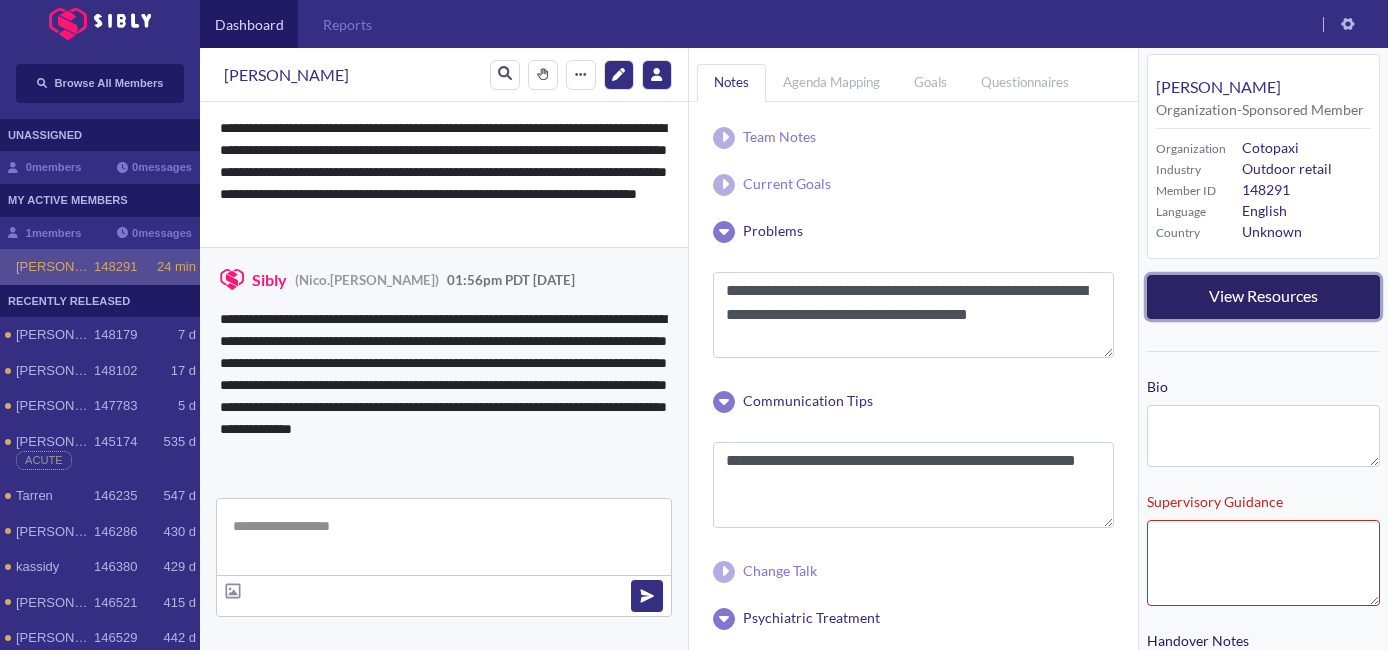 click on "View Resources" at bounding box center [1263, 295] 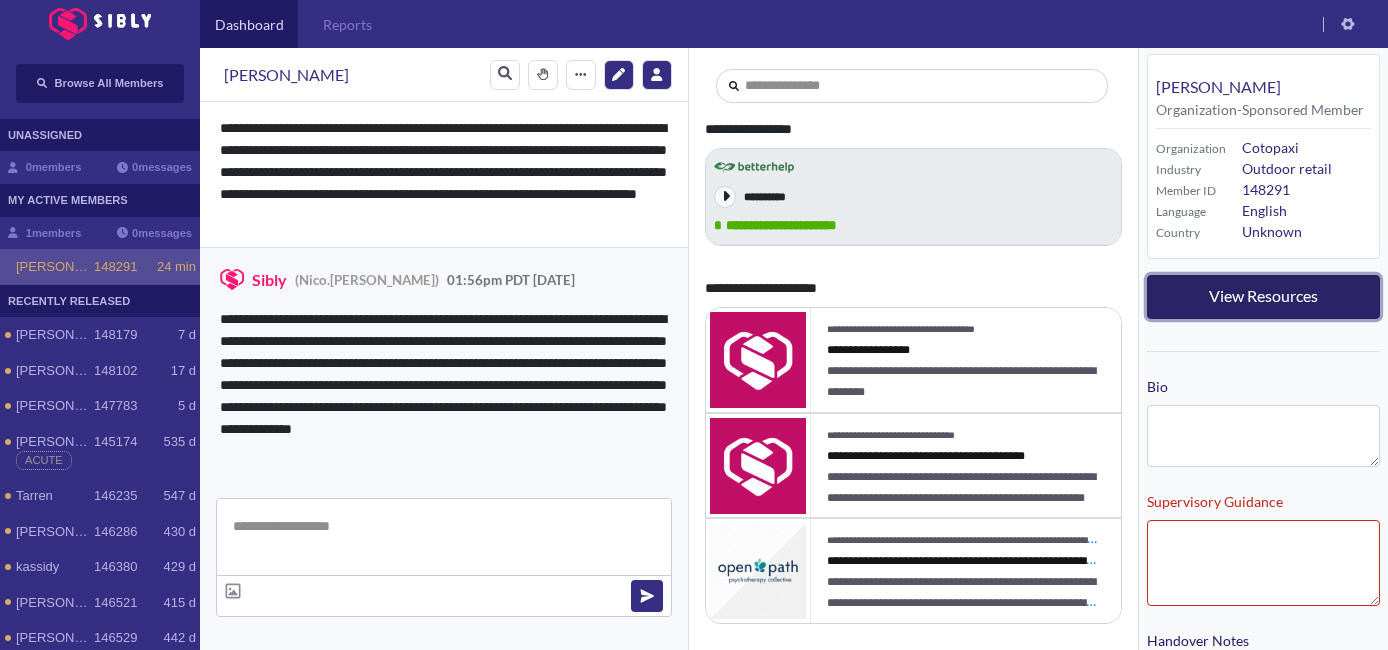 scroll, scrollTop: 0, scrollLeft: 0, axis: both 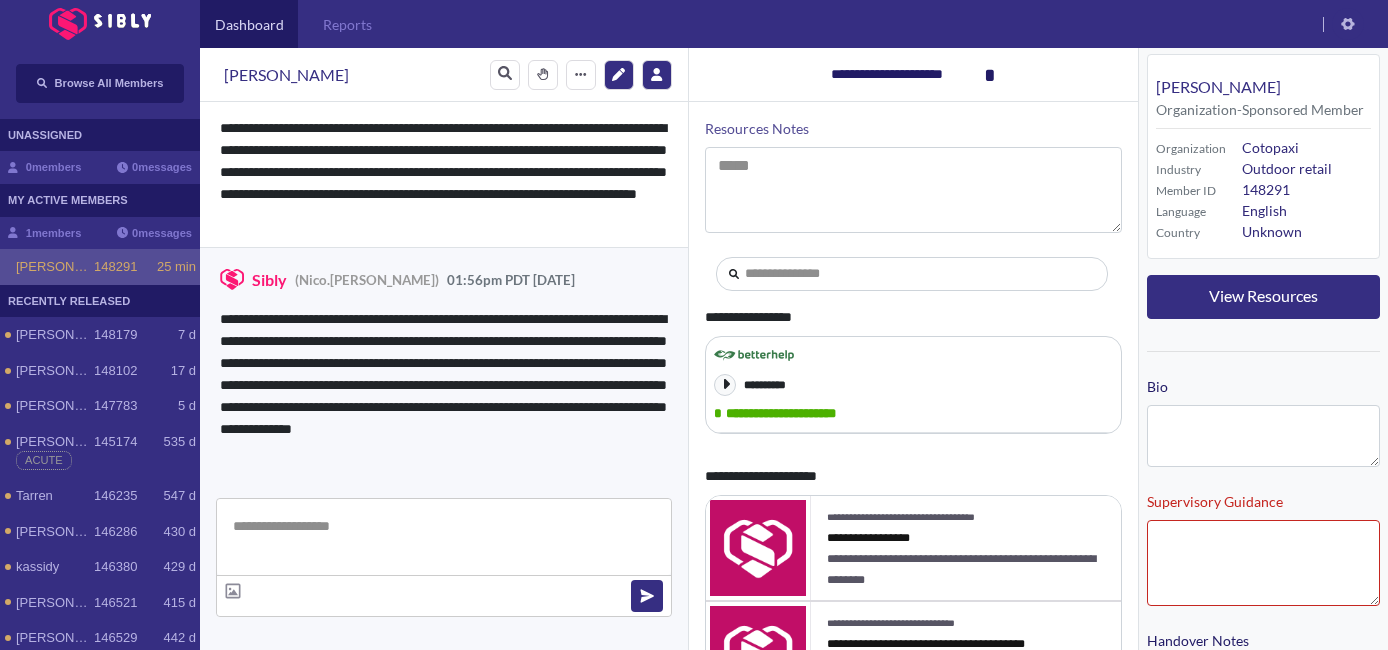 click at bounding box center [444, 537] 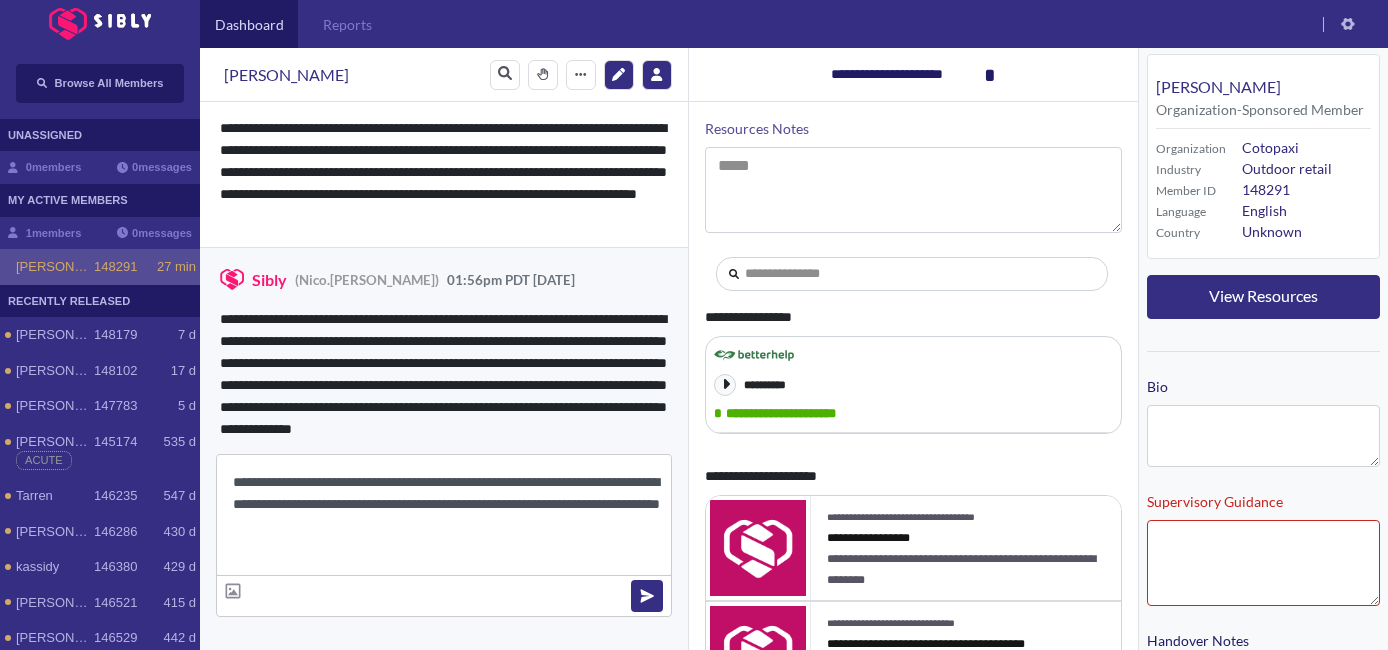 click on "**********" at bounding box center (444, 515) 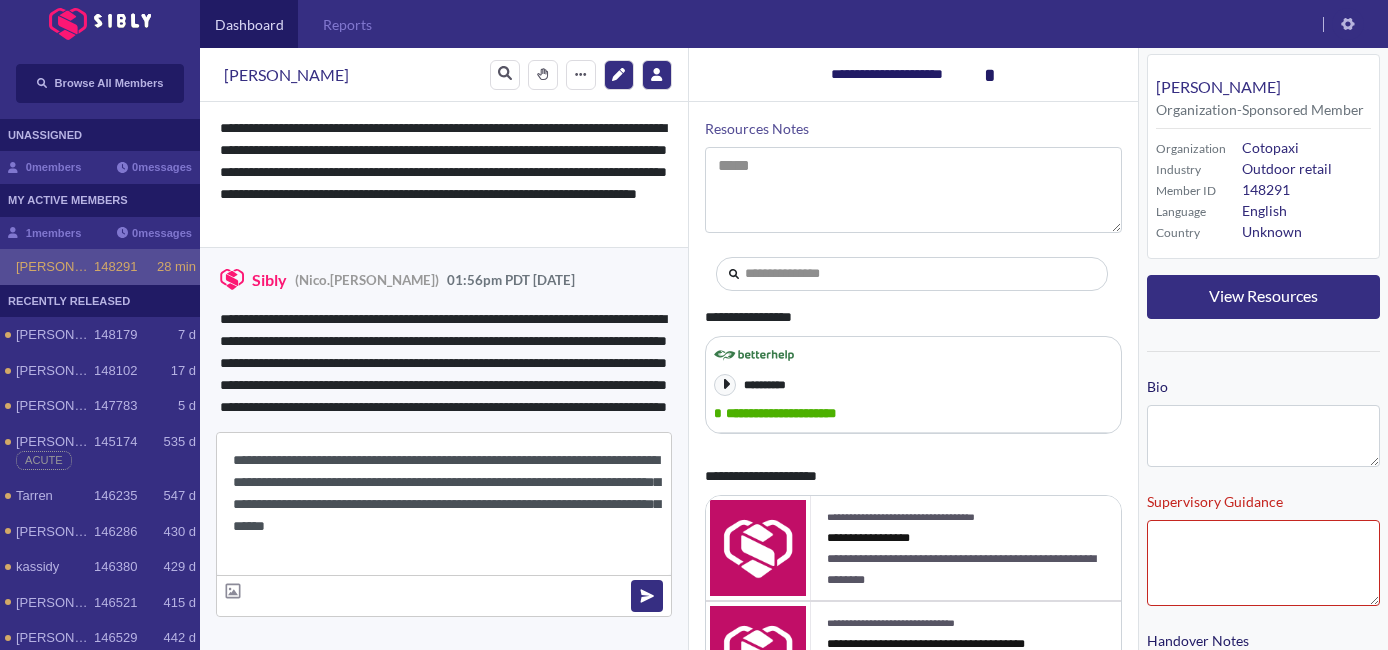drag, startPoint x: 385, startPoint y: 529, endPoint x: 343, endPoint y: 534, distance: 42.296574 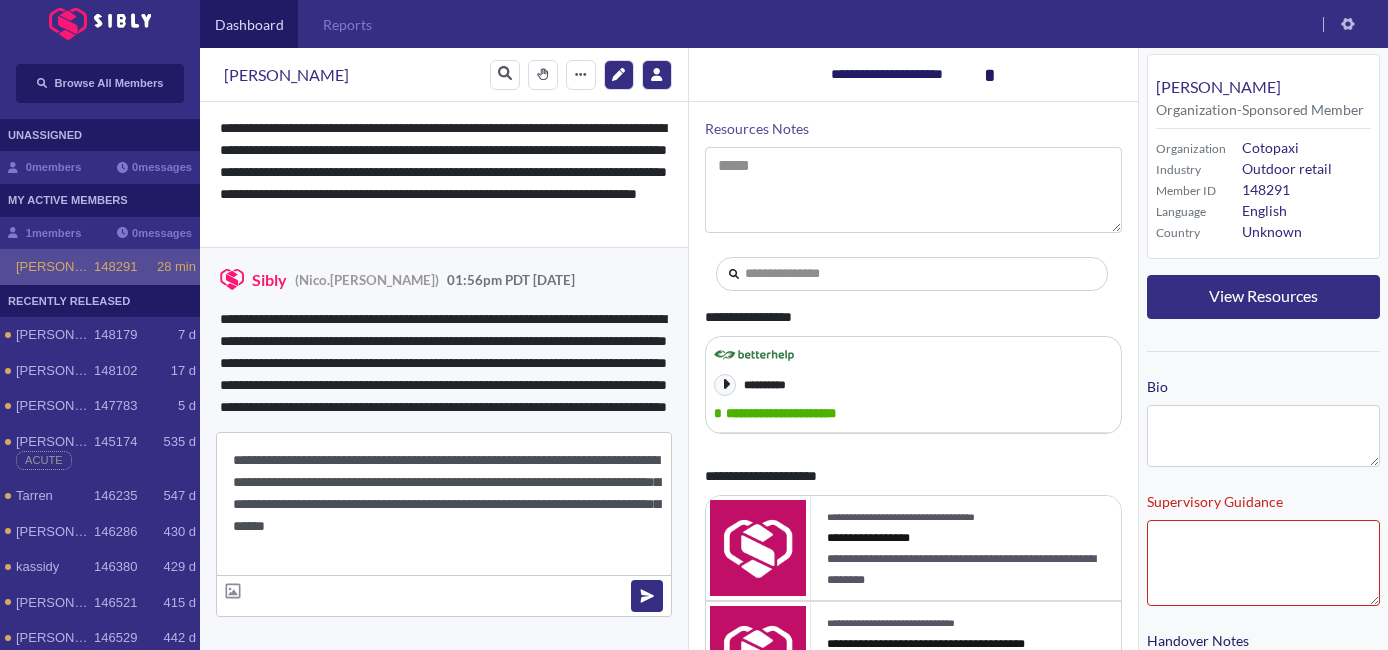 click on "**********" at bounding box center [444, 504] 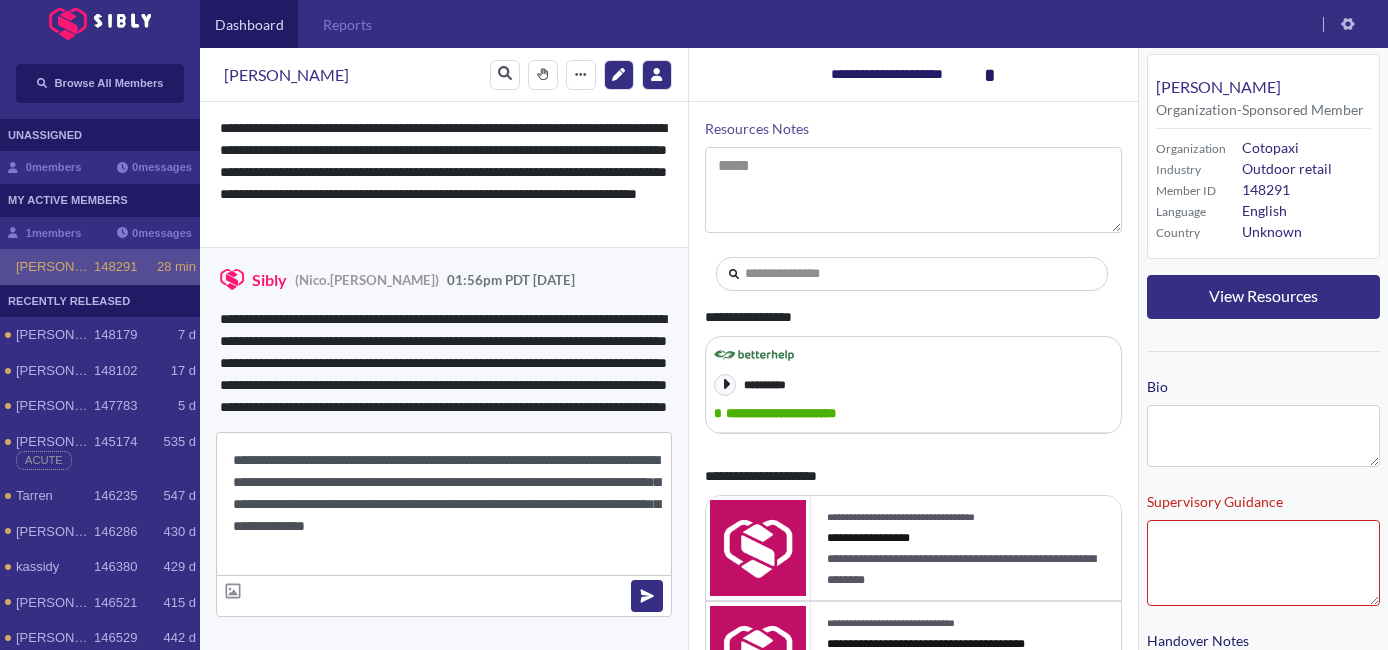 click on "**********" at bounding box center (444, 504) 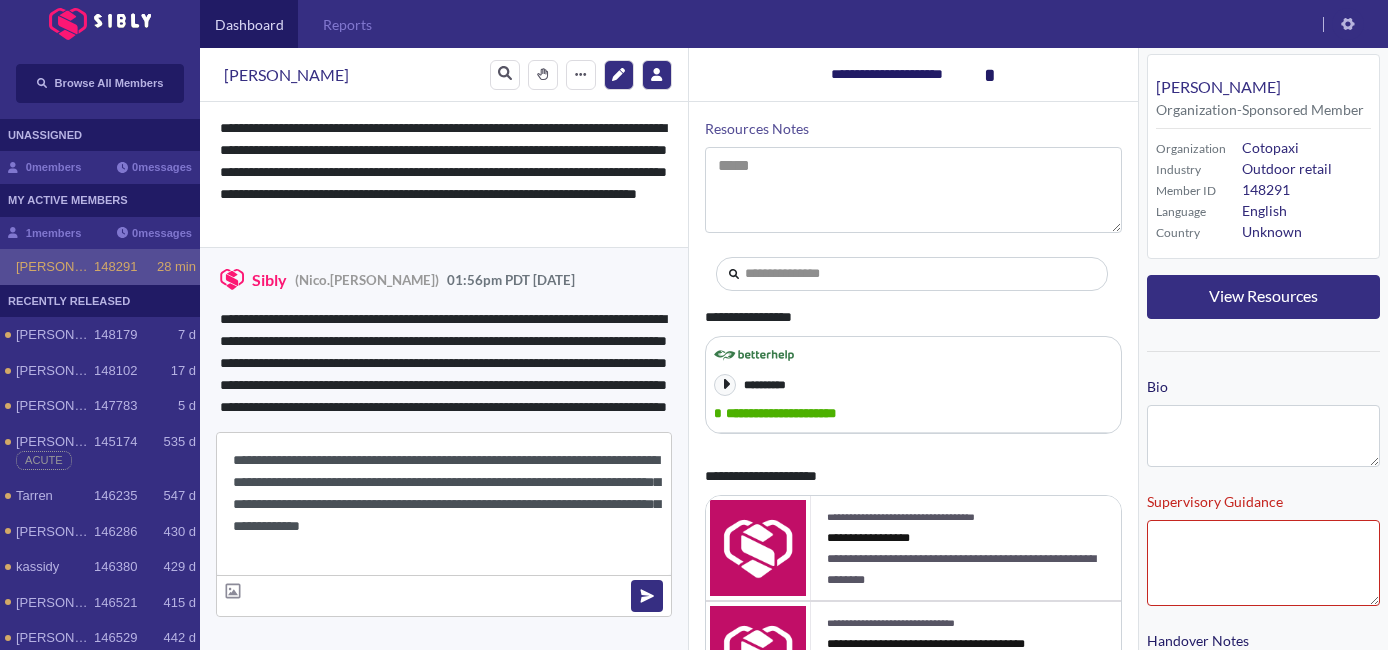click on "**********" at bounding box center [444, 504] 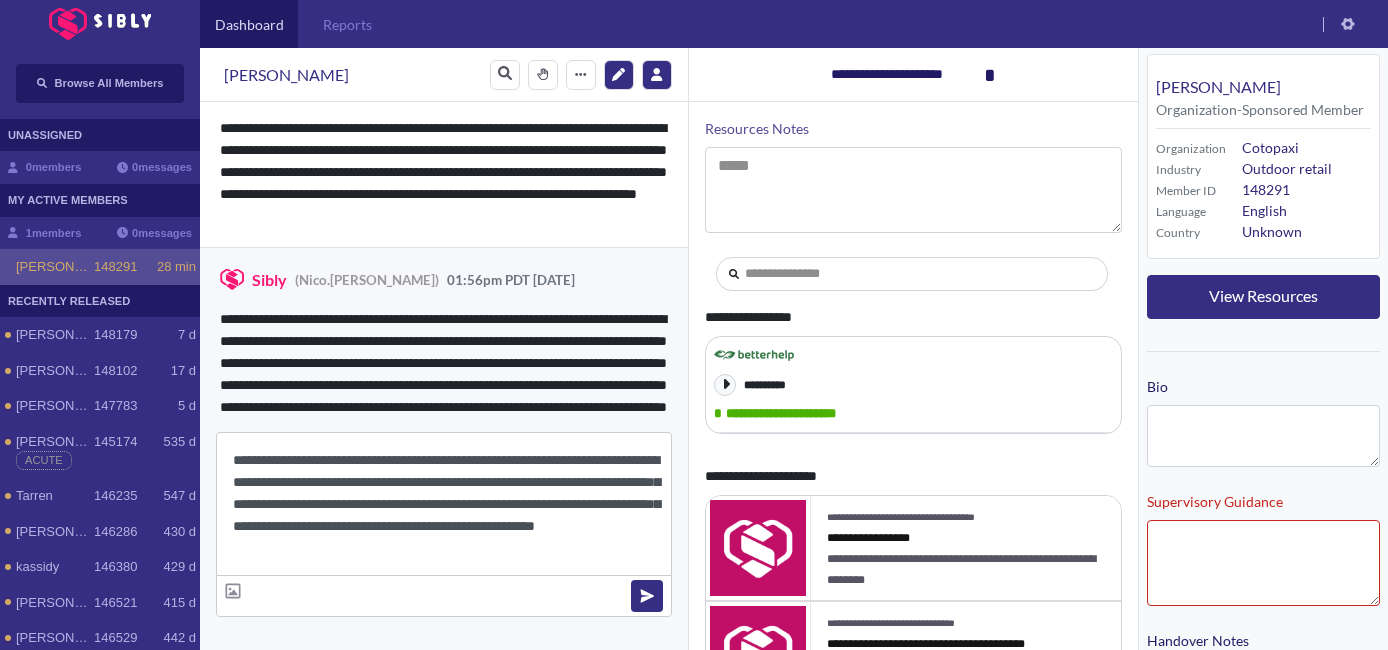 drag, startPoint x: 409, startPoint y: 505, endPoint x: 530, endPoint y: 478, distance: 123.97581 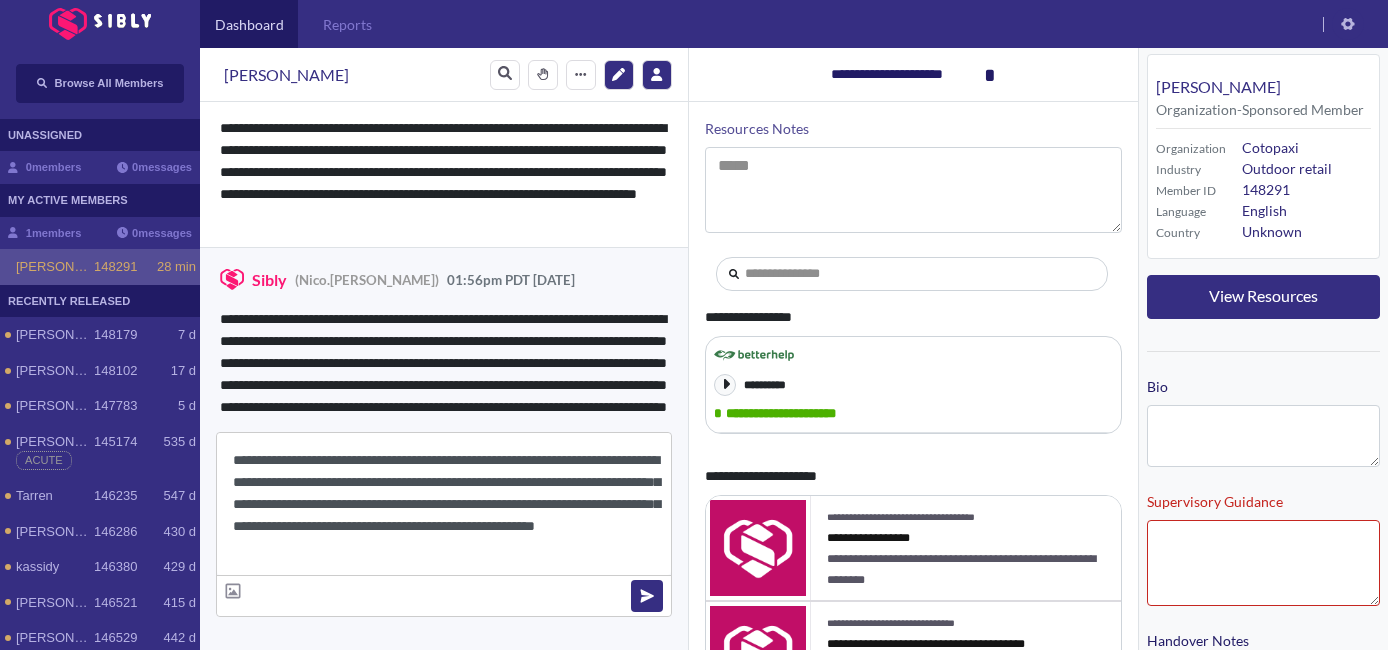 click on "**********" at bounding box center [444, 504] 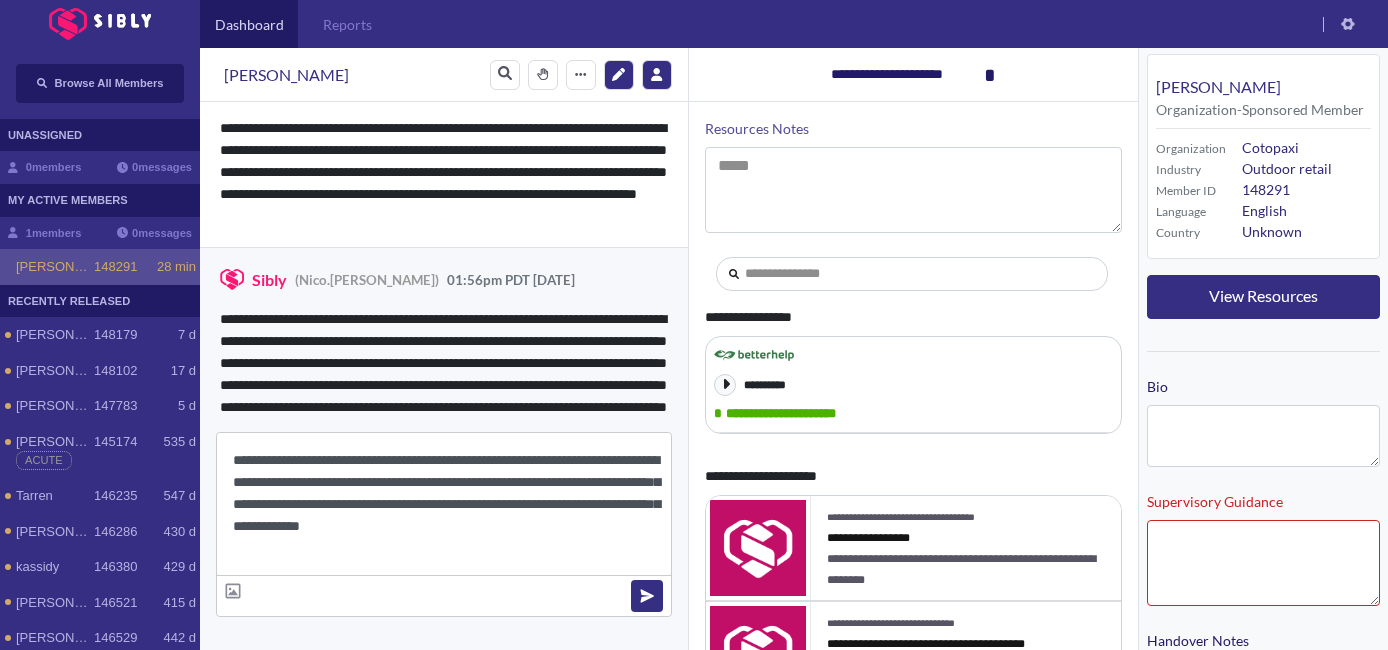 click on "**********" at bounding box center (444, 504) 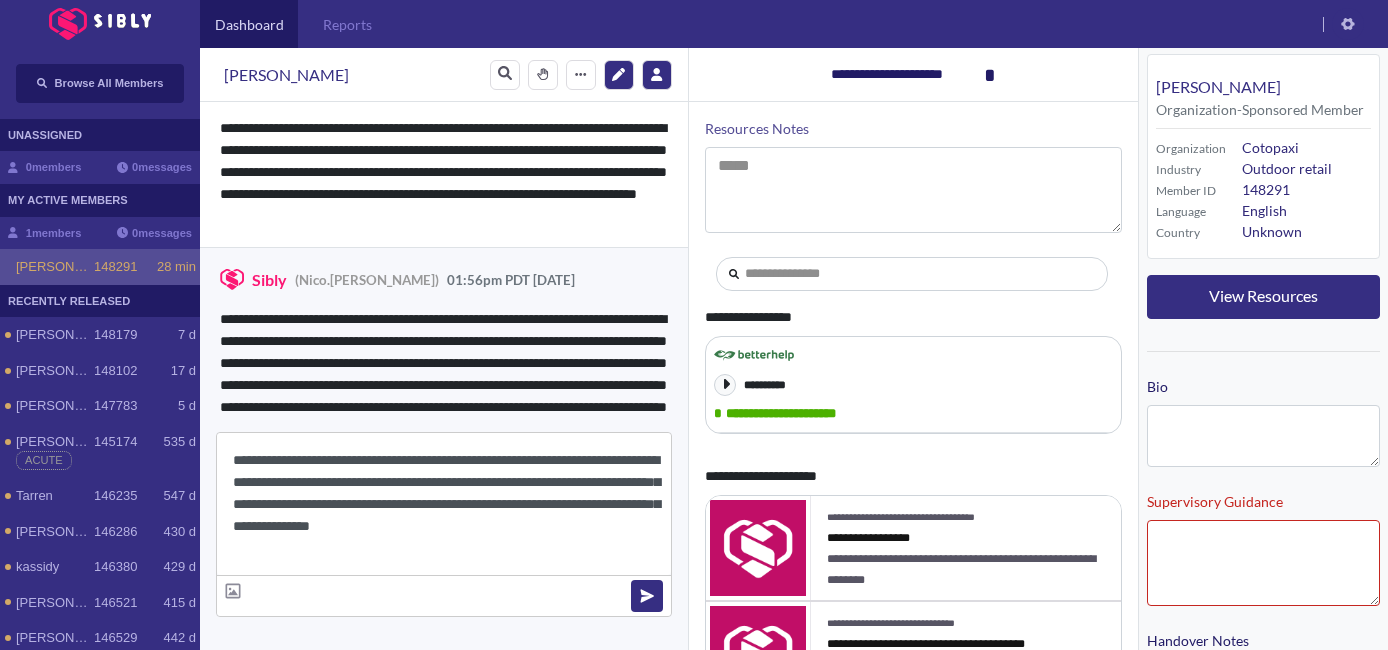 paste on "**********" 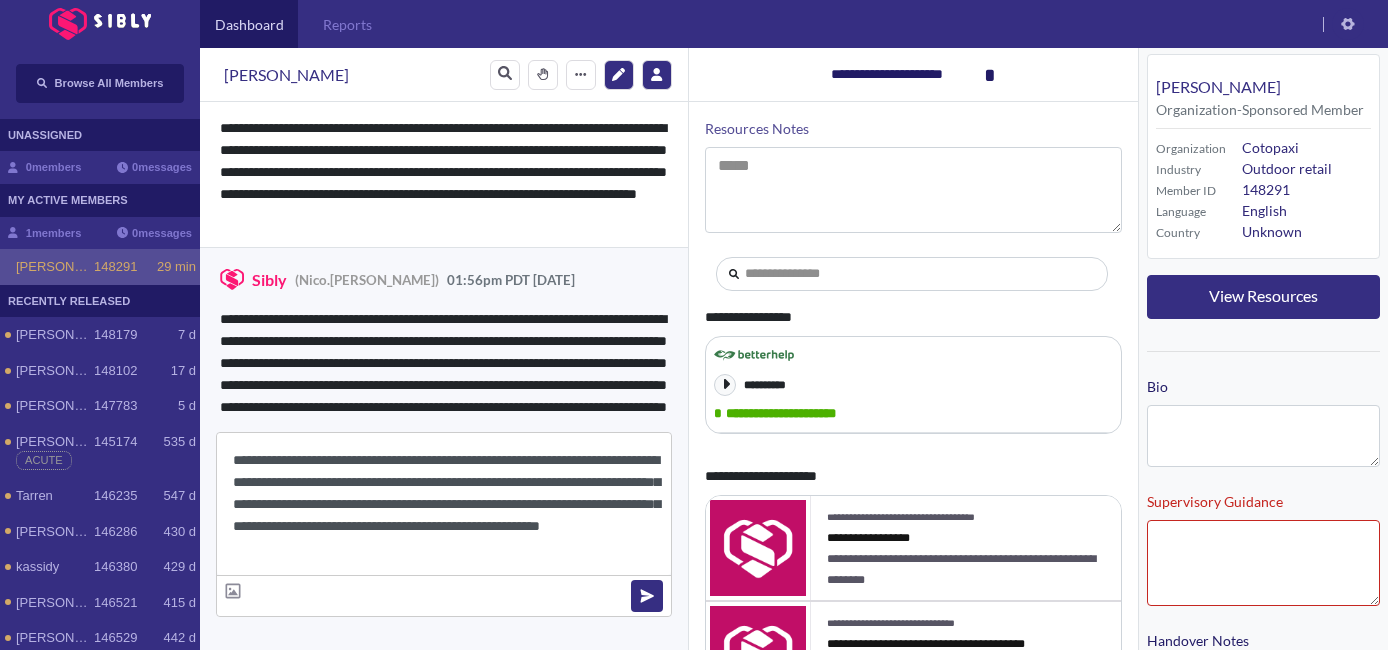 click on "**********" at bounding box center [444, 504] 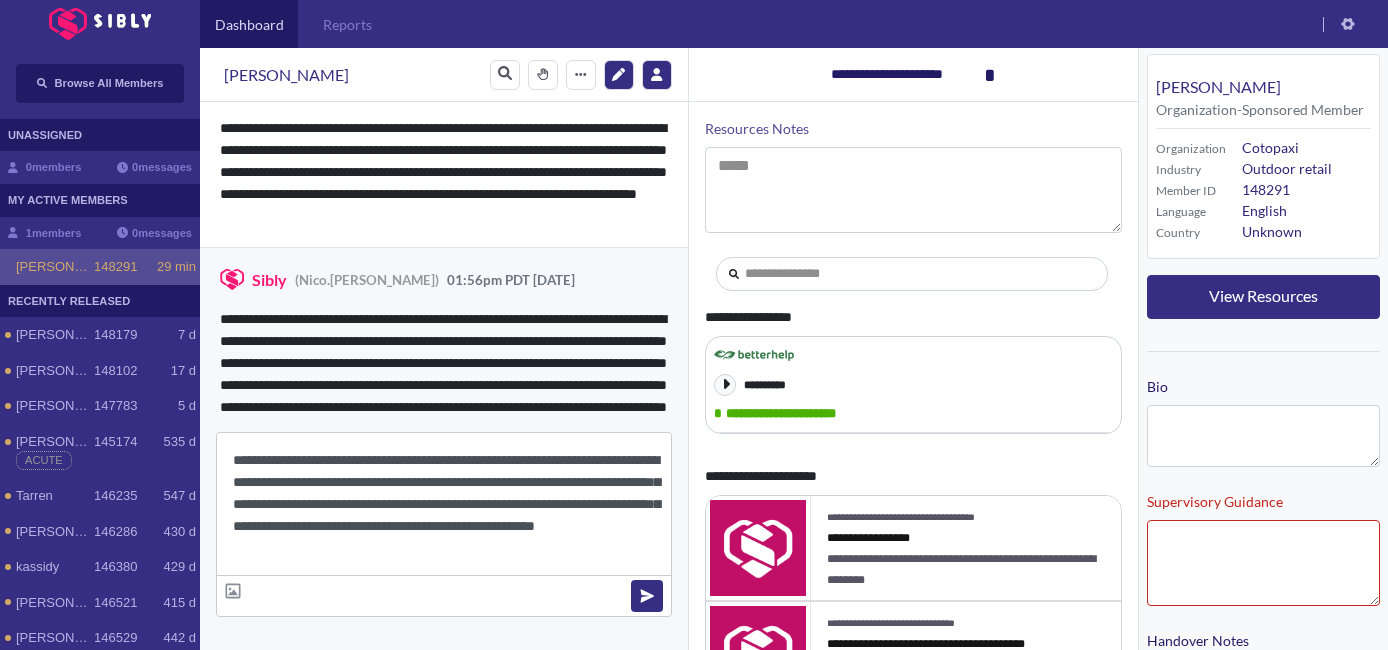 click on "**********" at bounding box center (444, 504) 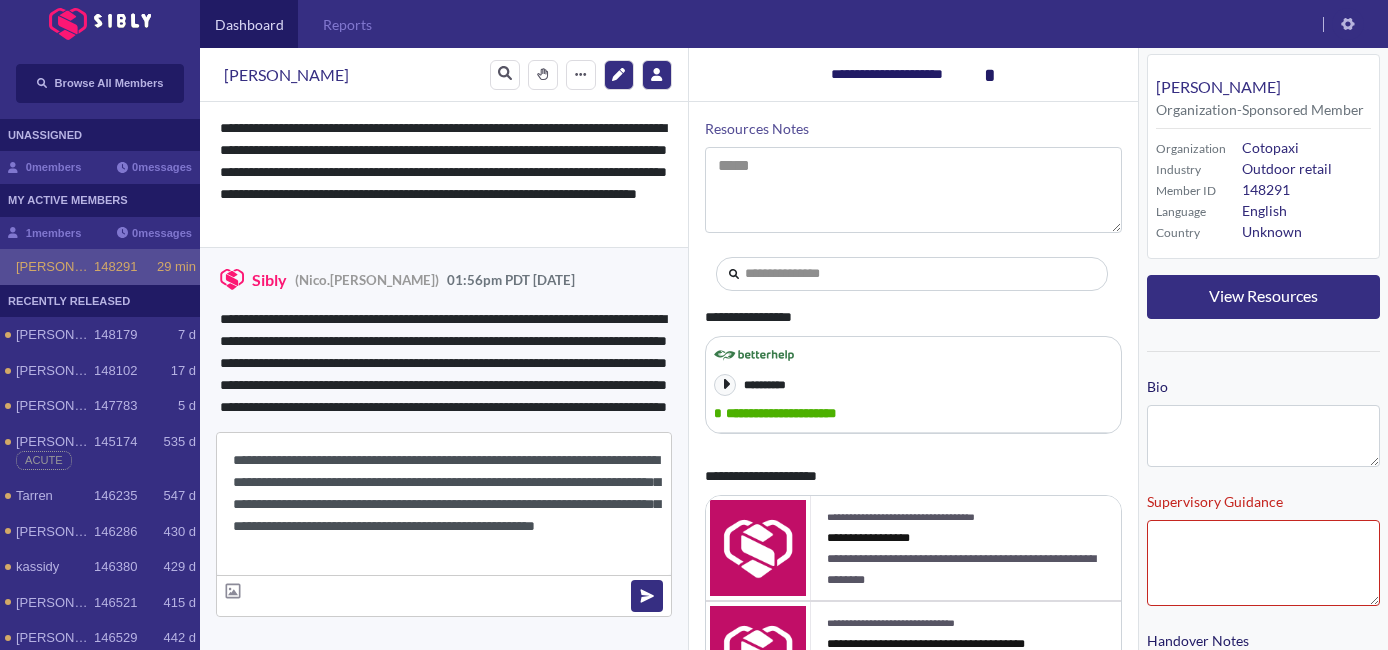 type 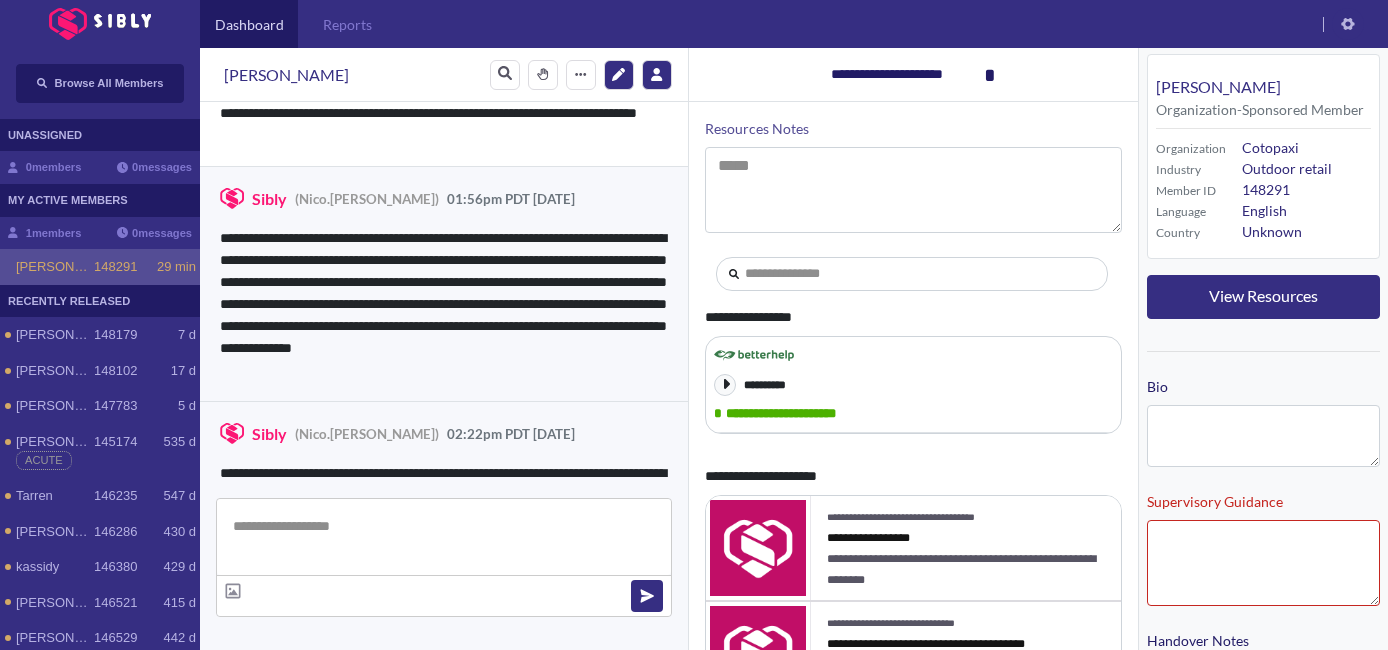 scroll, scrollTop: 4451, scrollLeft: 0, axis: vertical 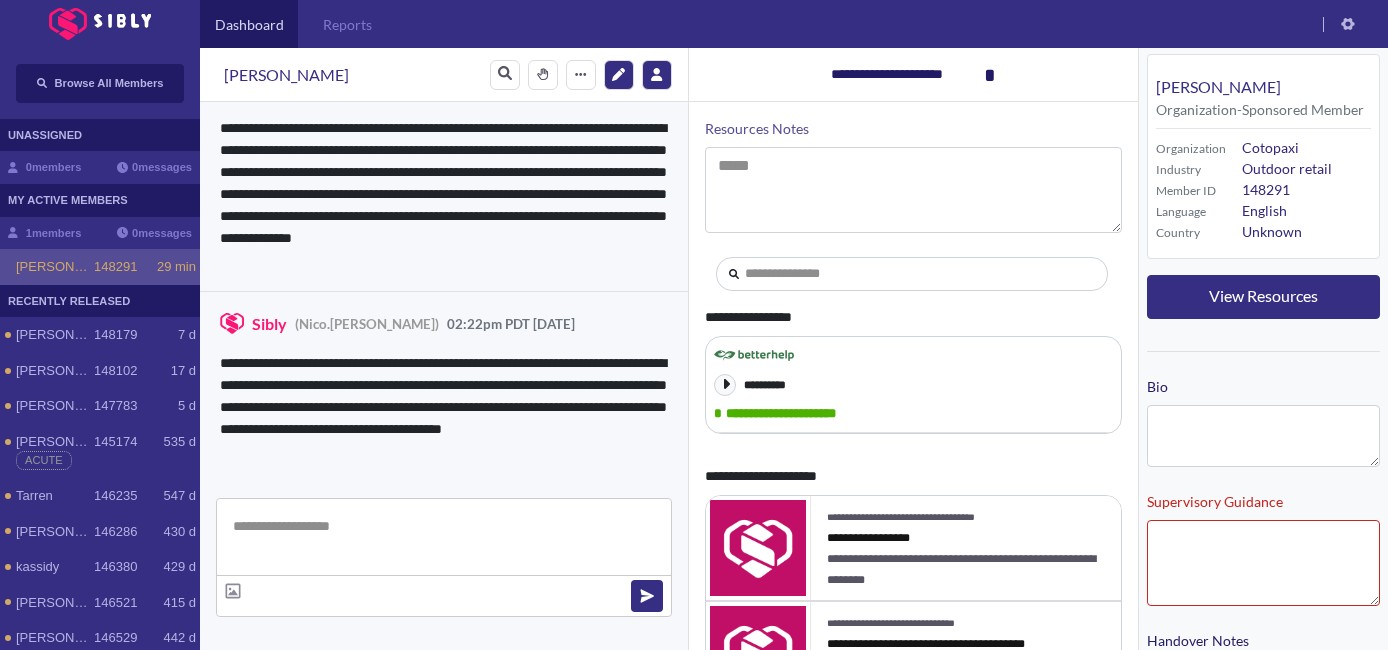 click at bounding box center (444, 537) 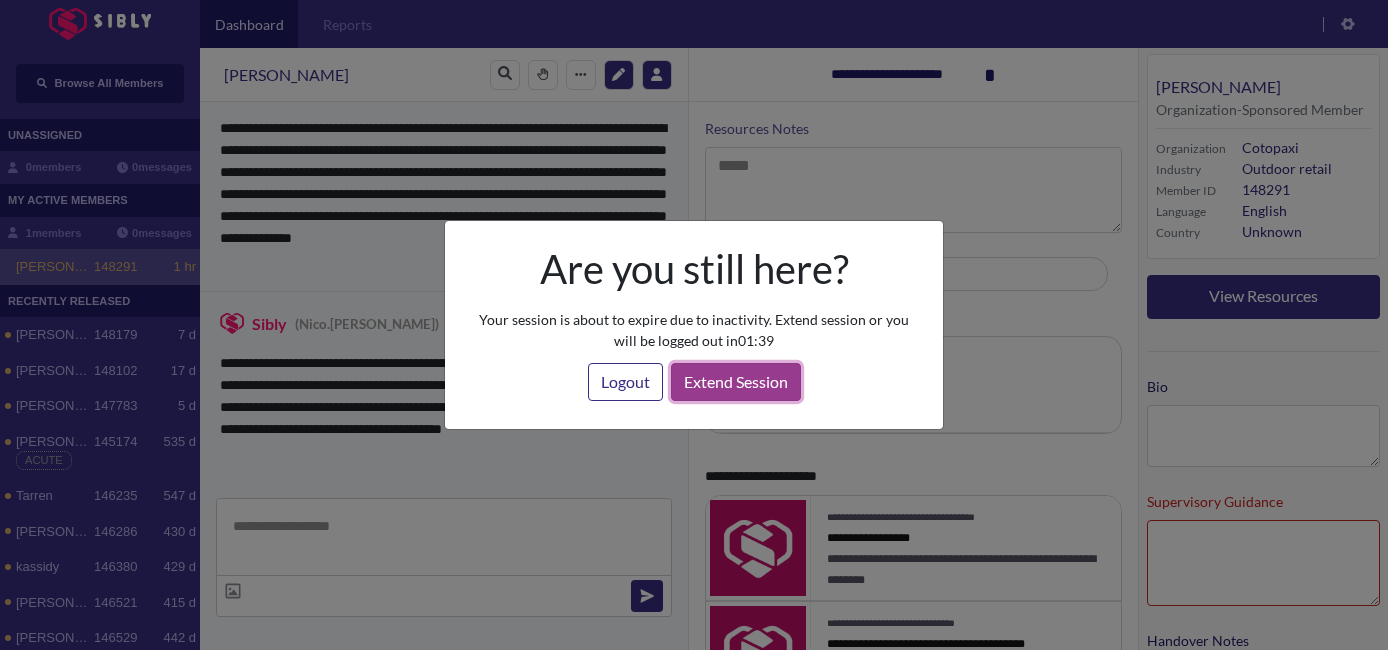 click on "Extend Session" at bounding box center [736, 382] 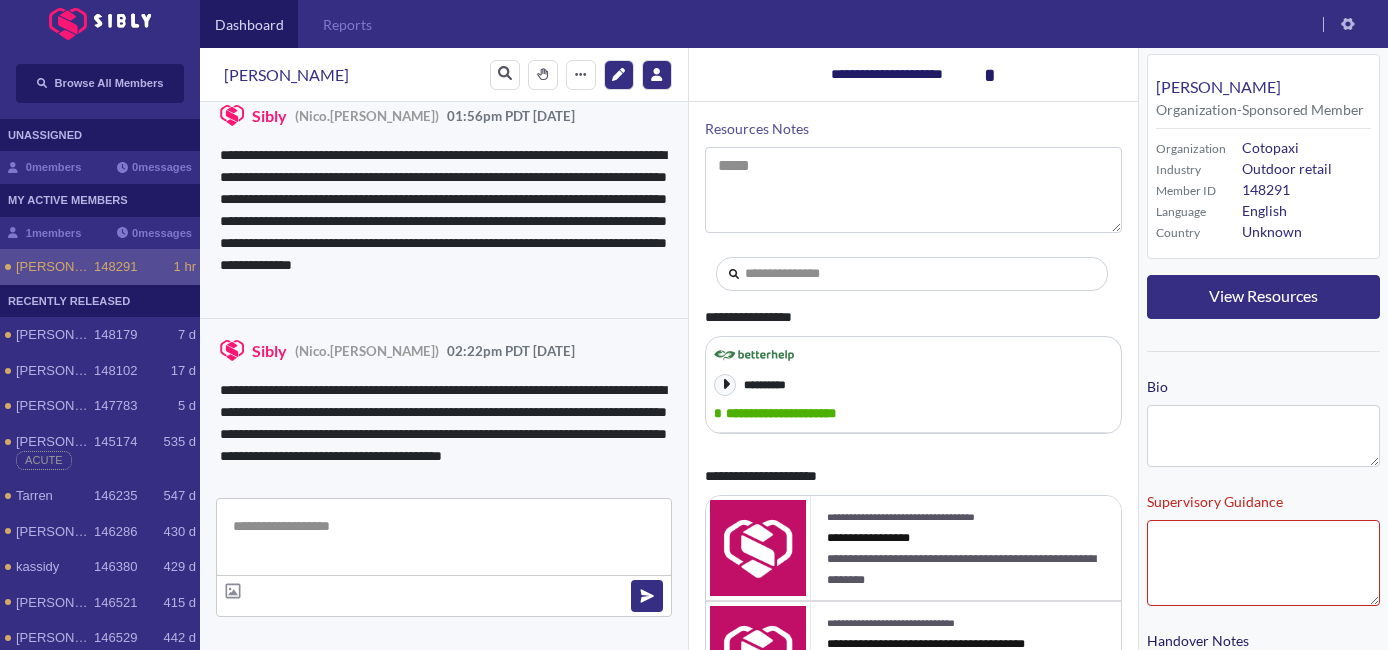 scroll, scrollTop: 4348, scrollLeft: 0, axis: vertical 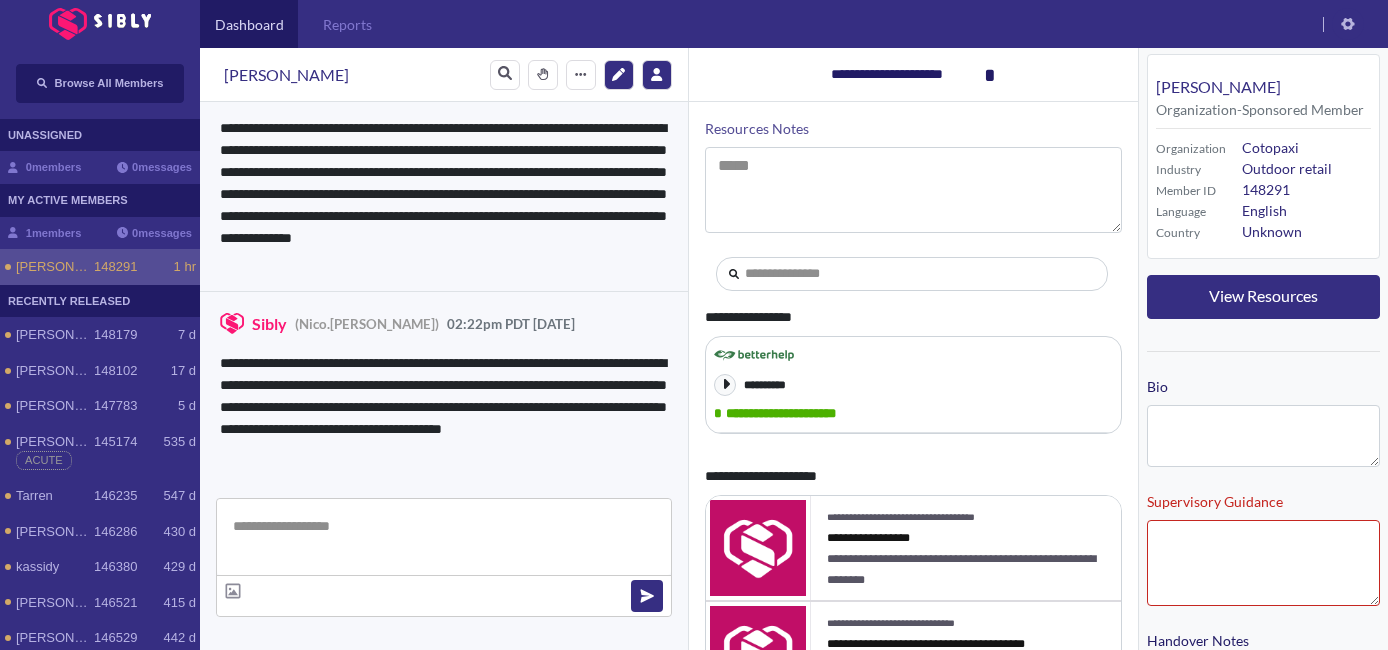 click on "*" at bounding box center (990, 75) 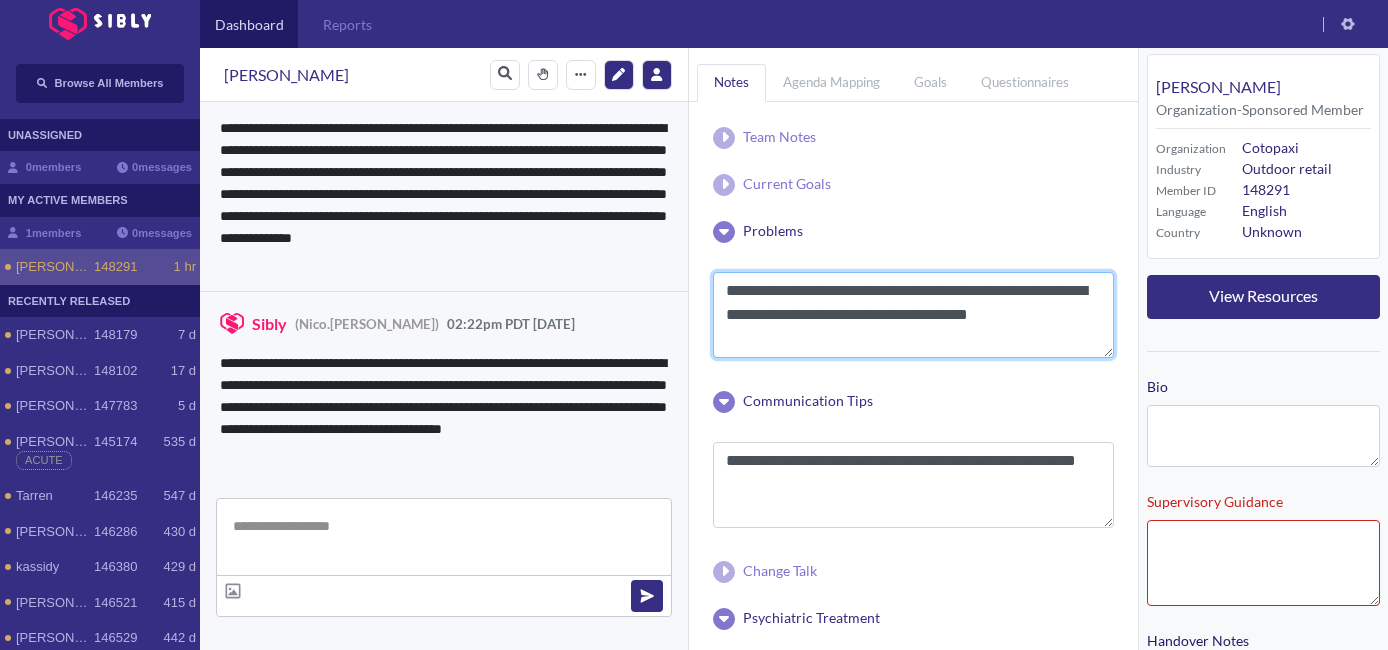 drag, startPoint x: 899, startPoint y: 319, endPoint x: 738, endPoint y: 296, distance: 162.63457 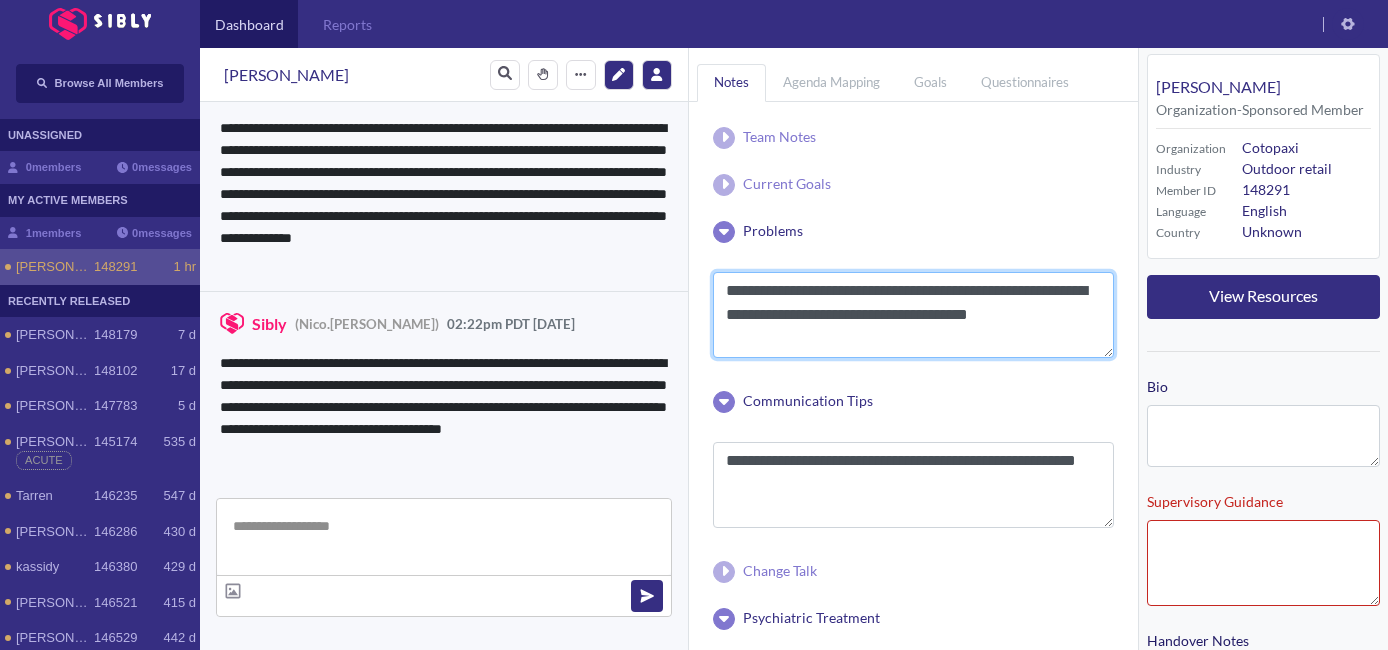click on "**********" at bounding box center (913, 315) 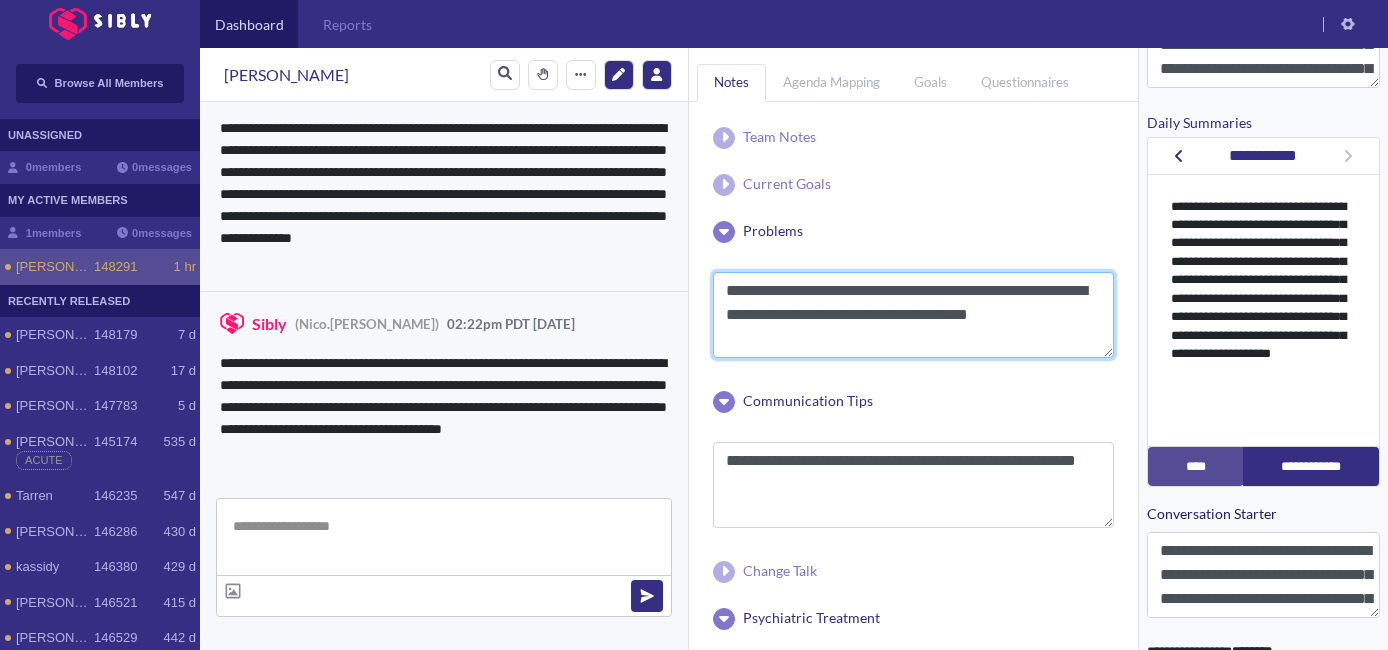 scroll, scrollTop: 734, scrollLeft: 0, axis: vertical 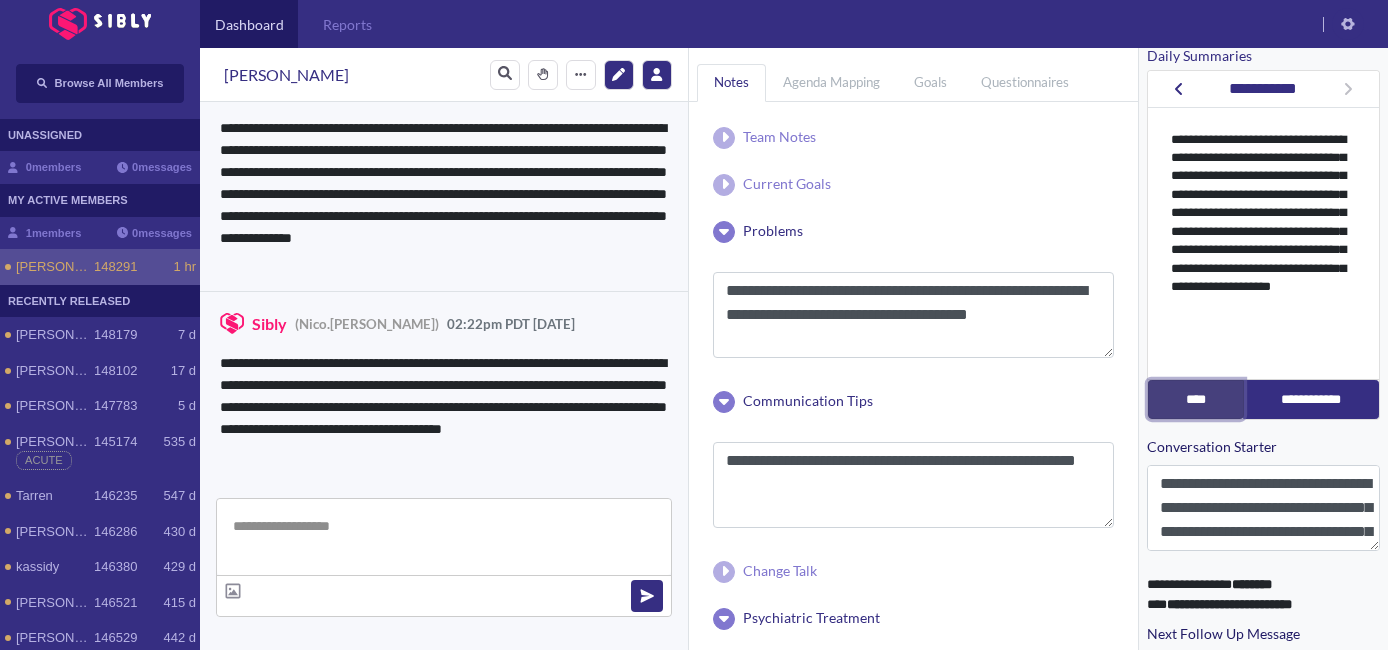 click on "****" at bounding box center (1196, 399) 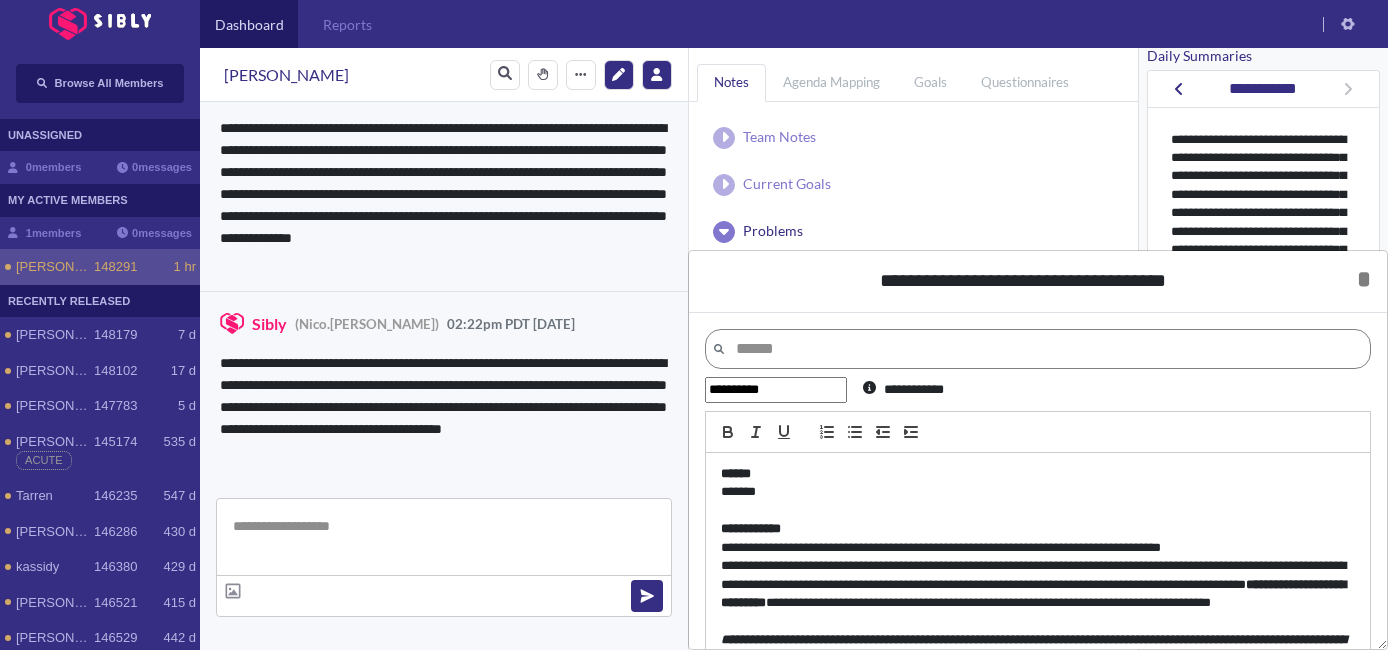 scroll, scrollTop: 176, scrollLeft: 0, axis: vertical 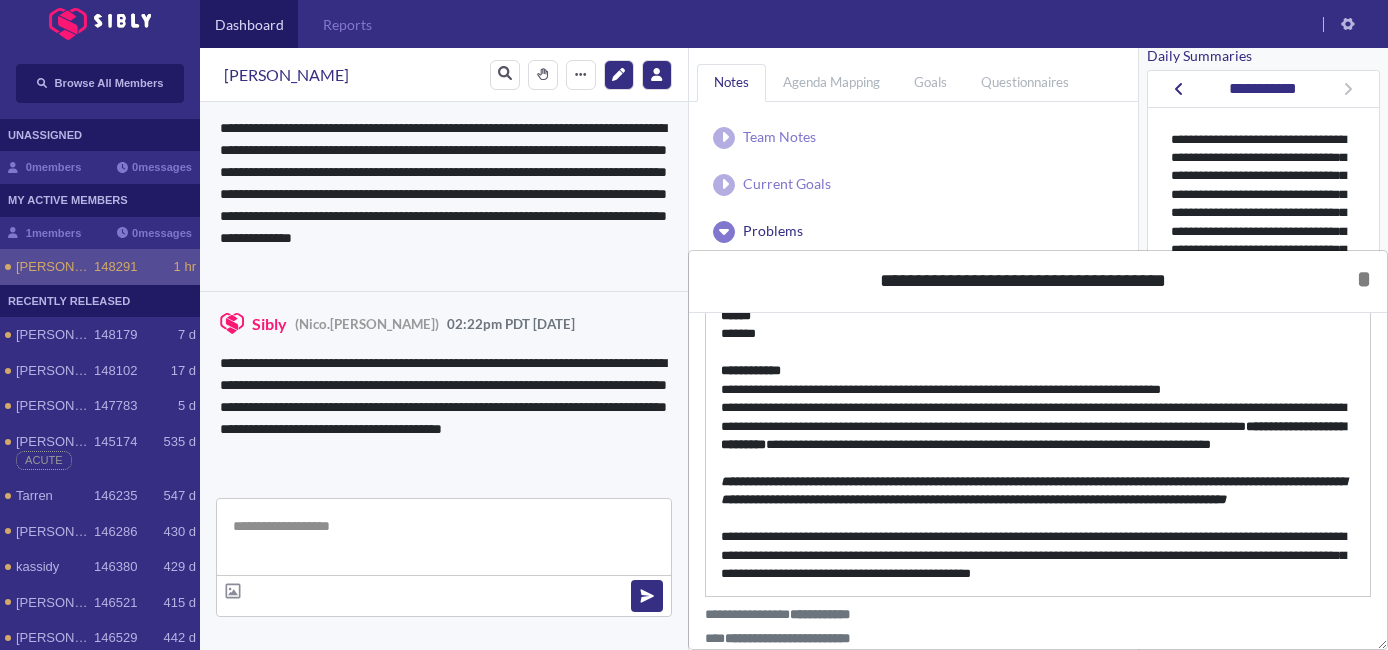 click on "**********" at bounding box center [1038, 555] 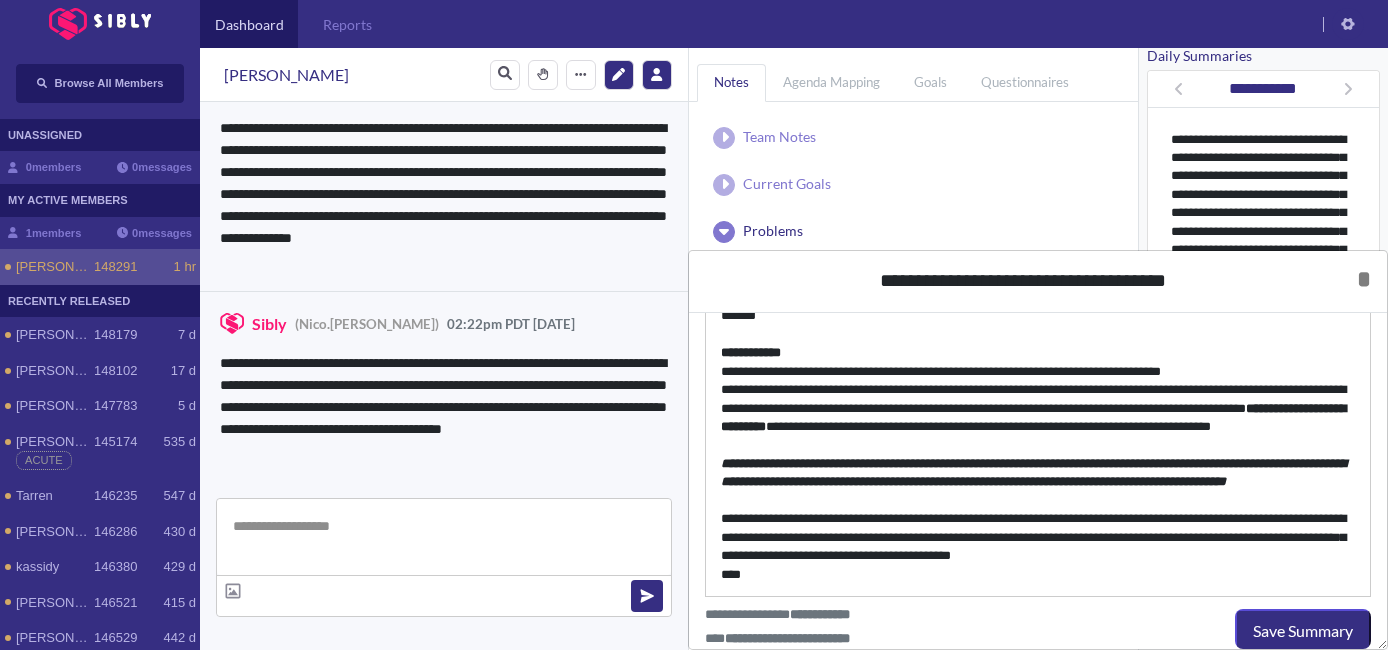 type 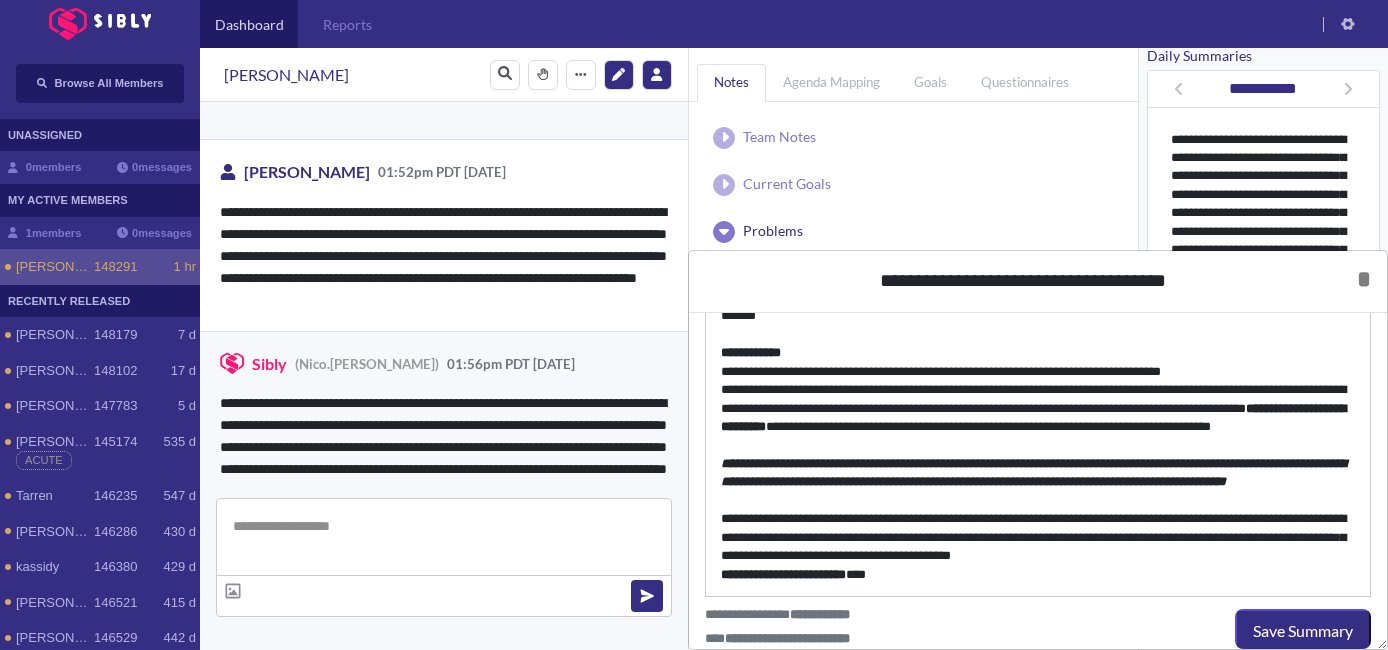 scroll, scrollTop: 4065, scrollLeft: 0, axis: vertical 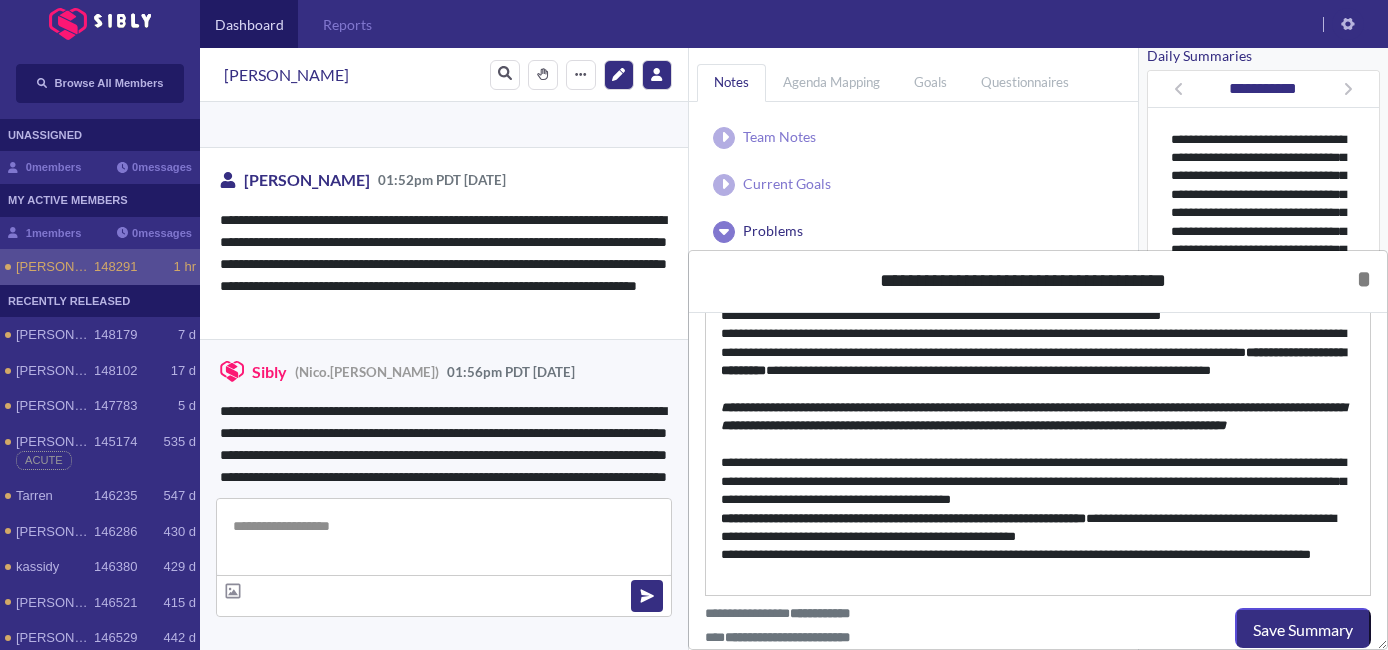 click on "**********" at bounding box center [1038, 528] 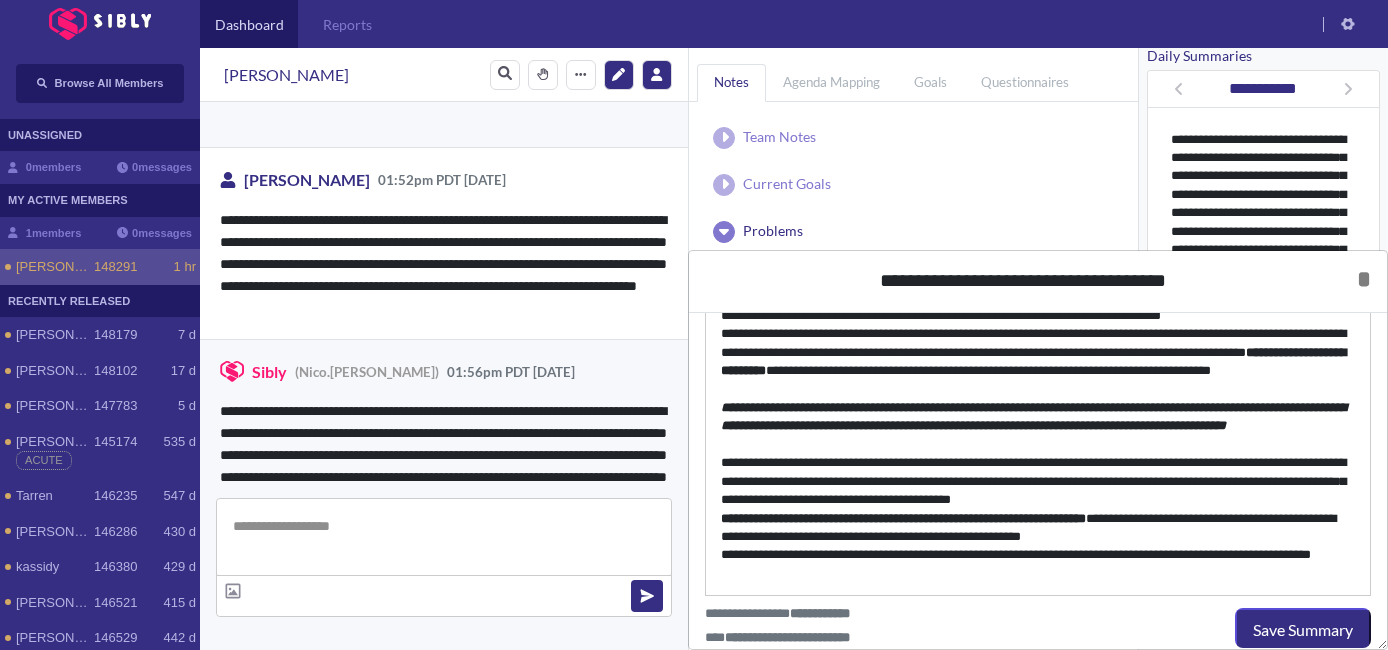 scroll, scrollTop: 0, scrollLeft: 0, axis: both 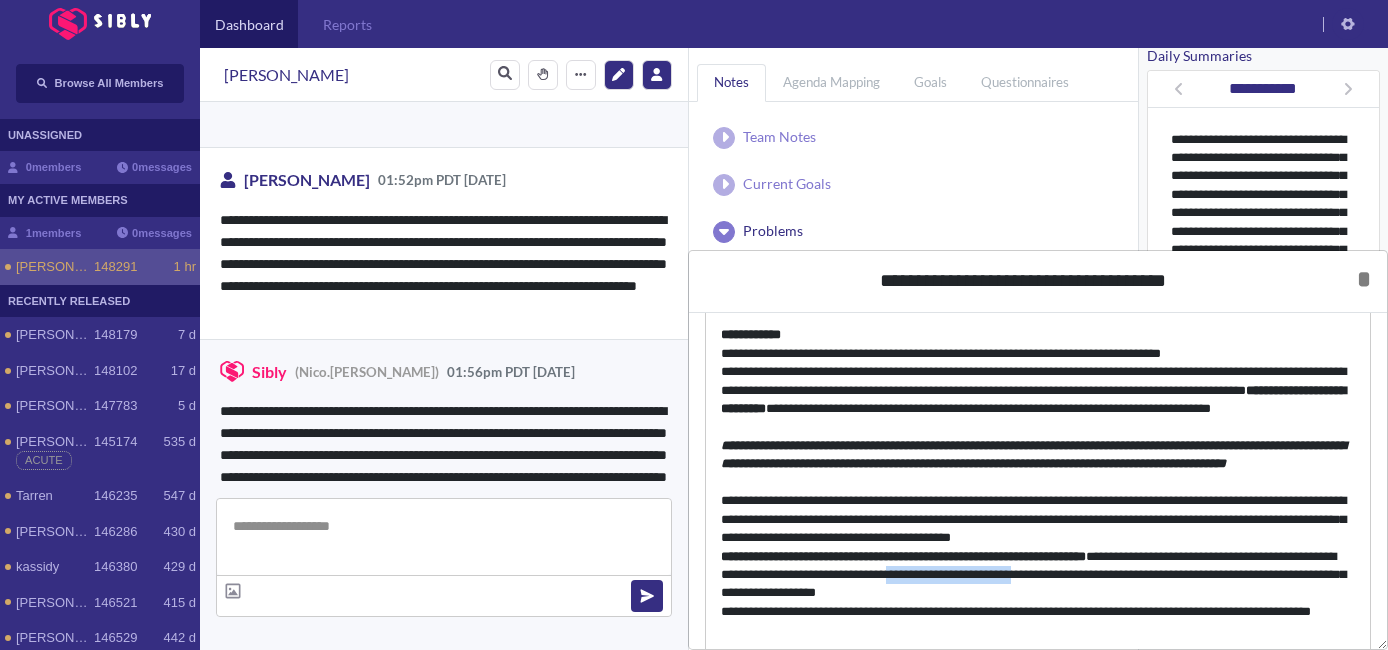 drag, startPoint x: 1139, startPoint y: 595, endPoint x: 993, endPoint y: 597, distance: 146.0137 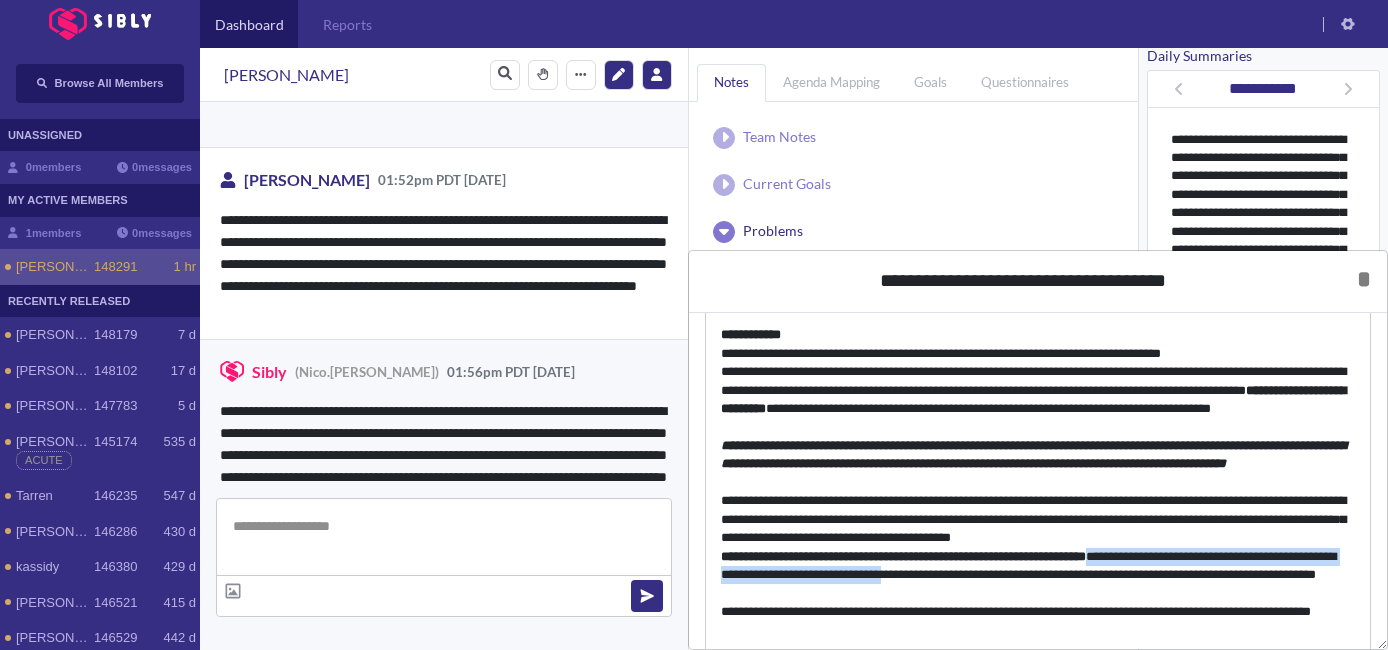 drag, startPoint x: 989, startPoint y: 598, endPoint x: 1154, endPoint y: 576, distance: 166.4602 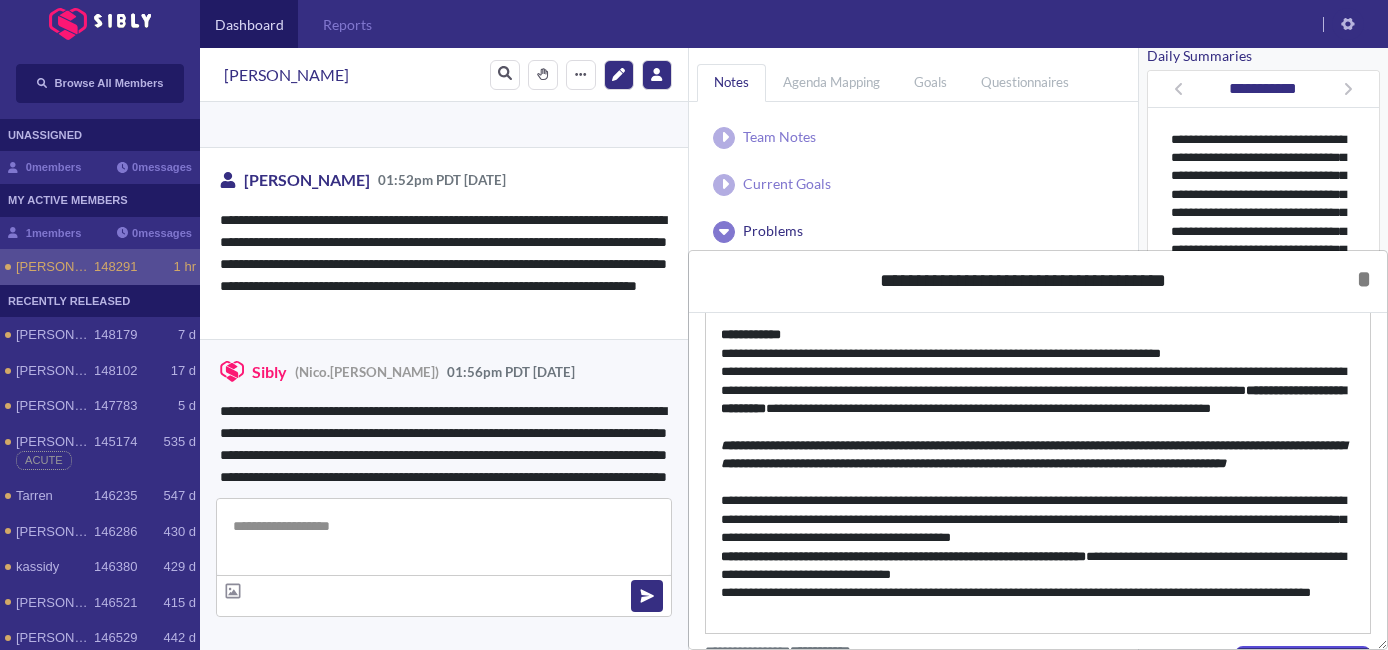 drag, startPoint x: 1155, startPoint y: 575, endPoint x: 1165, endPoint y: 591, distance: 18.867962 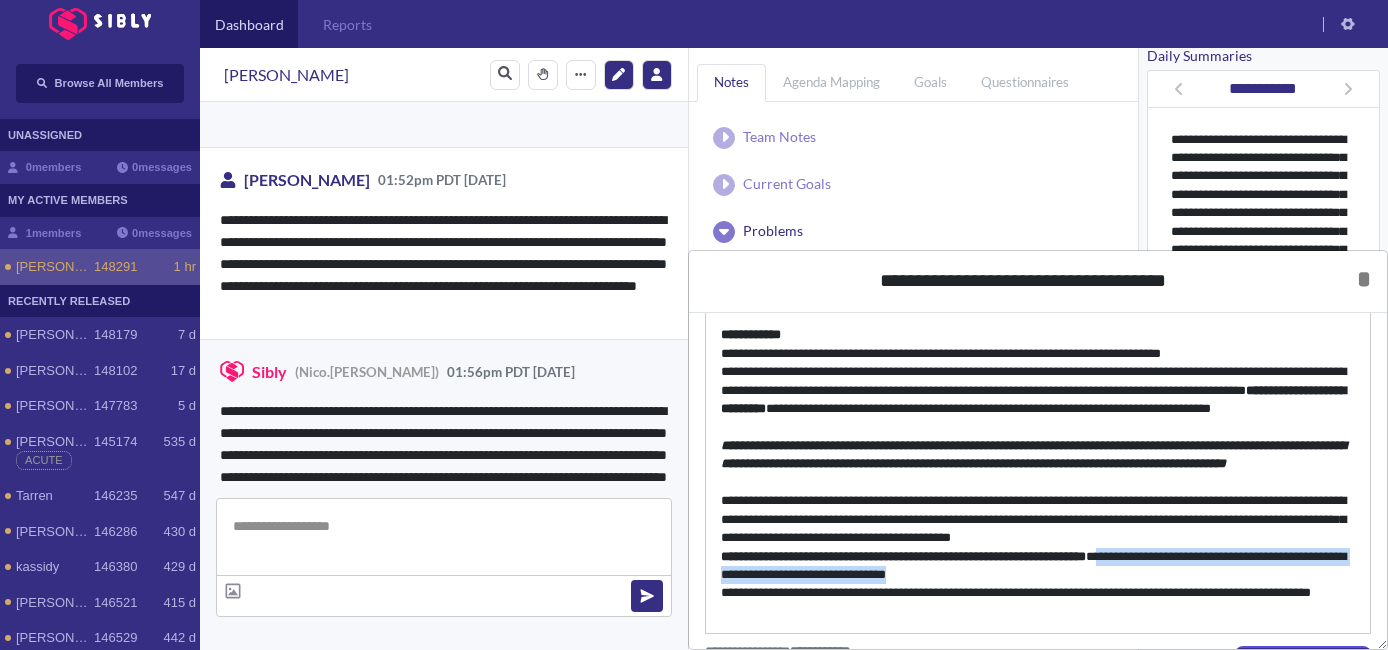 drag, startPoint x: 1157, startPoint y: 576, endPoint x: 1161, endPoint y: 591, distance: 15.524175 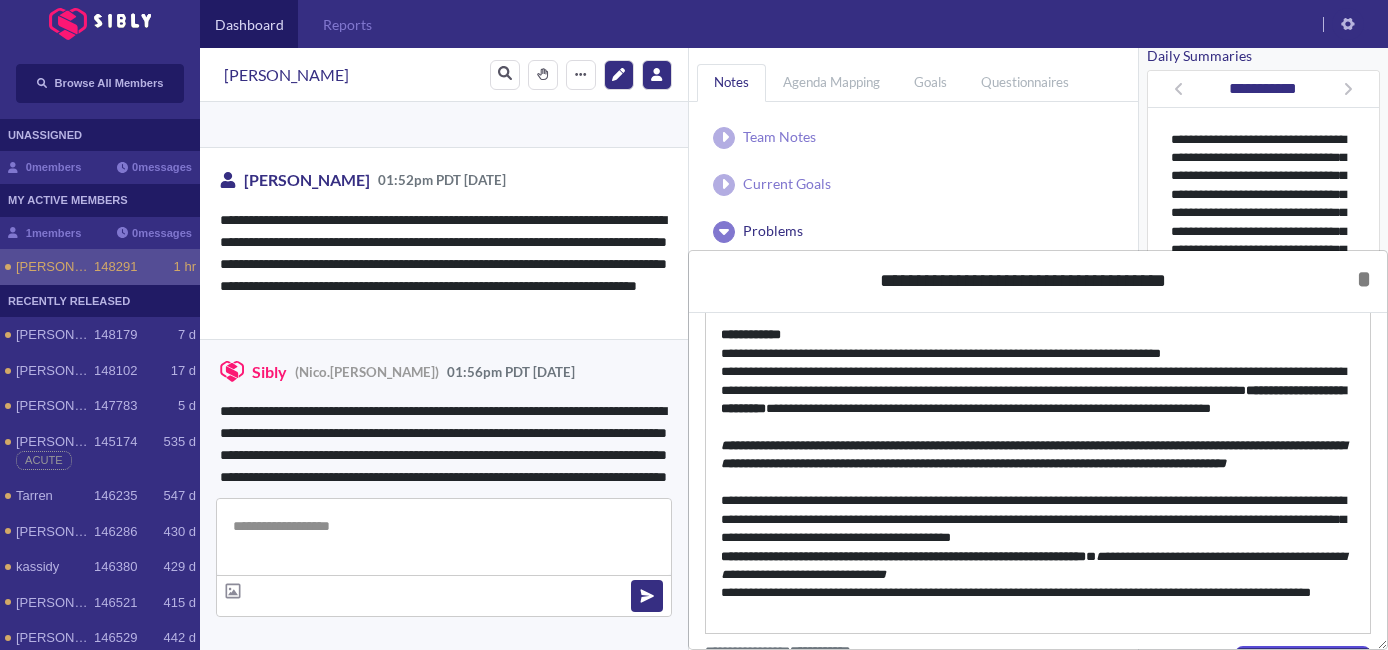 click on "**********" at bounding box center (1038, 602) 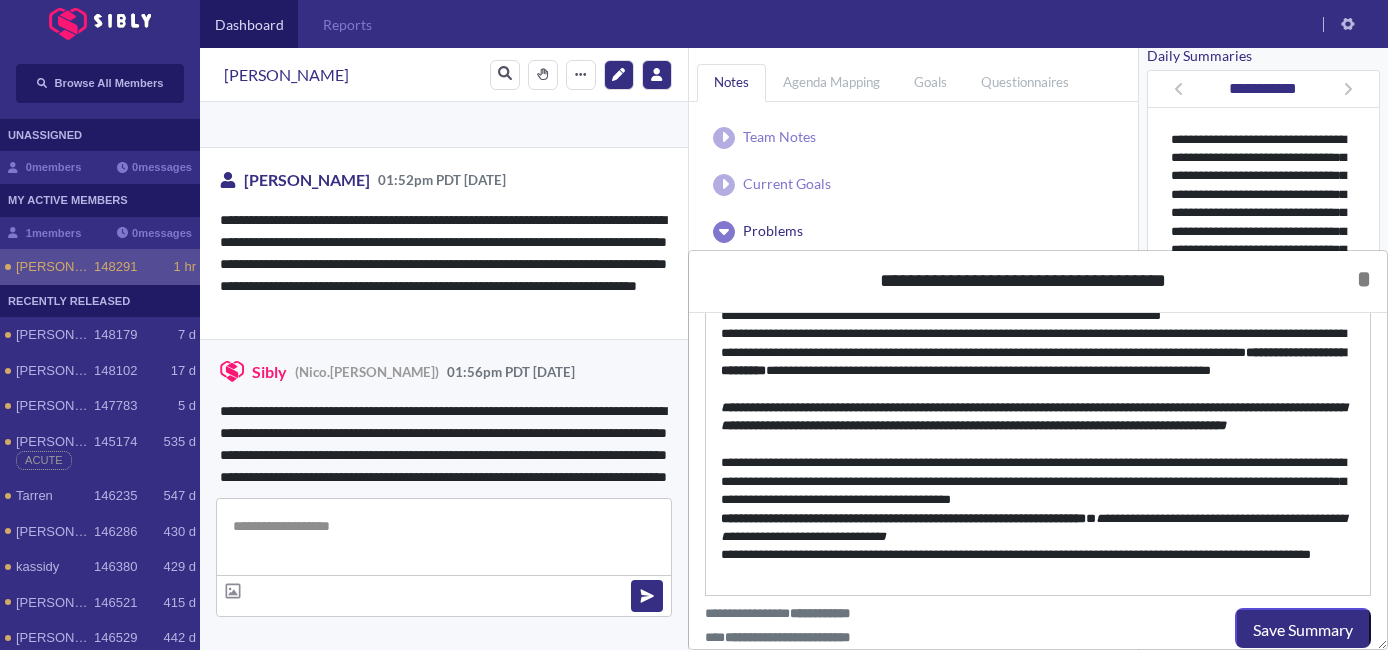 click on "**********" at bounding box center [1038, 564] 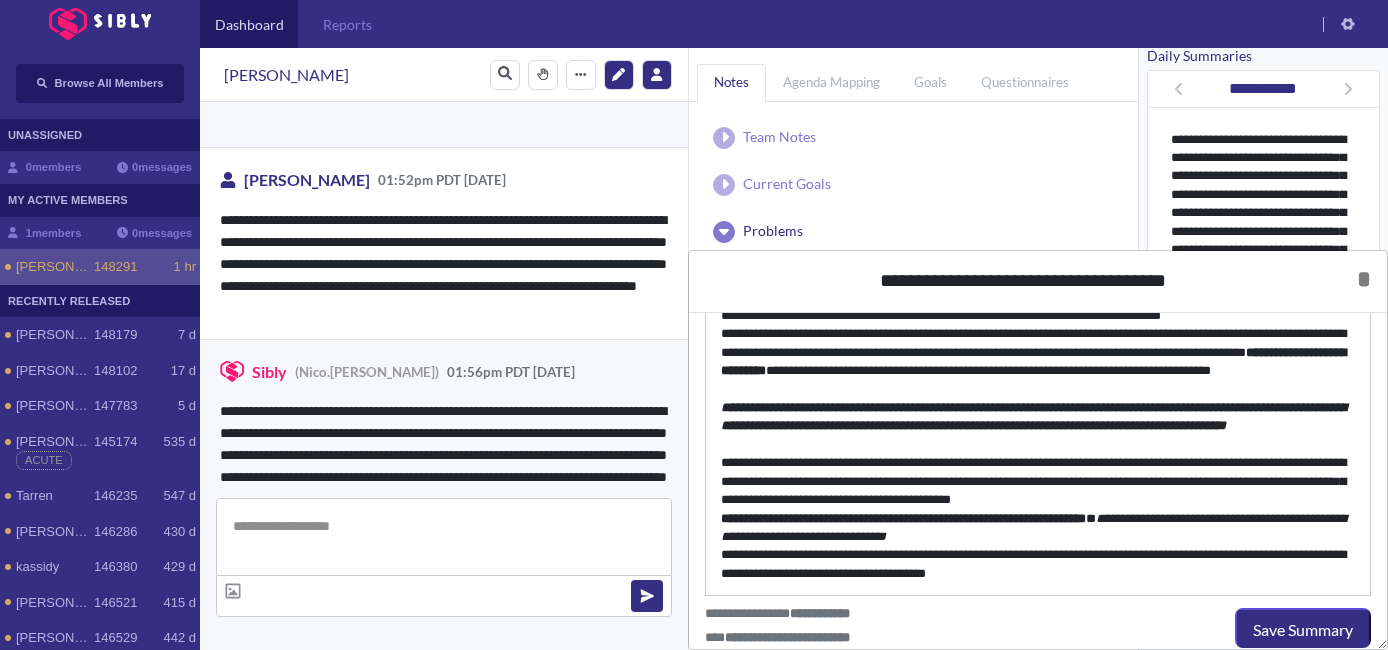 scroll, scrollTop: 0, scrollLeft: 0, axis: both 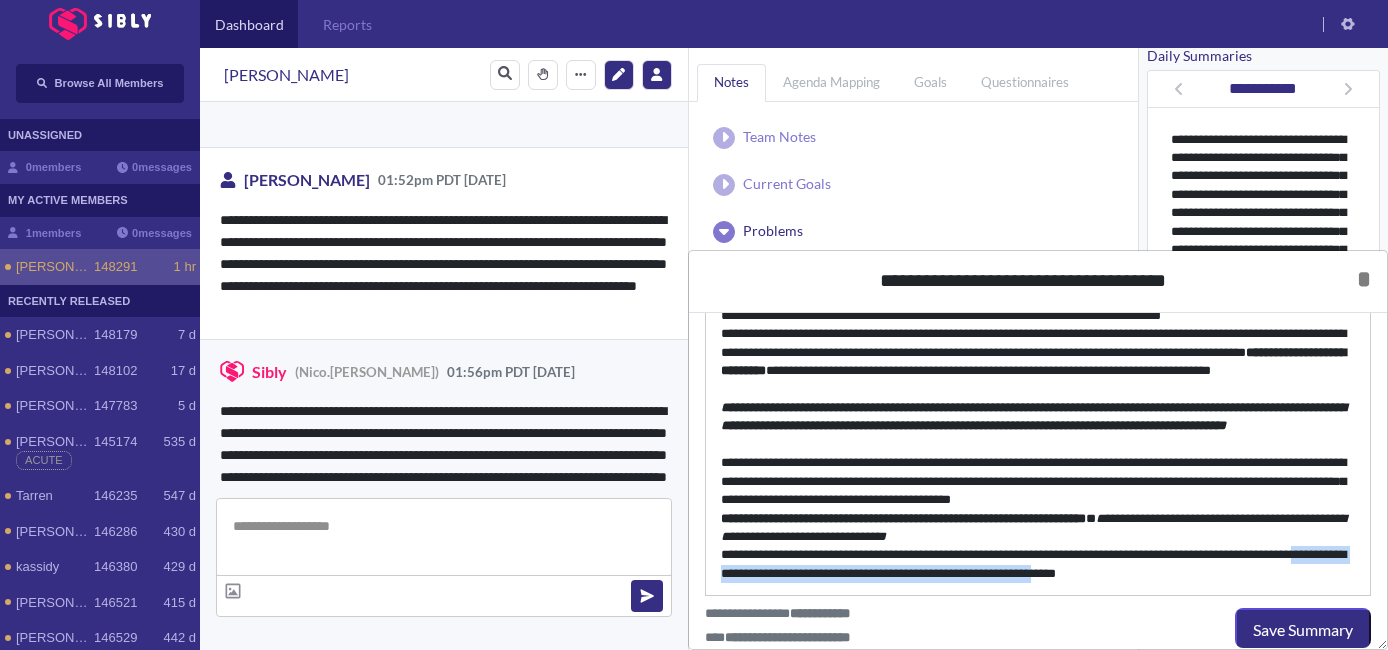 drag, startPoint x: 1191, startPoint y: 646, endPoint x: 738, endPoint y: 580, distance: 457.78268 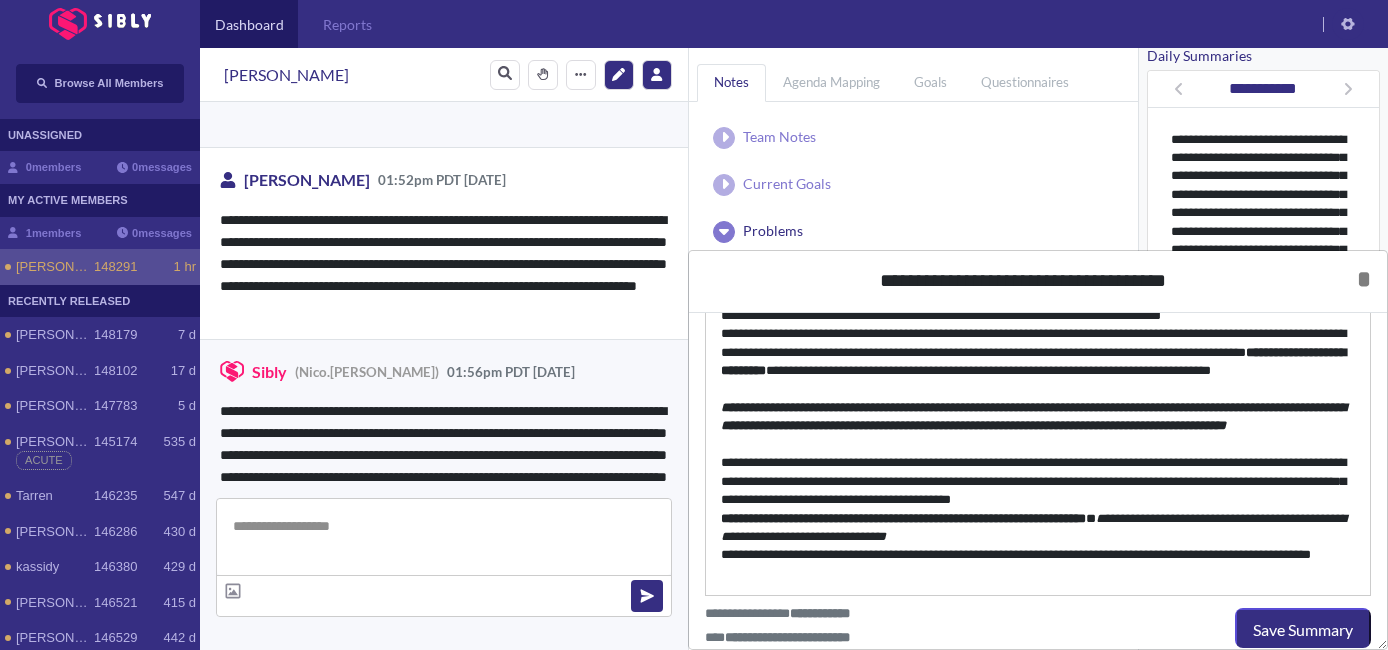 click on "**********" at bounding box center (1038, 528) 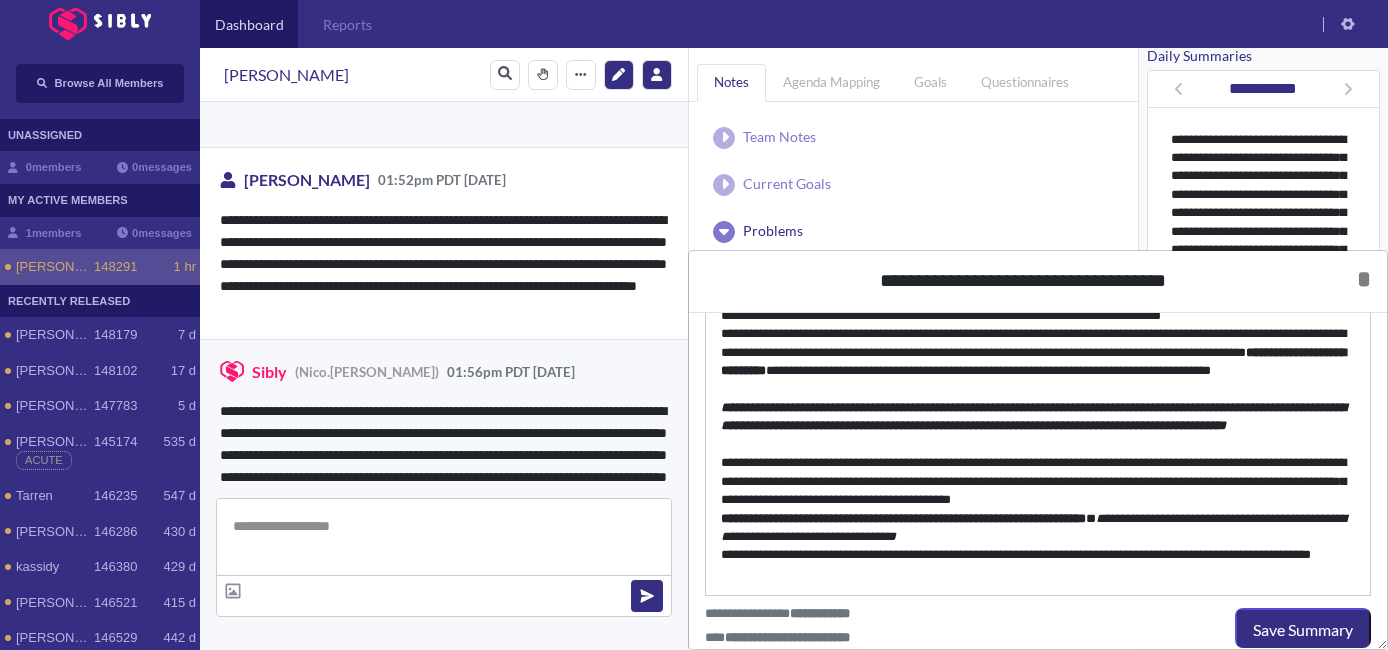 scroll, scrollTop: 0, scrollLeft: 0, axis: both 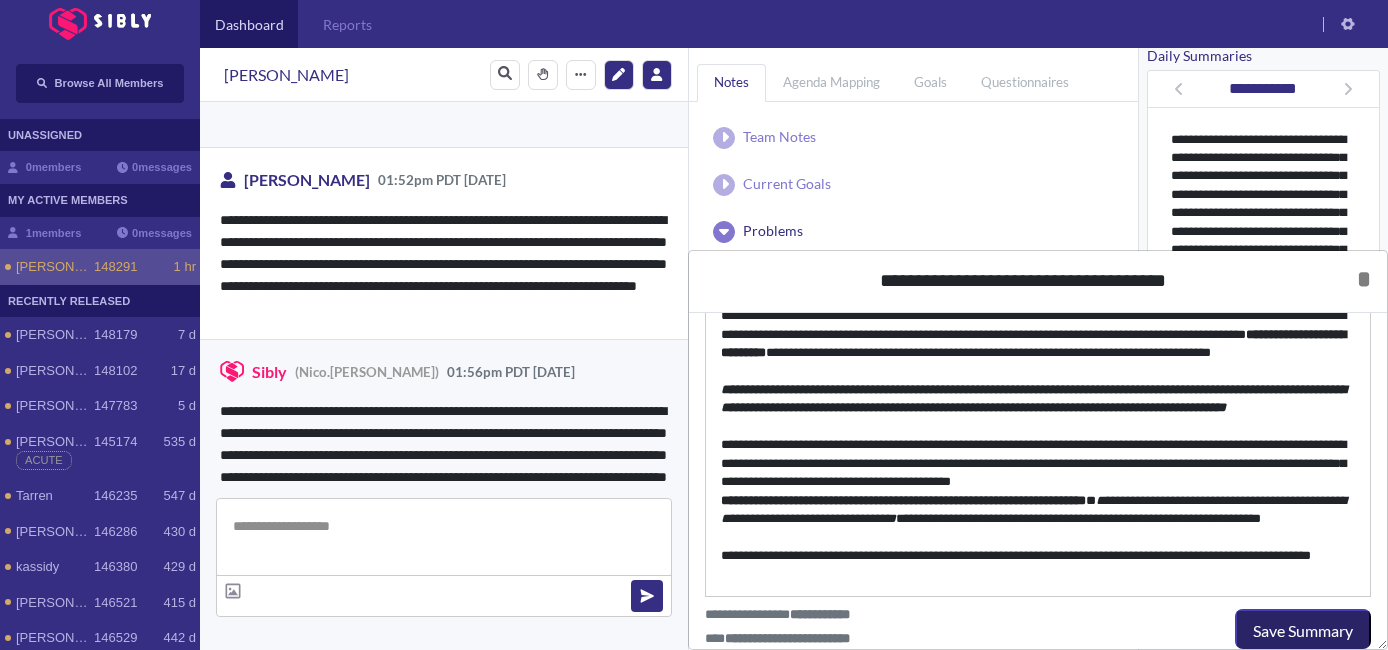 click on "Save Summary" at bounding box center [1303, 631] 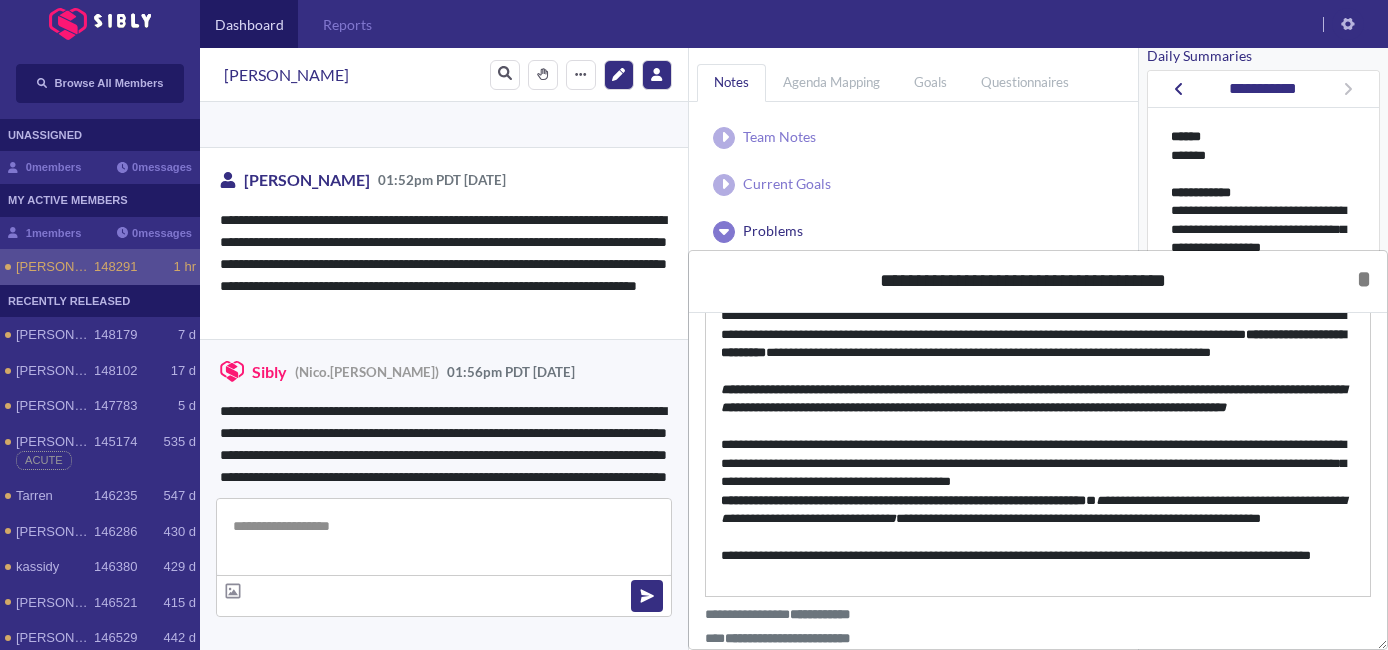 scroll, scrollTop: 268, scrollLeft: 0, axis: vertical 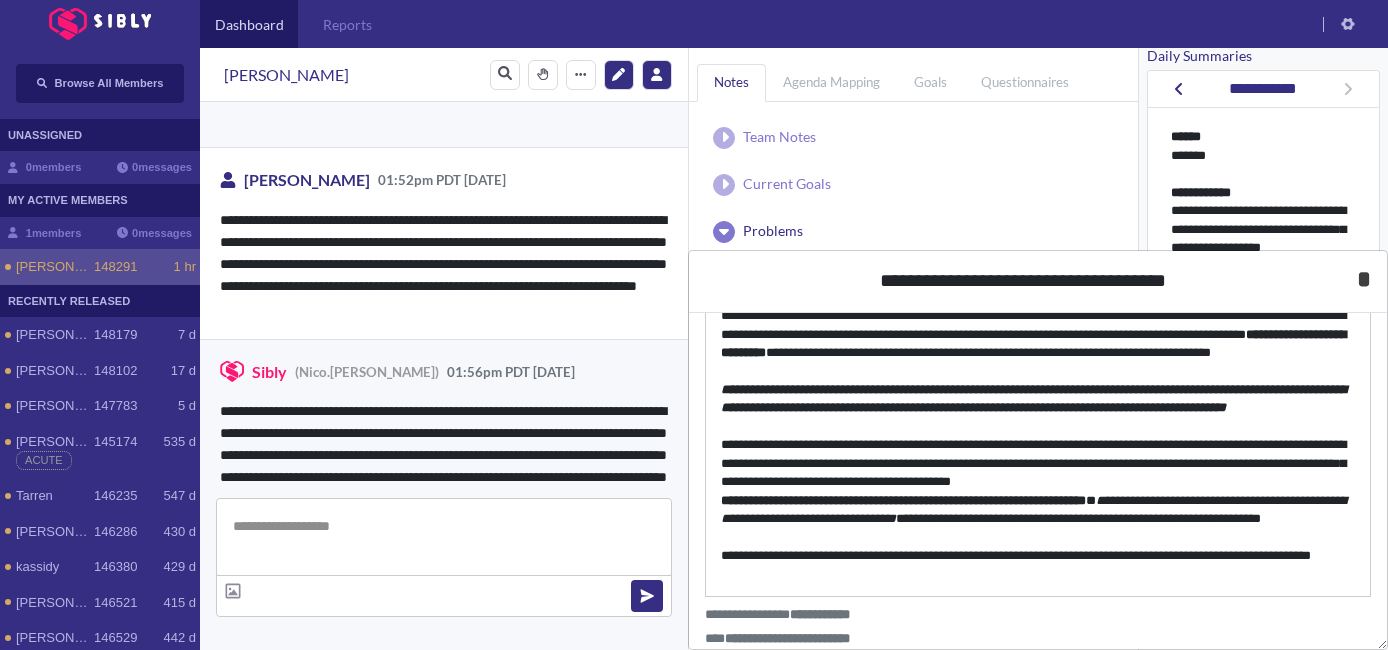 click on "*" at bounding box center [1364, 279] 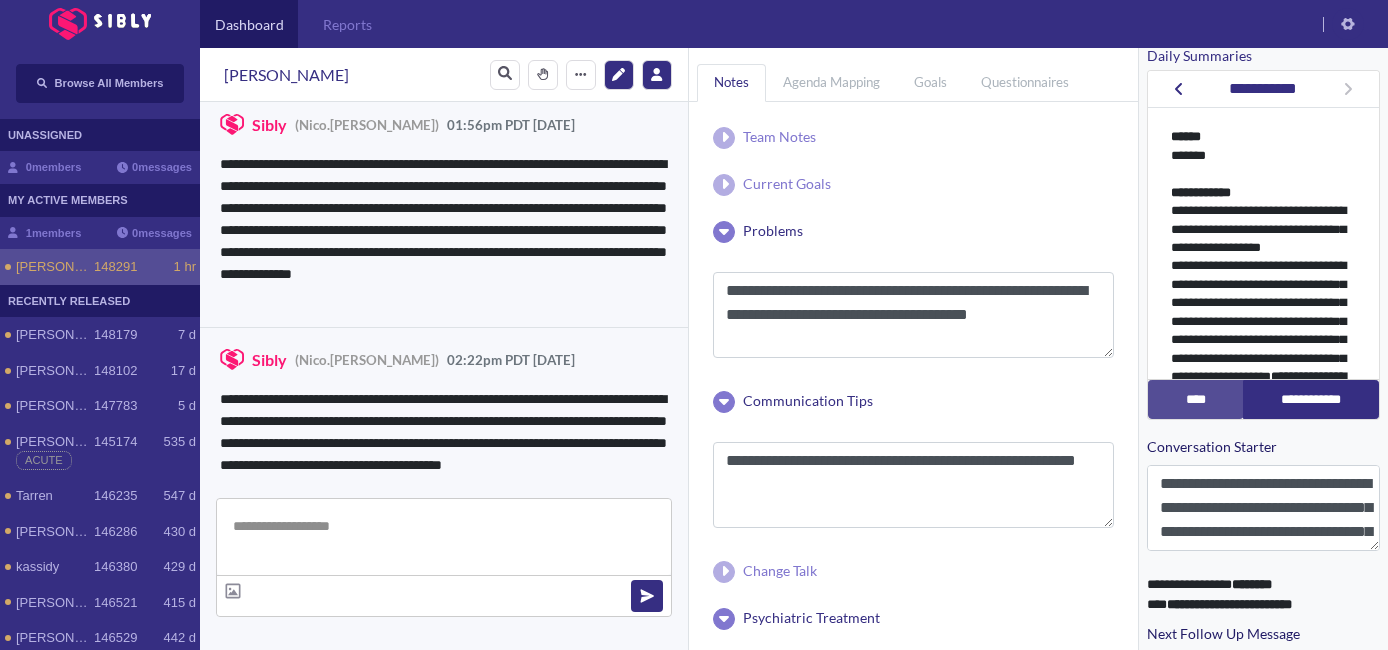 scroll, scrollTop: 4348, scrollLeft: 0, axis: vertical 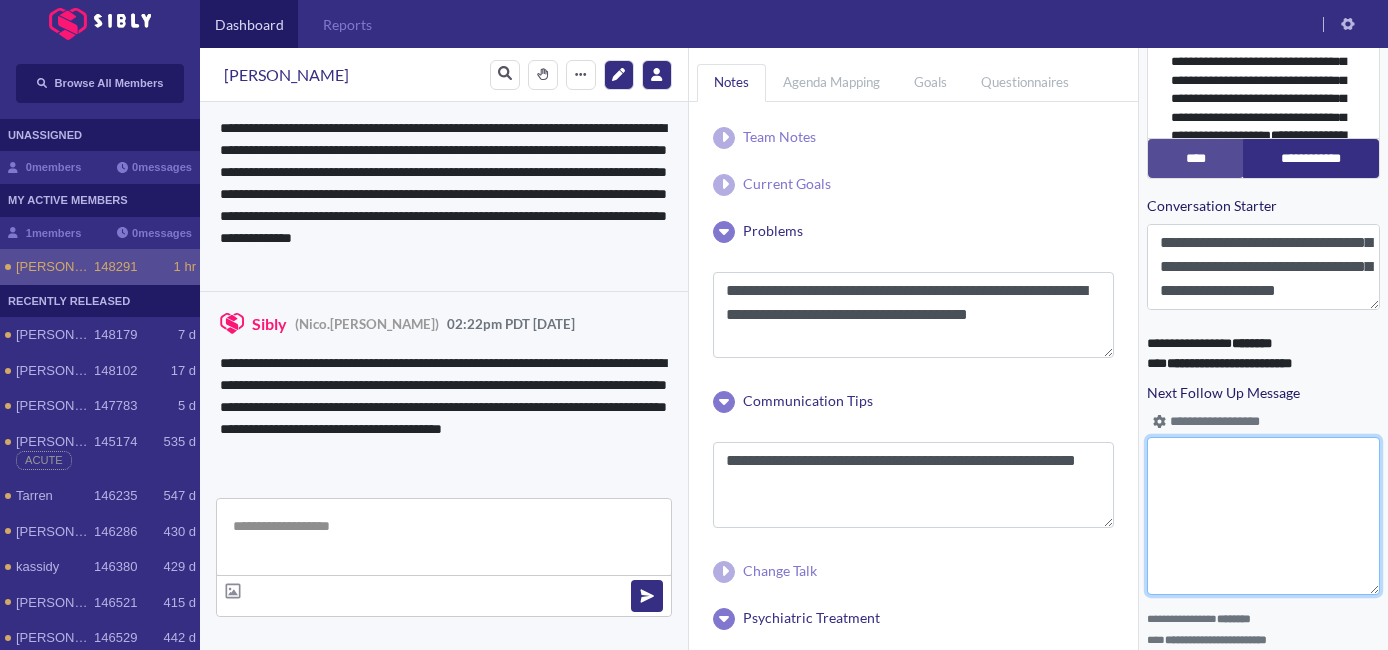 click on "Next Follow Up Message" at bounding box center [1263, 516] 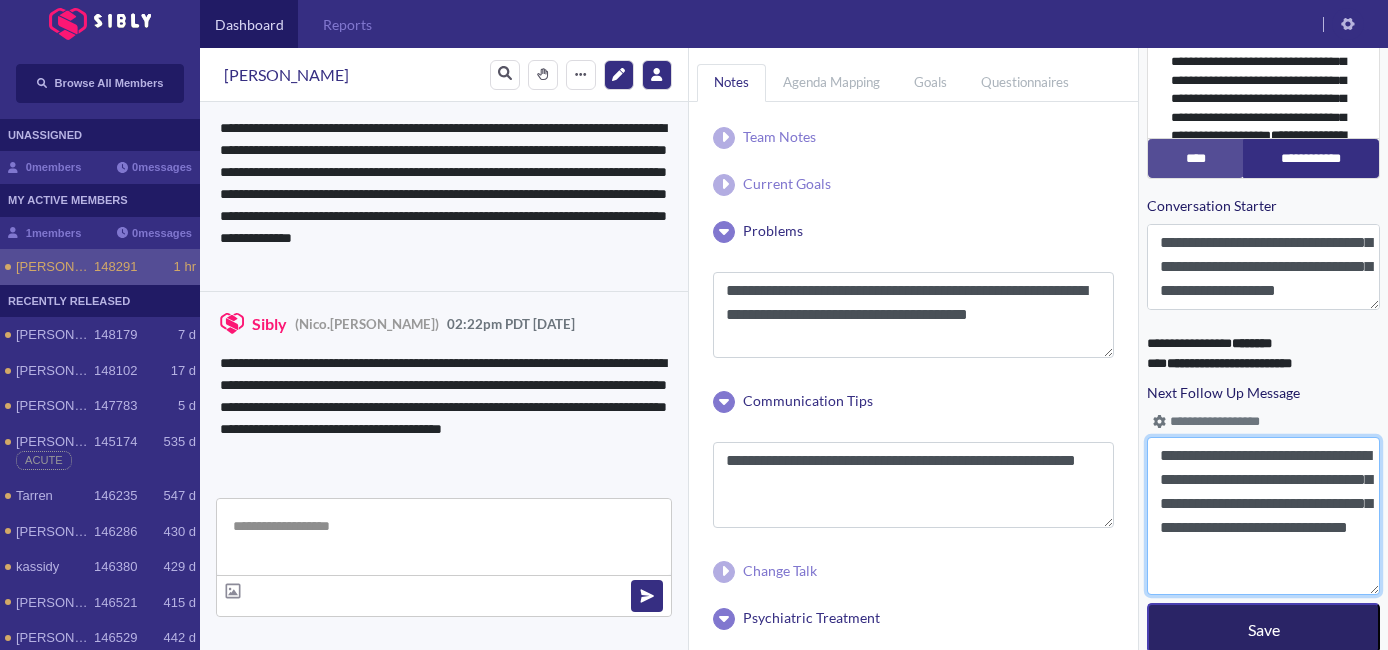 type on "**********" 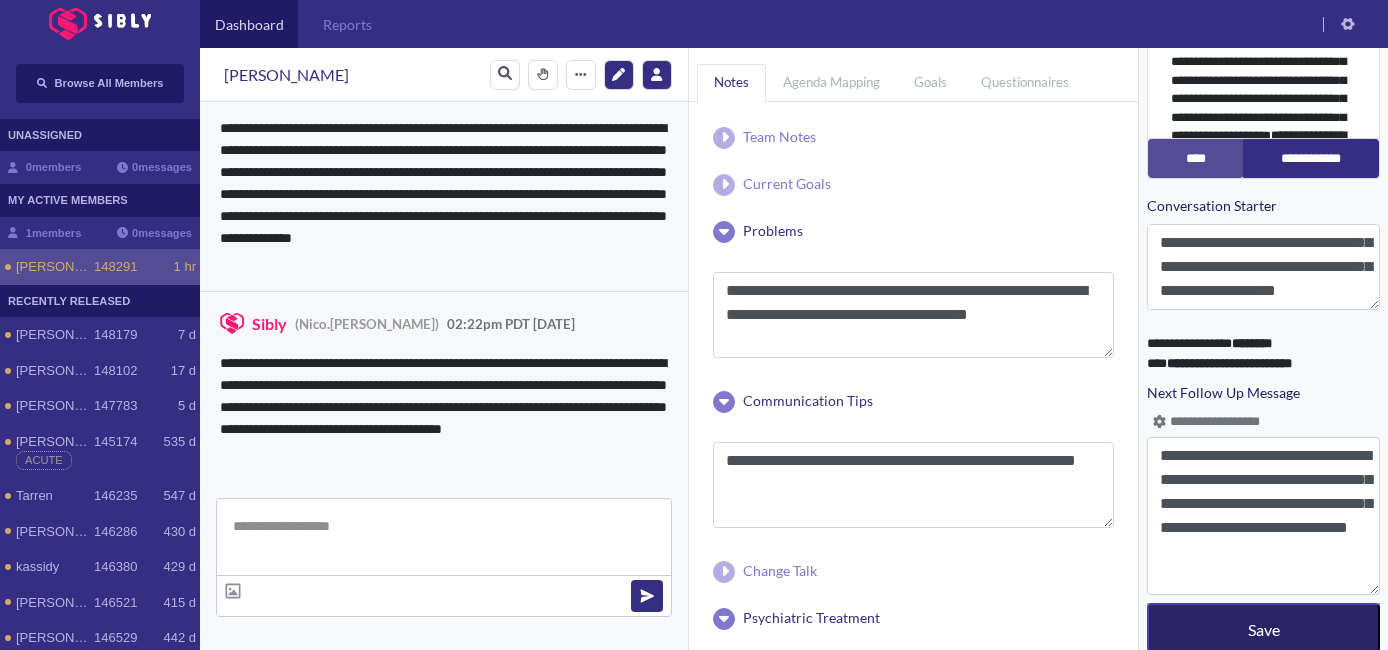 click on "Save" at bounding box center [1263, 628] 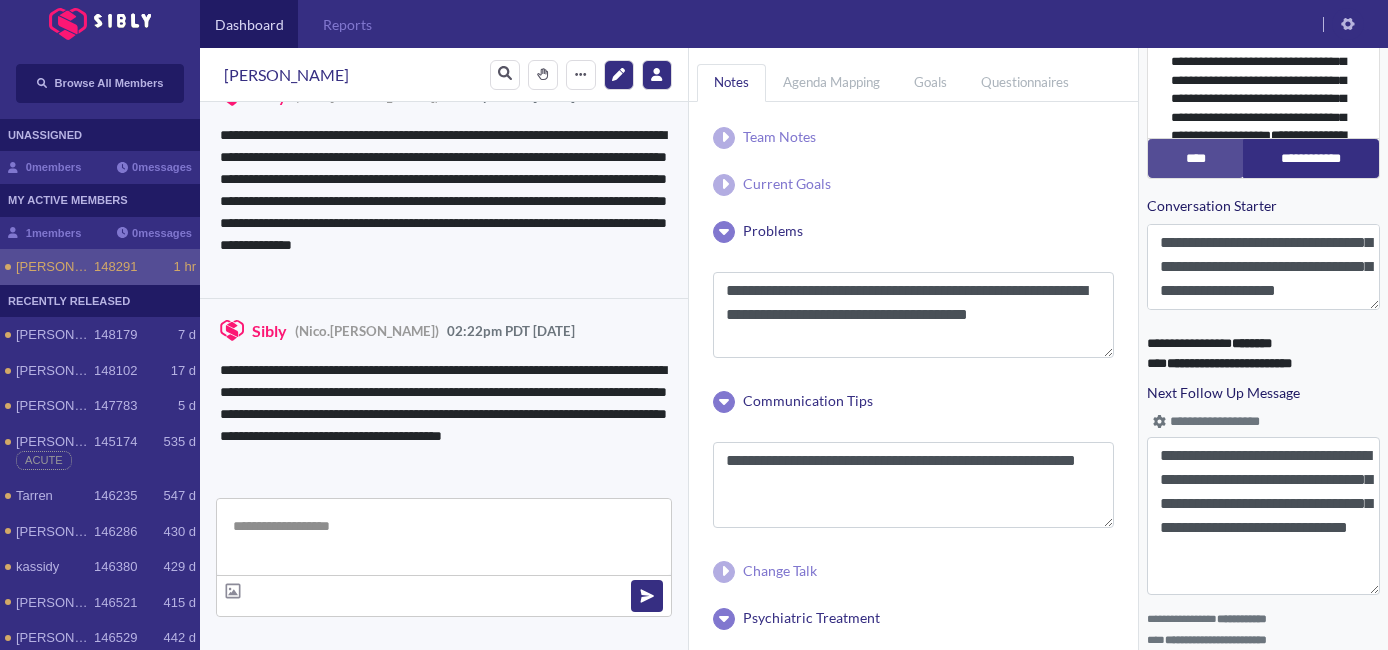 scroll, scrollTop: 4348, scrollLeft: 0, axis: vertical 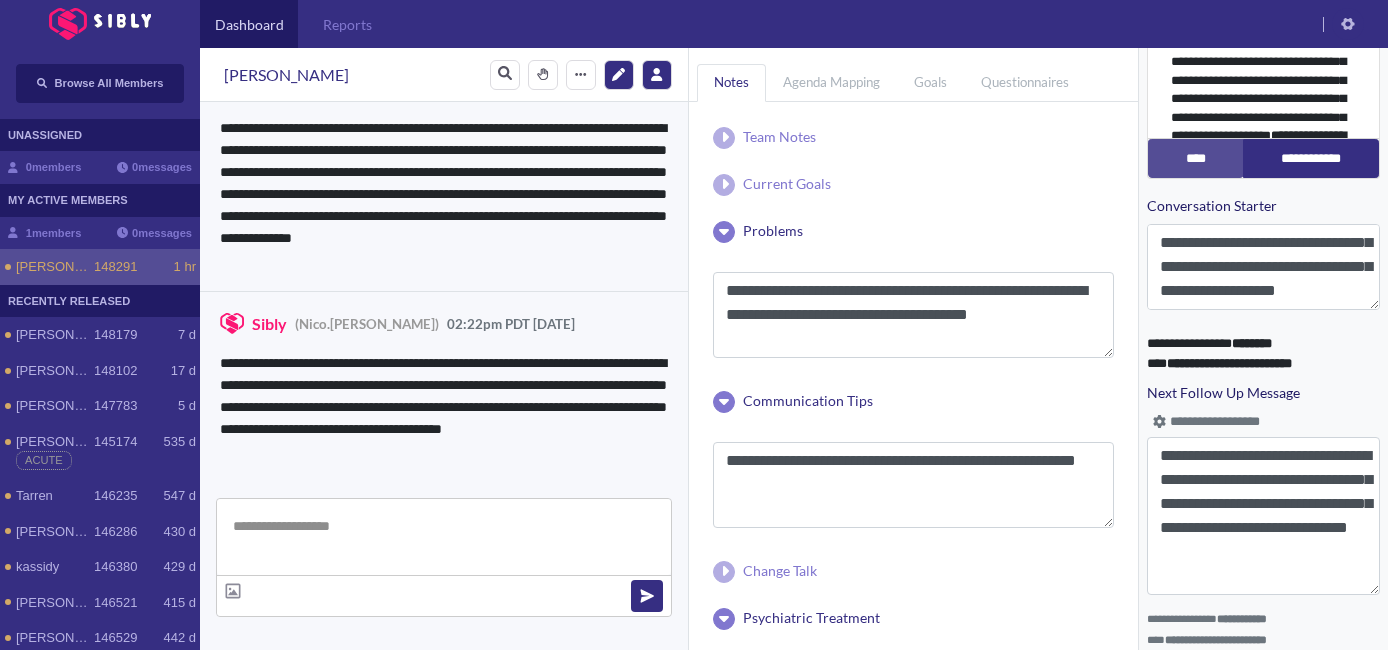 type 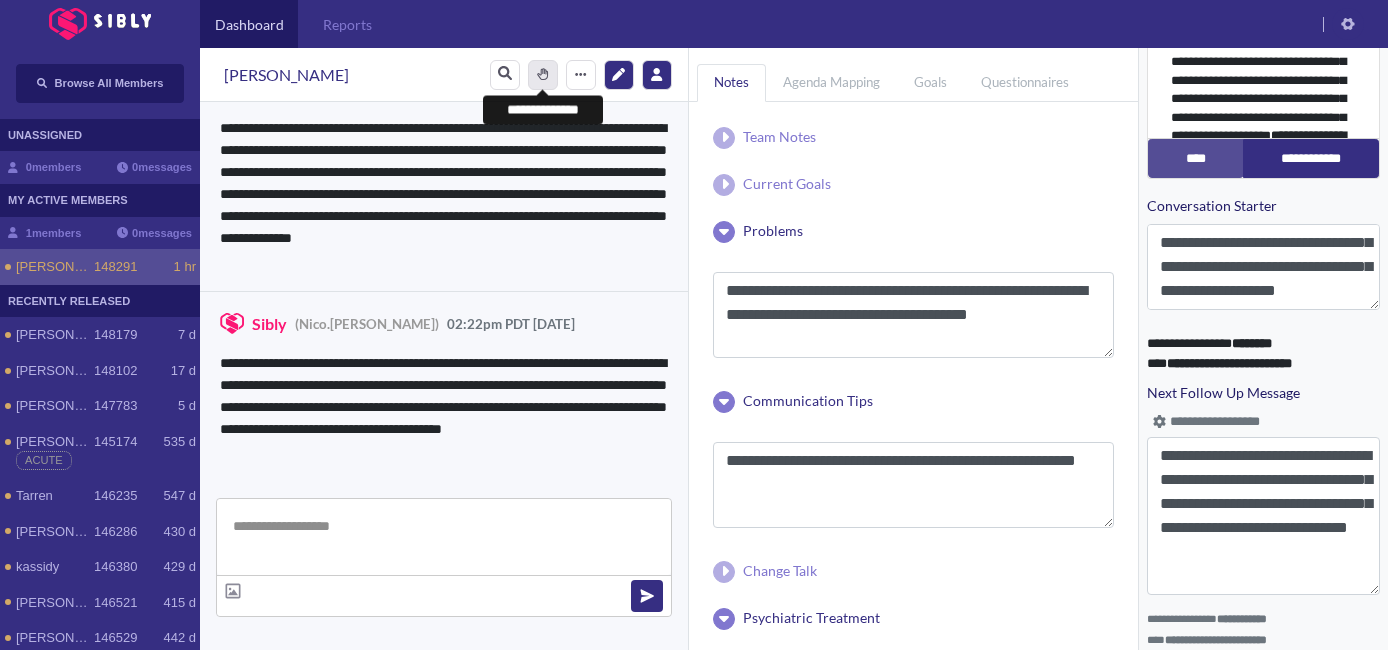 click on "*******" at bounding box center [543, 75] 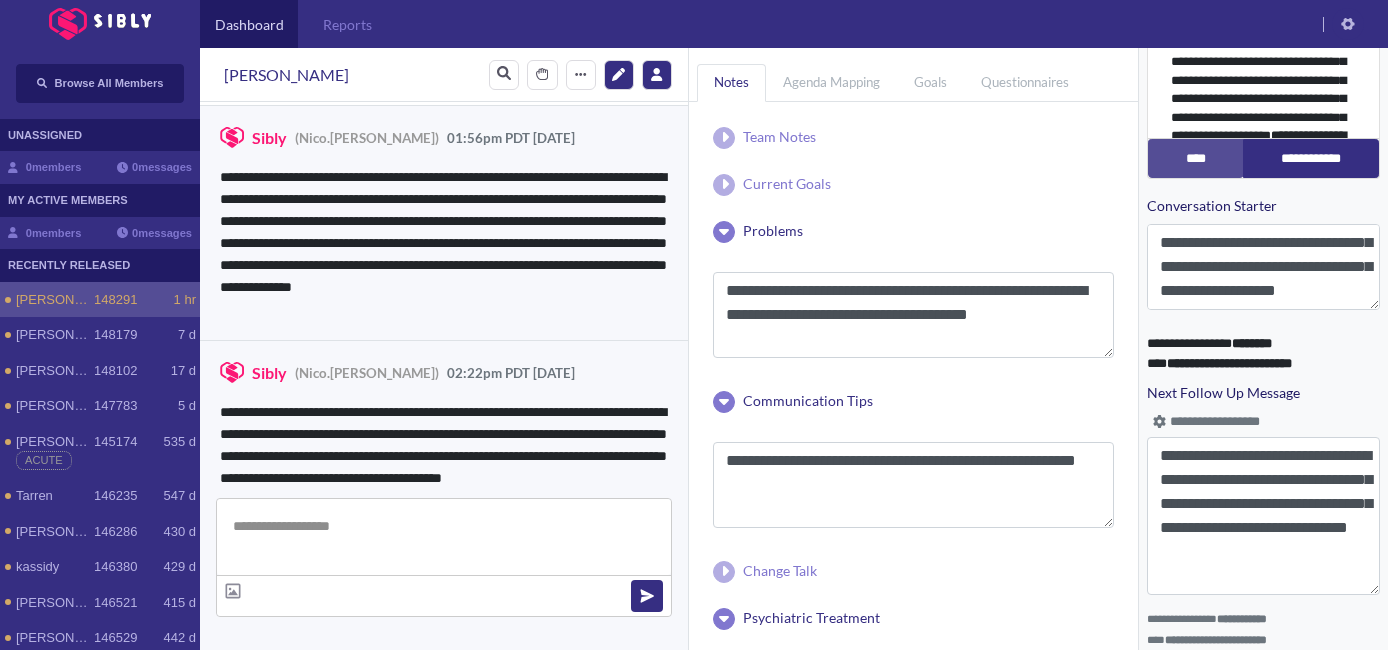 scroll, scrollTop: 4348, scrollLeft: 0, axis: vertical 